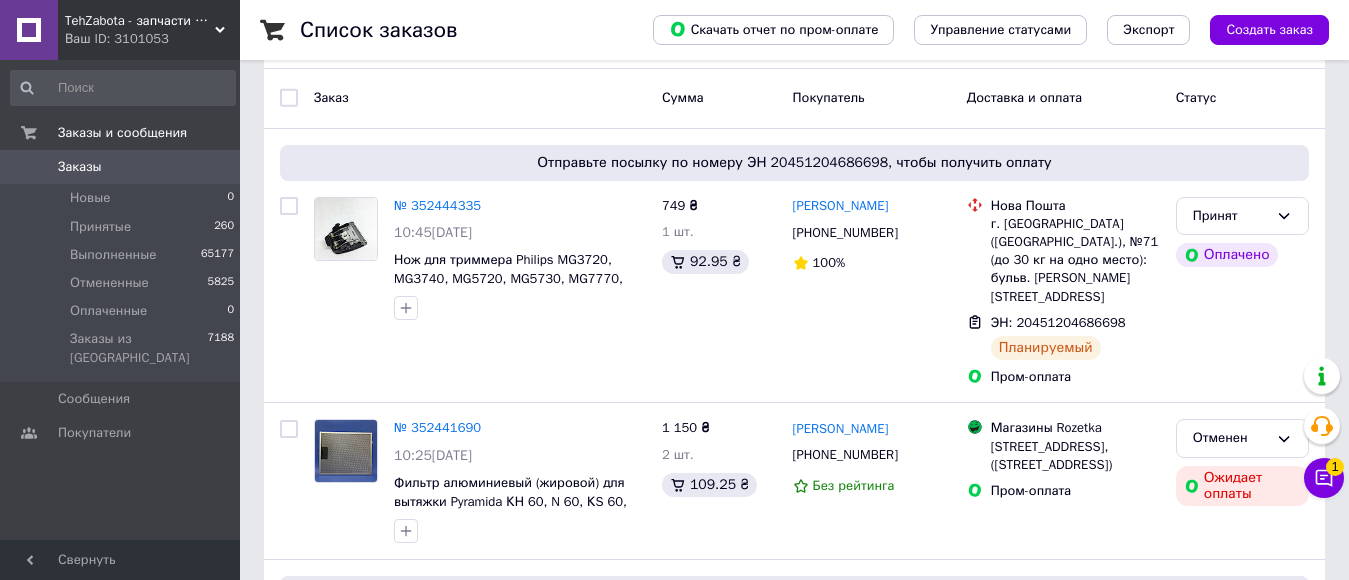 scroll, scrollTop: 100, scrollLeft: 0, axis: vertical 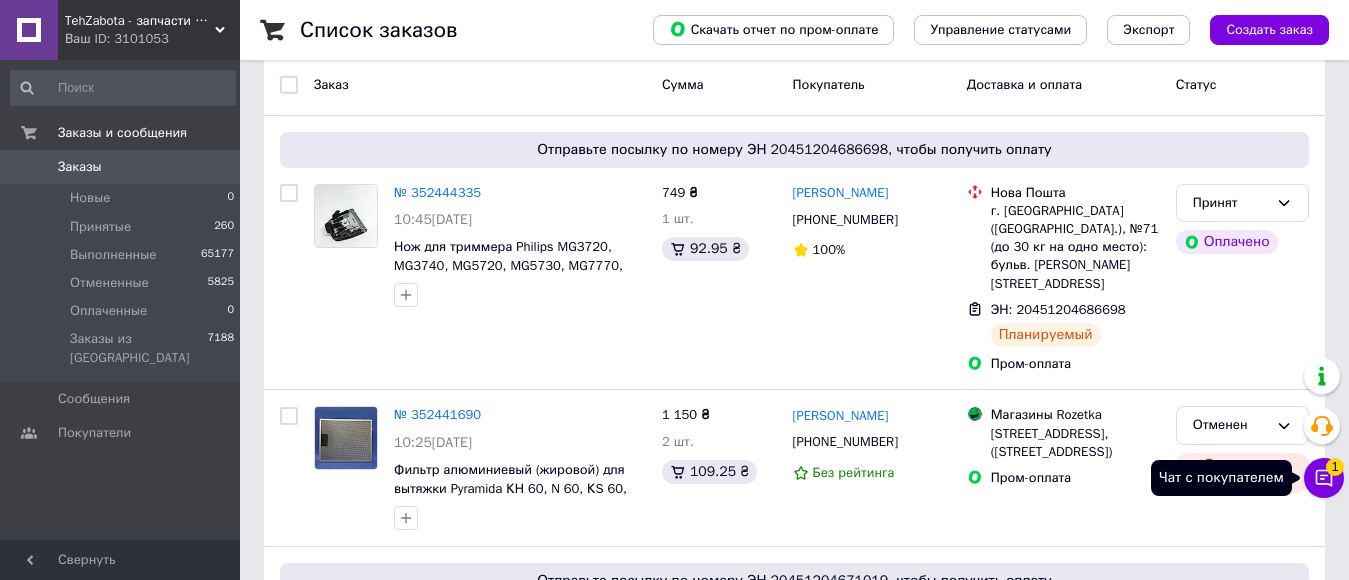 click 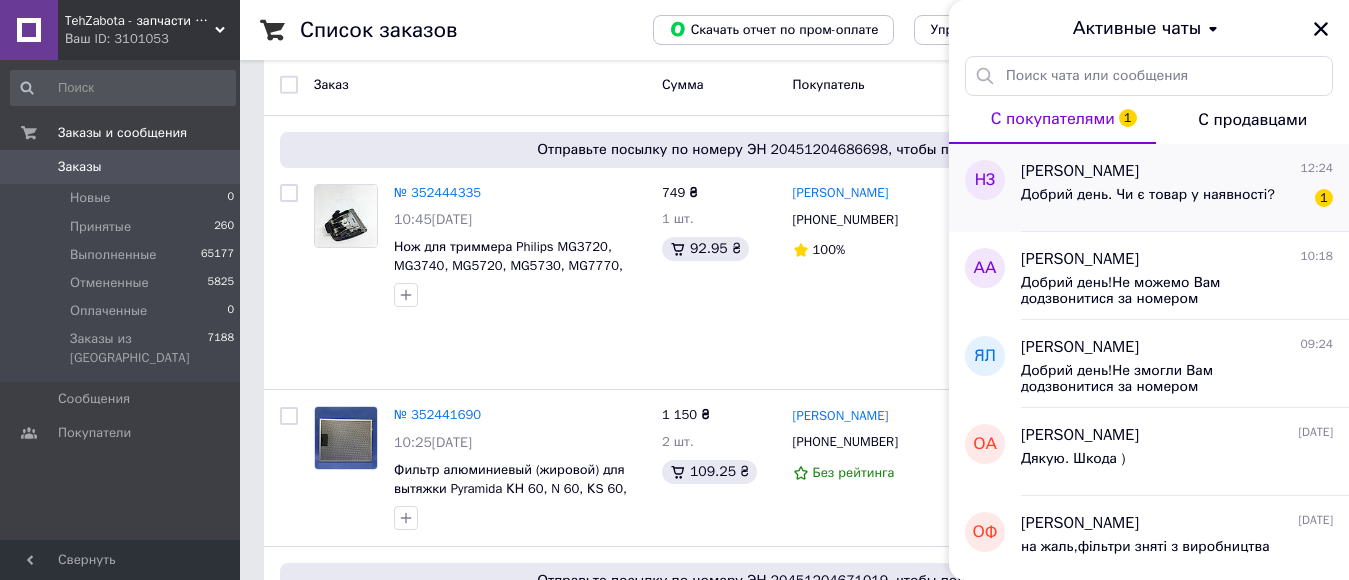 click on "Добрий день.  Чи є товар у наявності?" at bounding box center [1148, 201] 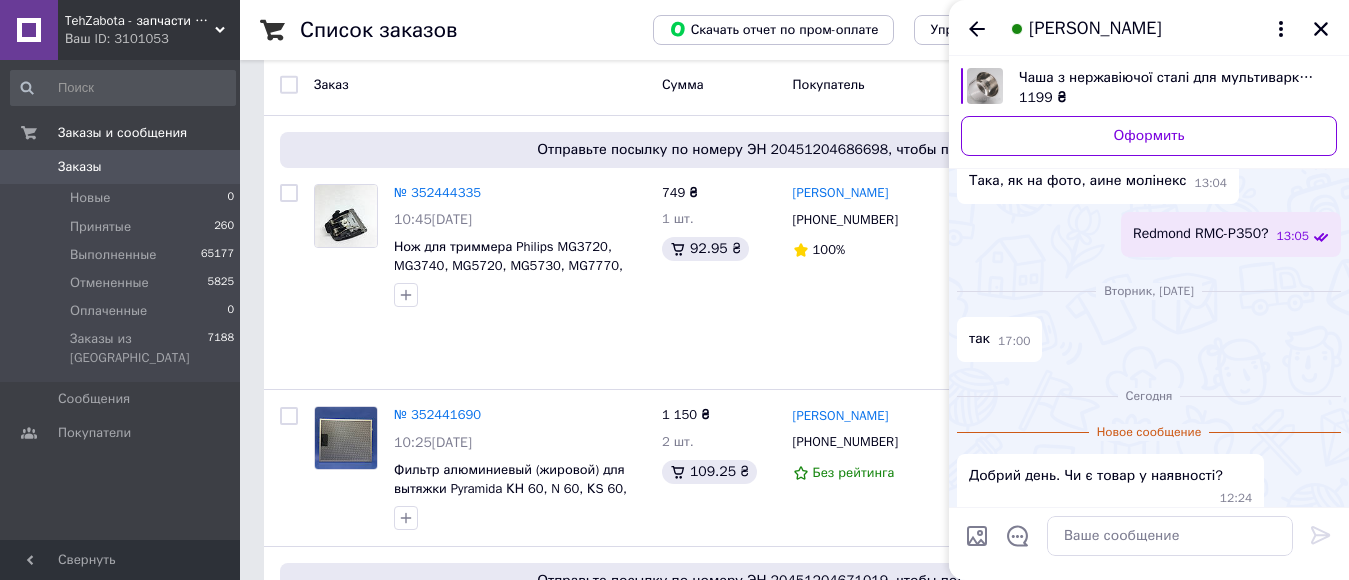 scroll, scrollTop: 872, scrollLeft: 0, axis: vertical 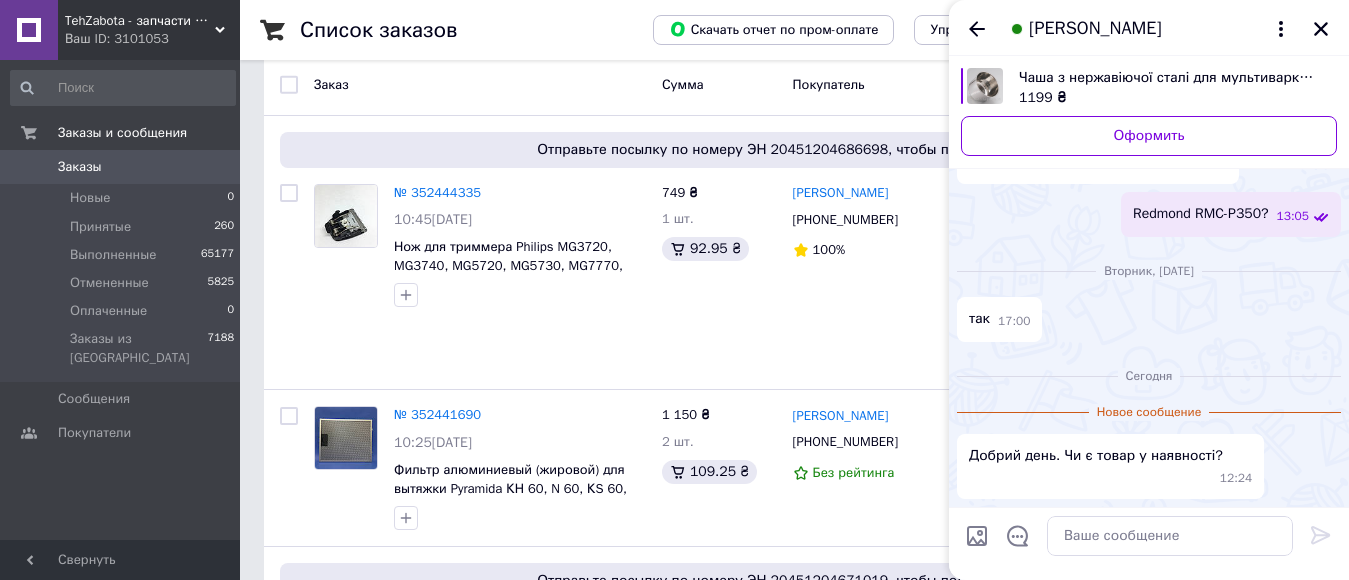 drag, startPoint x: 979, startPoint y: 78, endPoint x: 1081, endPoint y: 202, distance: 160.56151 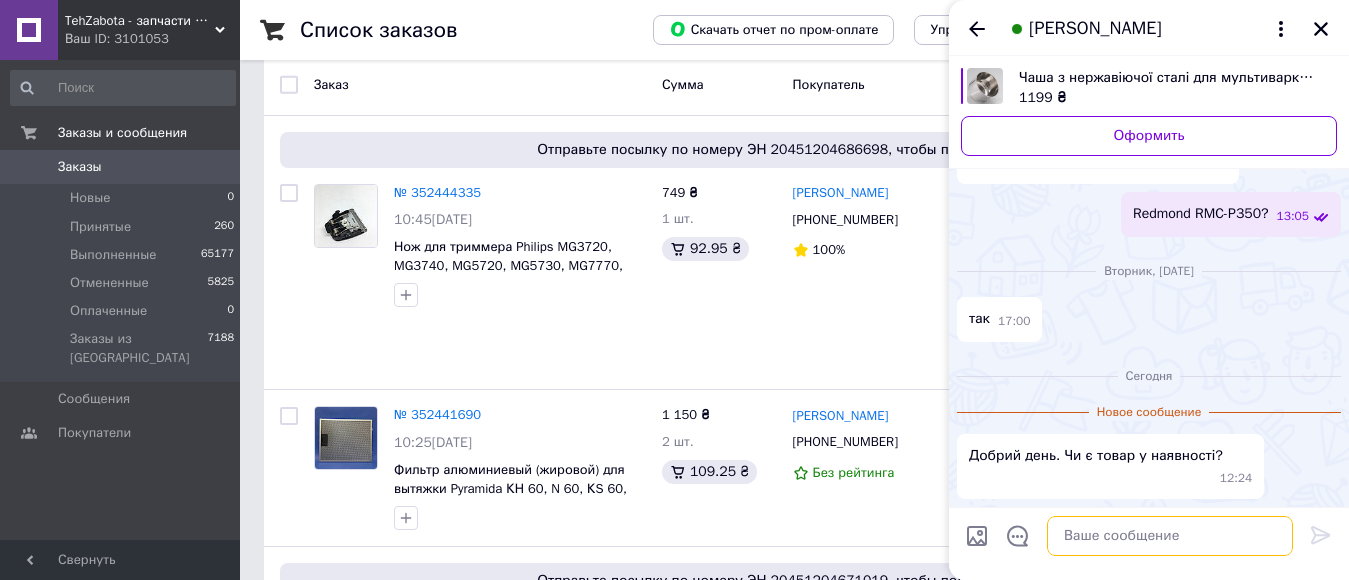 click at bounding box center (1170, 536) 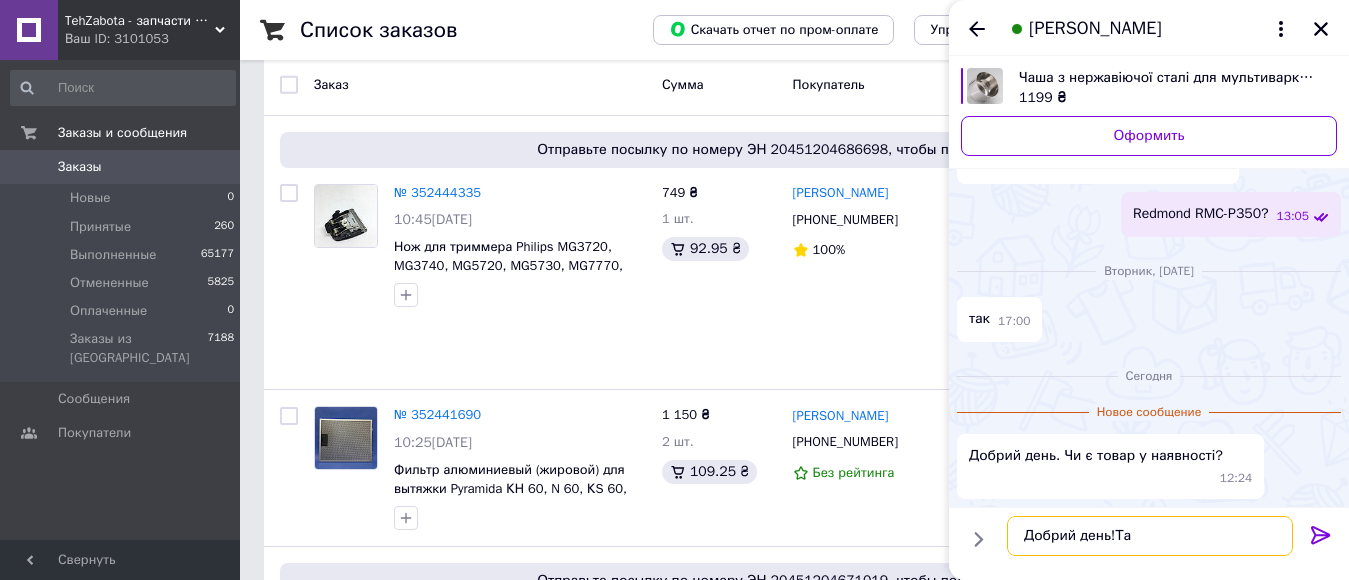 type on "Добрий день!Так" 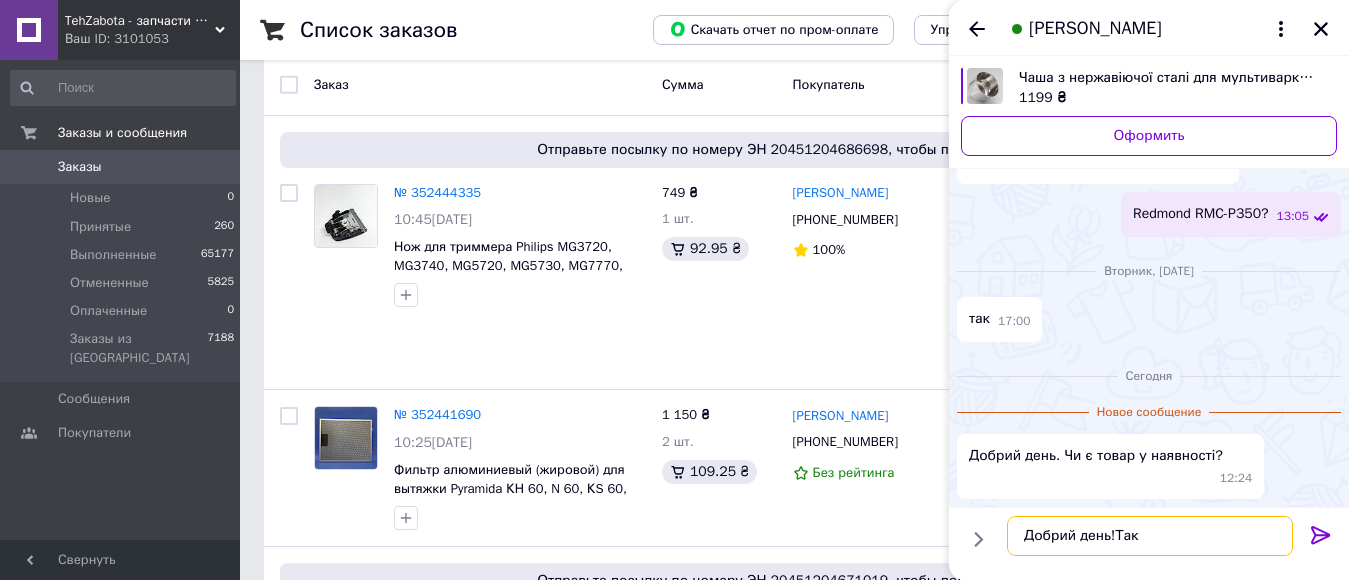 type 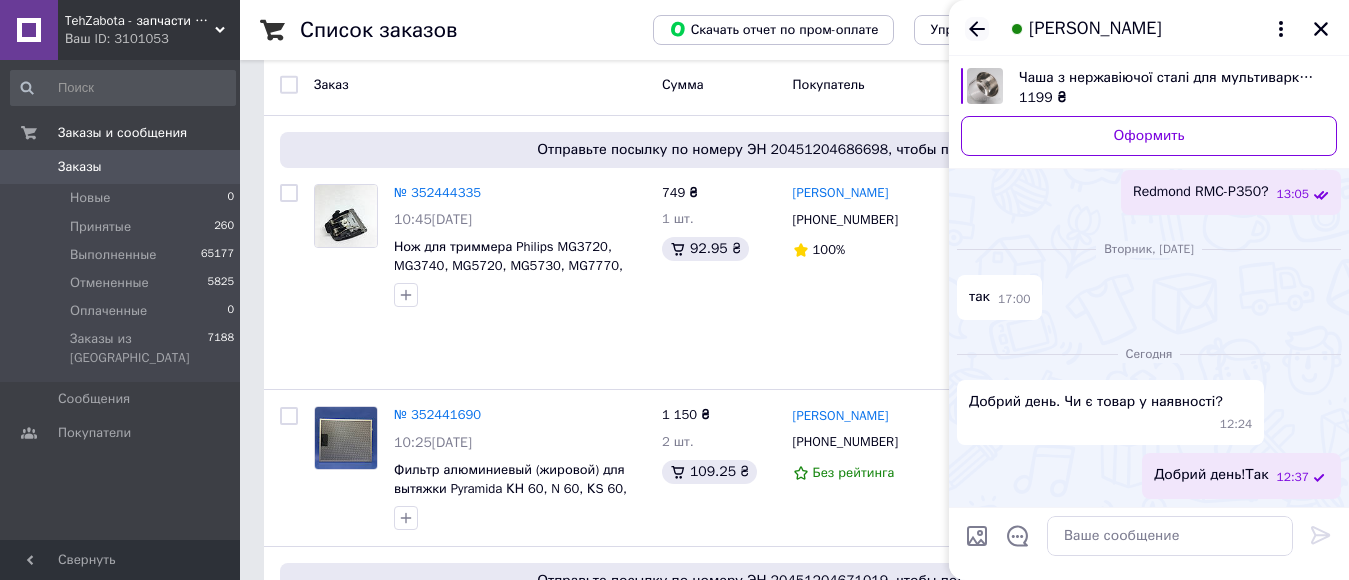 click 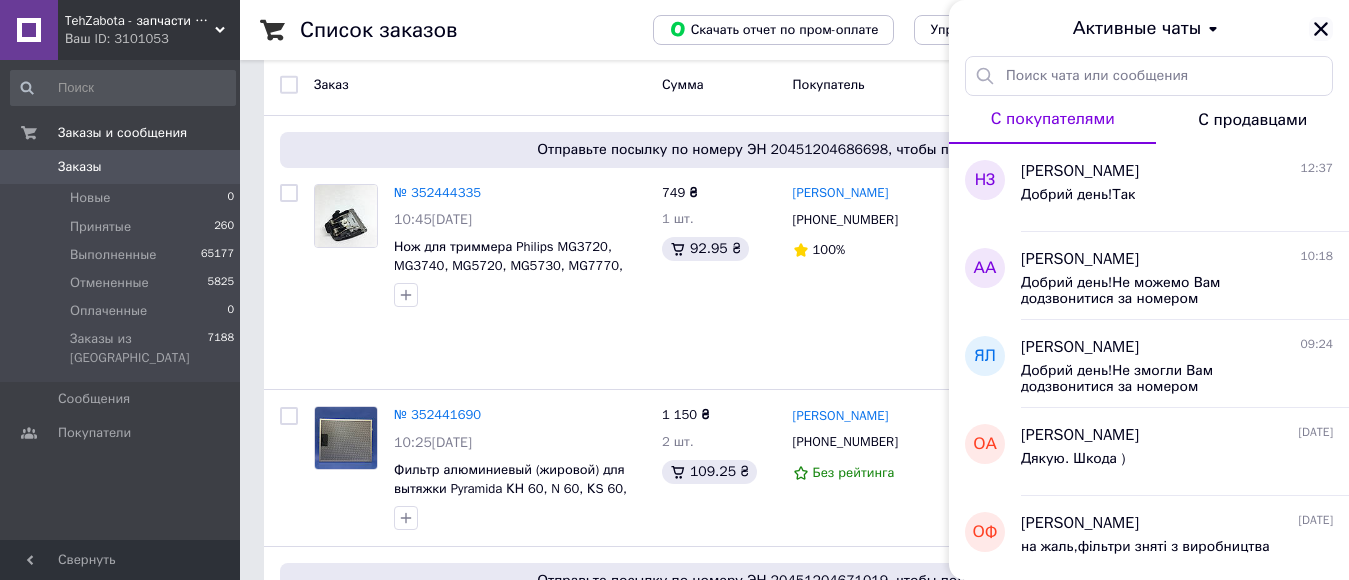 click 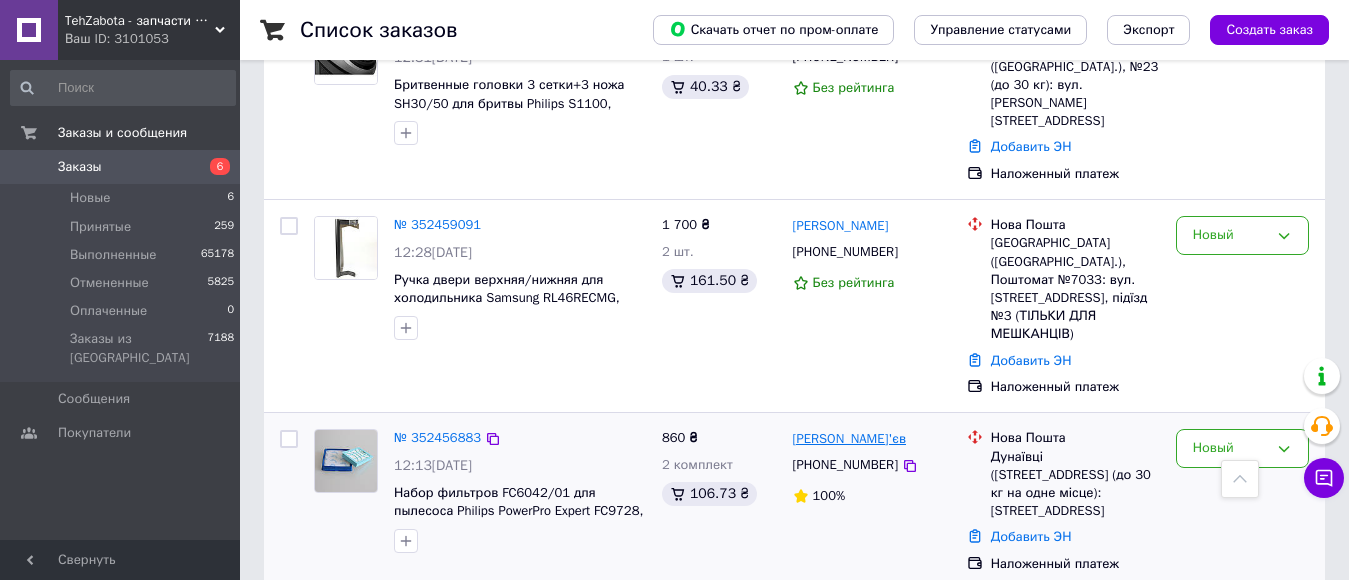 scroll, scrollTop: 900, scrollLeft: 0, axis: vertical 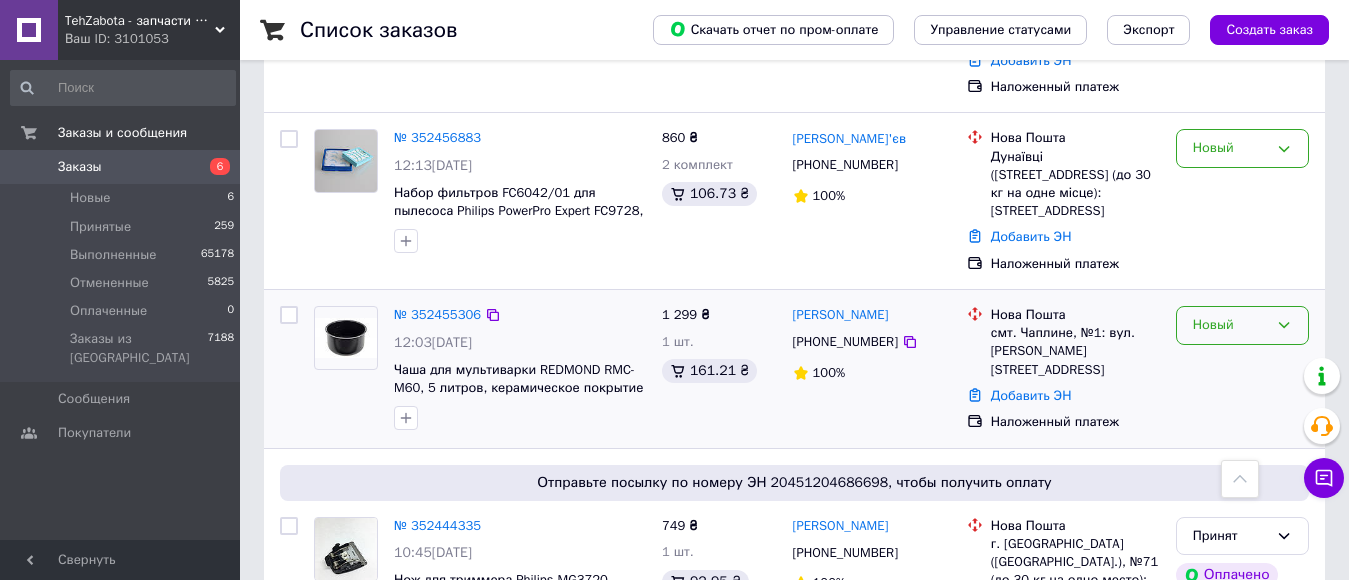 click on "Новый" at bounding box center (1230, 325) 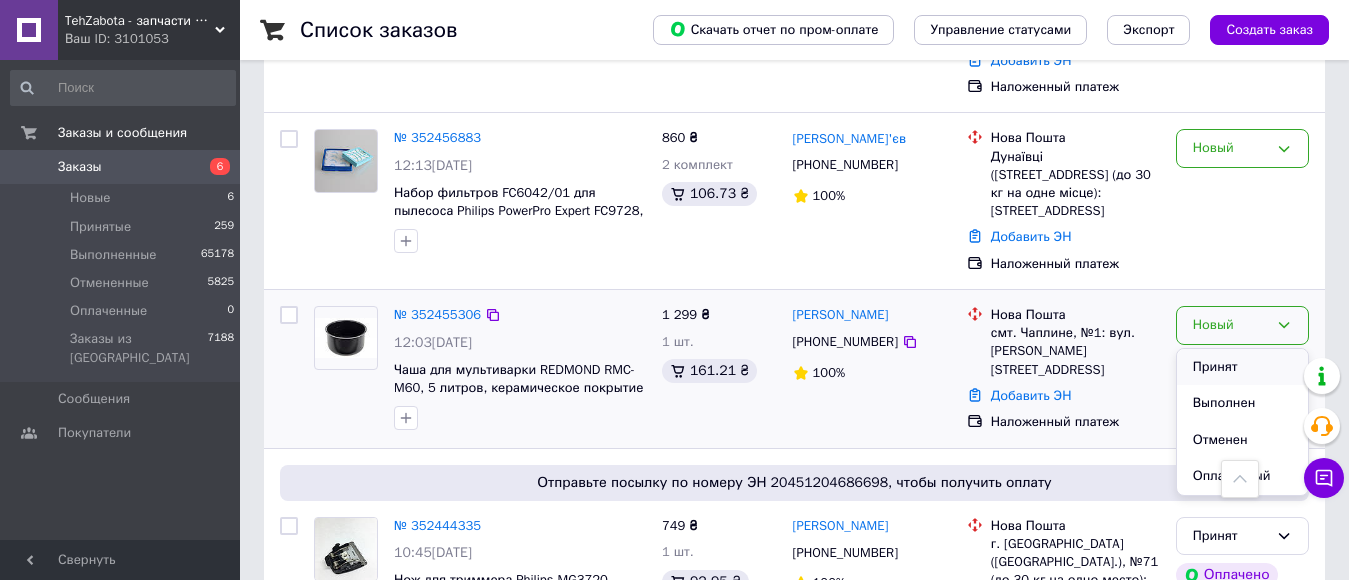 click on "Принят" at bounding box center (1242, 367) 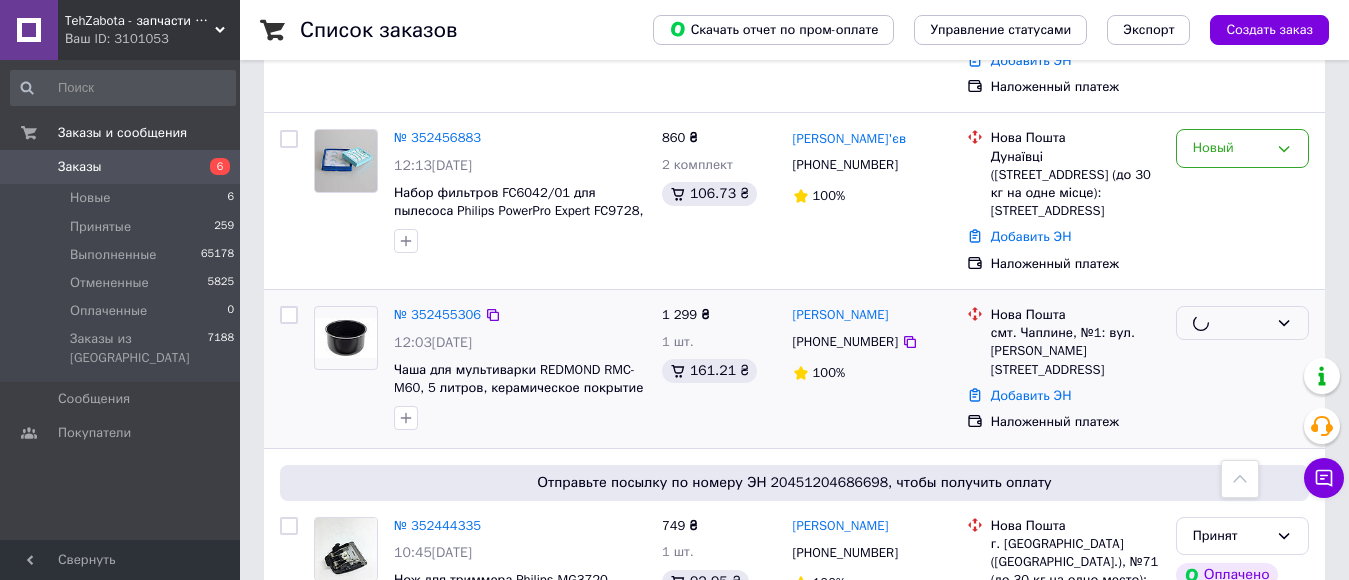 scroll, scrollTop: 700, scrollLeft: 0, axis: vertical 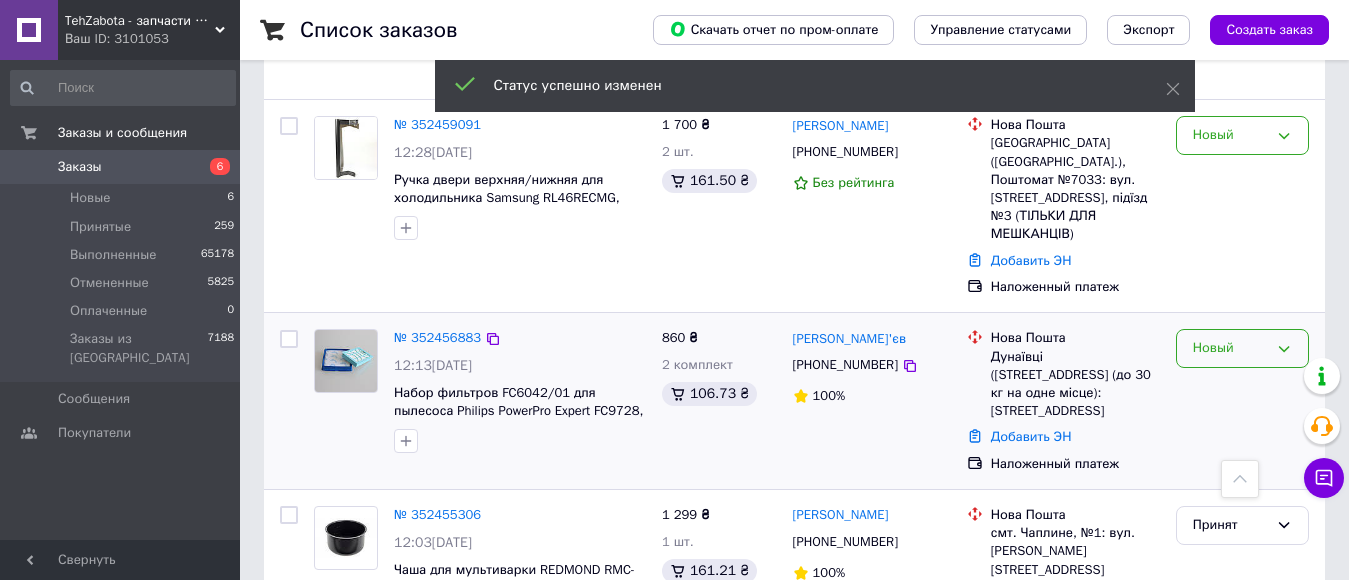 click on "Новый" at bounding box center [1230, 348] 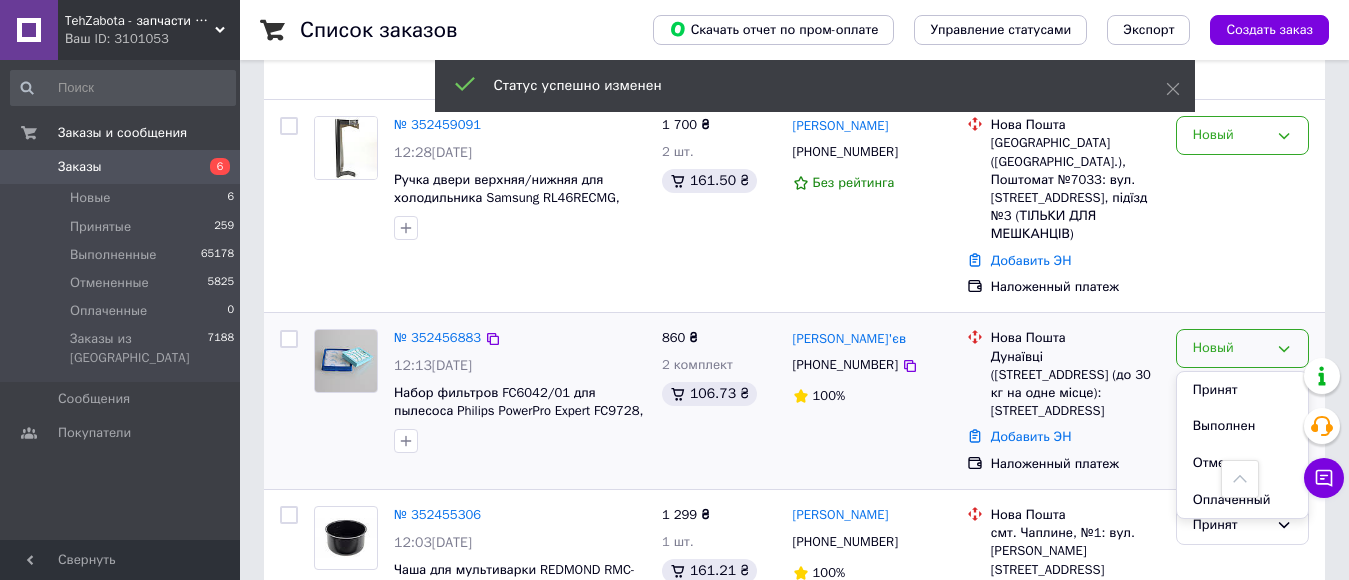 drag, startPoint x: 1217, startPoint y: 269, endPoint x: 781, endPoint y: 322, distance: 439.2095 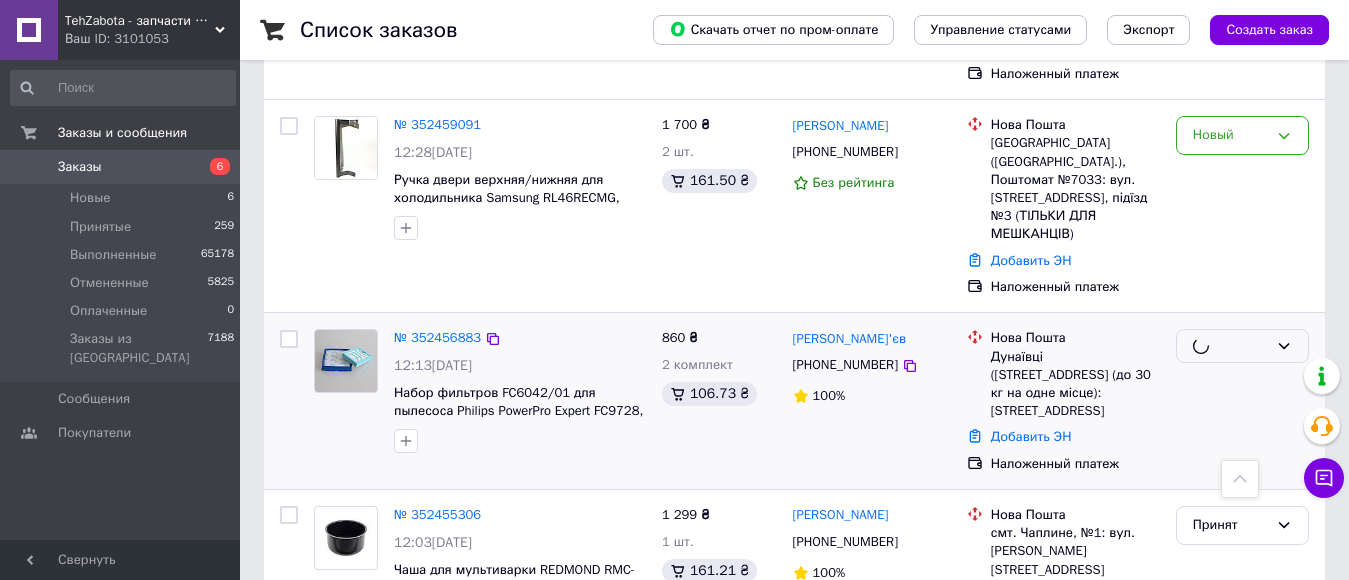 scroll, scrollTop: 600, scrollLeft: 0, axis: vertical 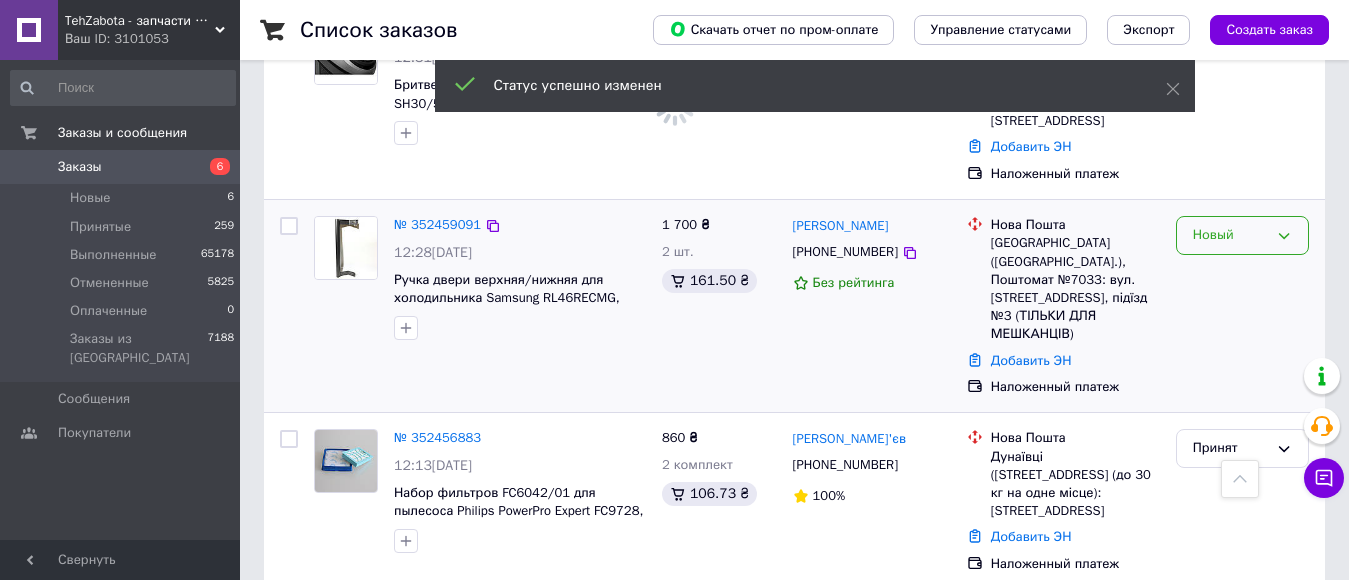 click on "Новый" at bounding box center [1230, 235] 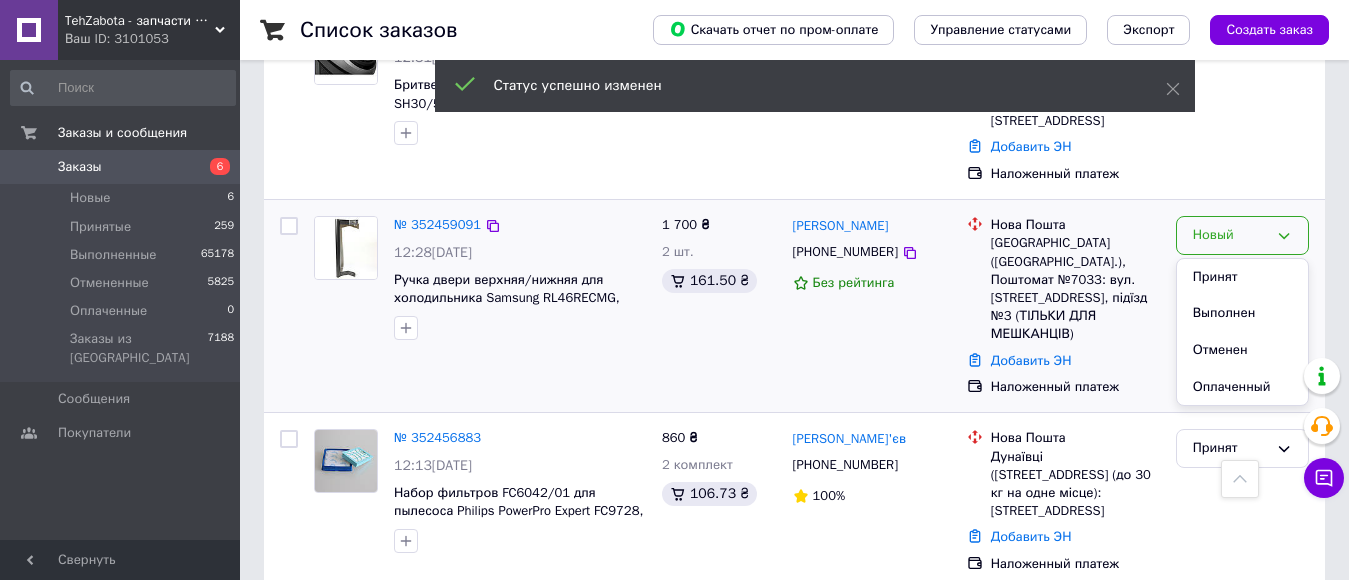 drag, startPoint x: 1233, startPoint y: 198, endPoint x: 883, endPoint y: 285, distance: 360.6508 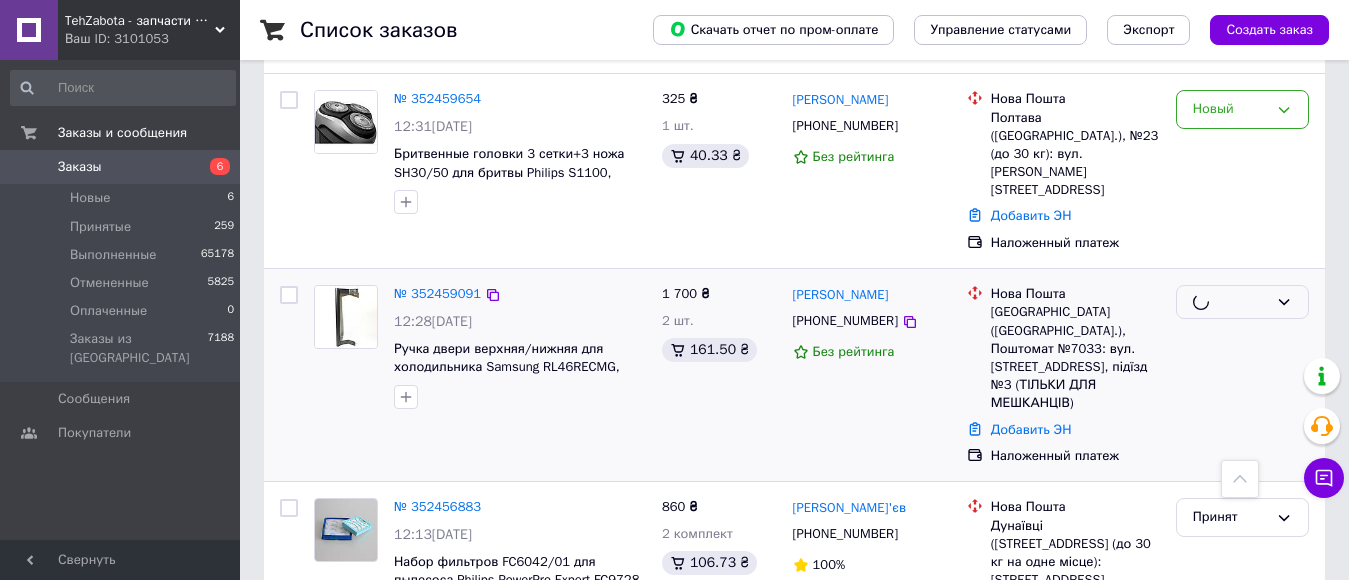 scroll, scrollTop: 400, scrollLeft: 0, axis: vertical 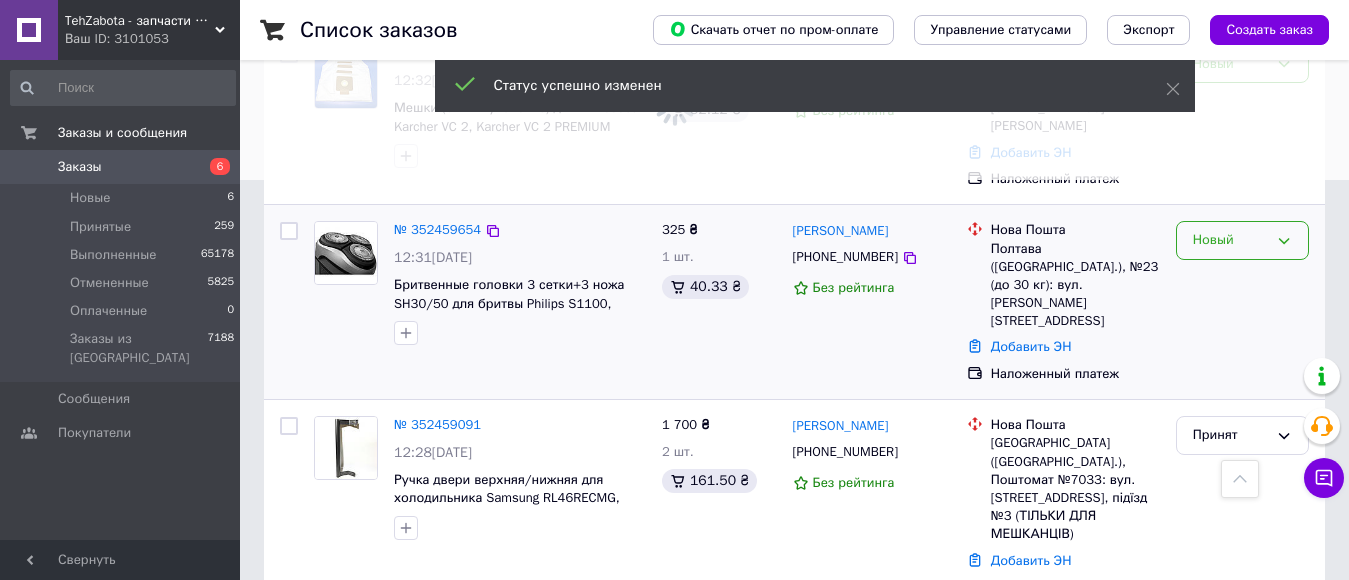 click on "Новый" at bounding box center [1230, 240] 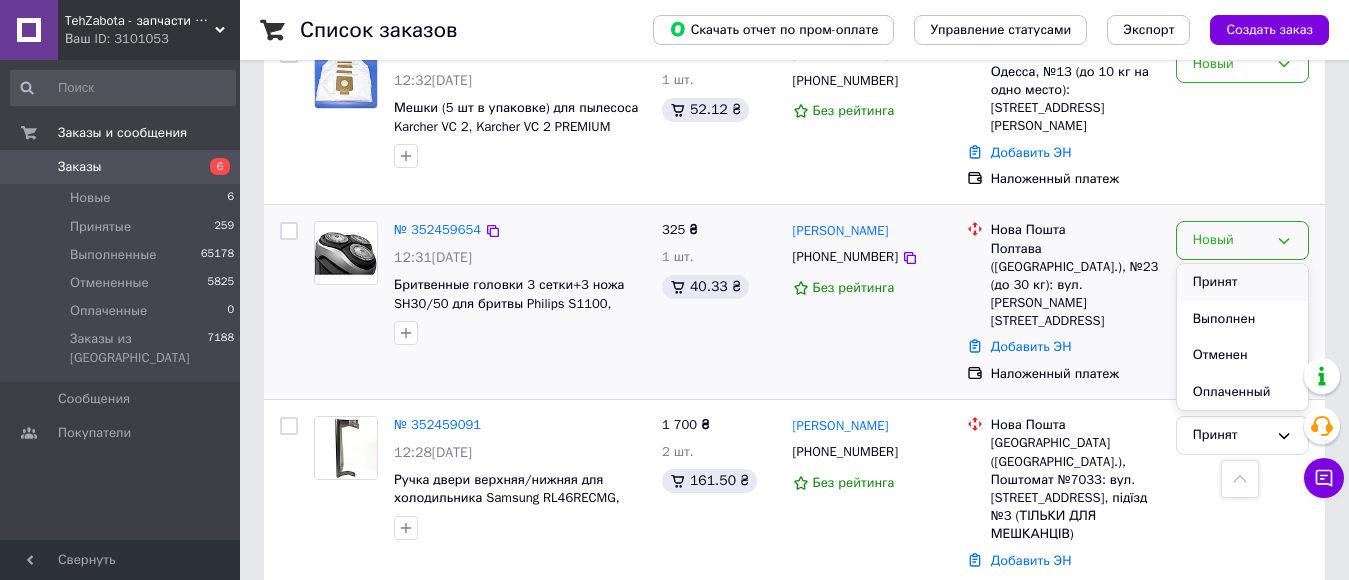 click on "Принят" at bounding box center (1242, 282) 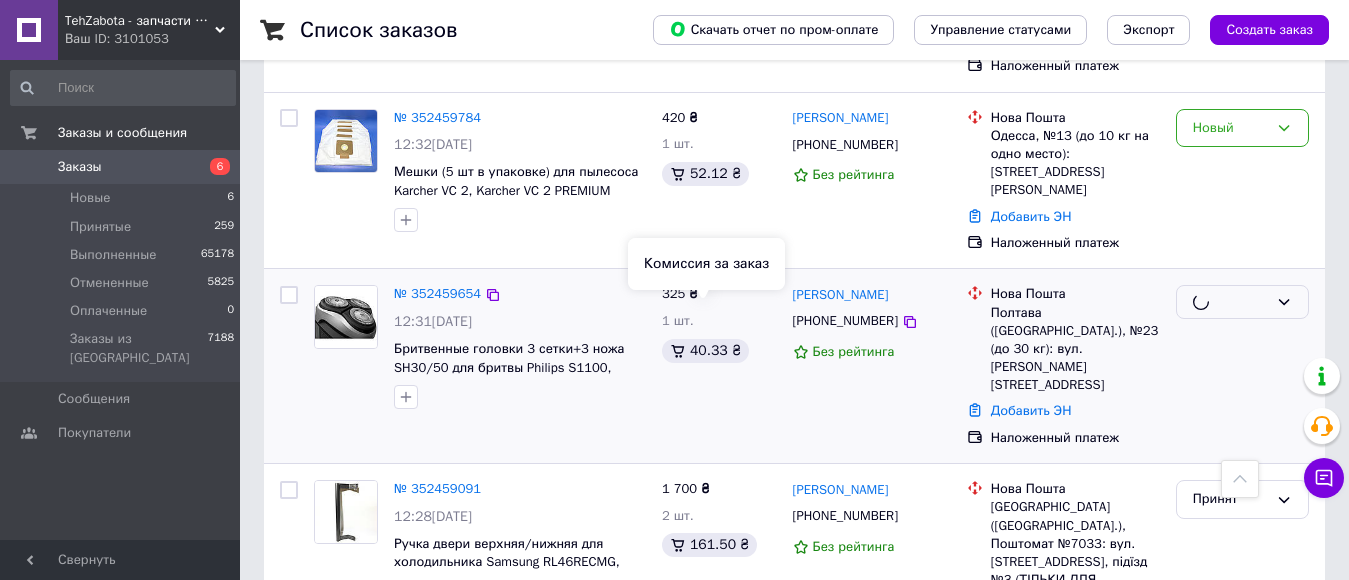 scroll, scrollTop: 300, scrollLeft: 0, axis: vertical 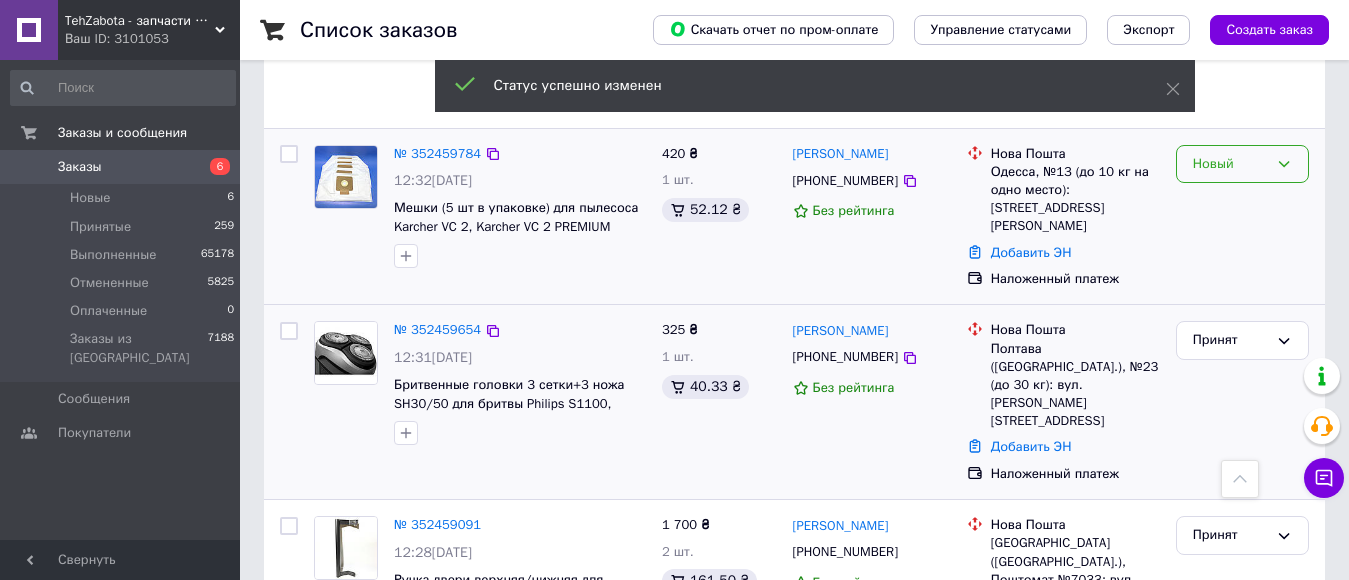 click on "Новый" at bounding box center (1230, 164) 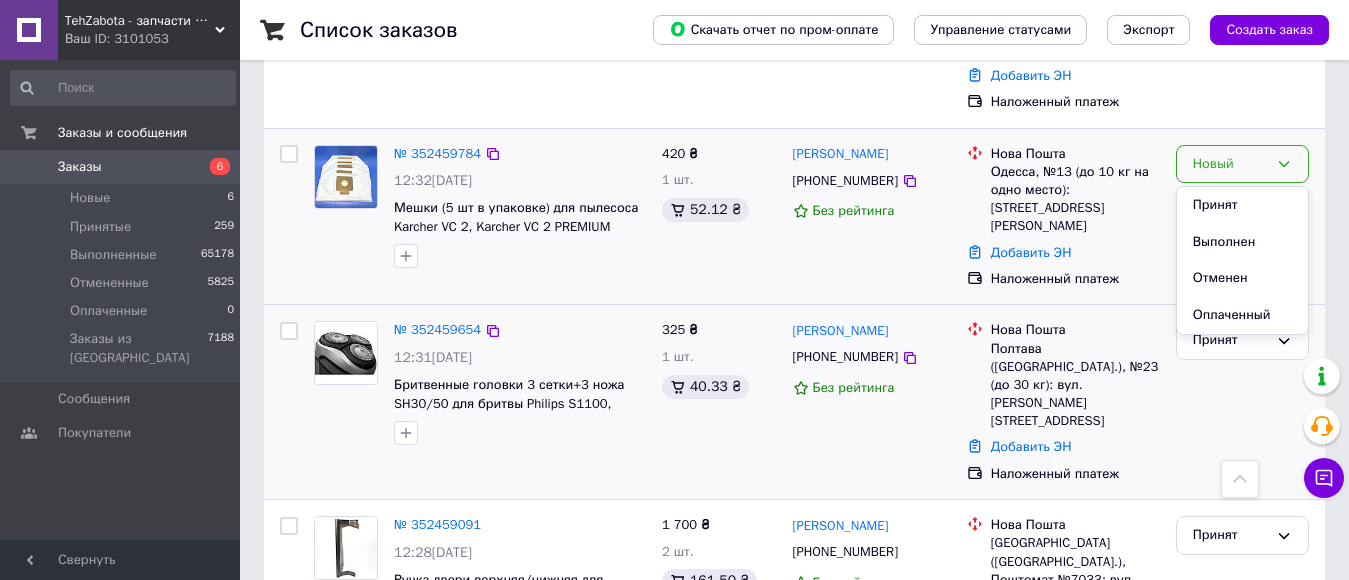 drag, startPoint x: 1225, startPoint y: 181, endPoint x: 894, endPoint y: 233, distance: 335.0597 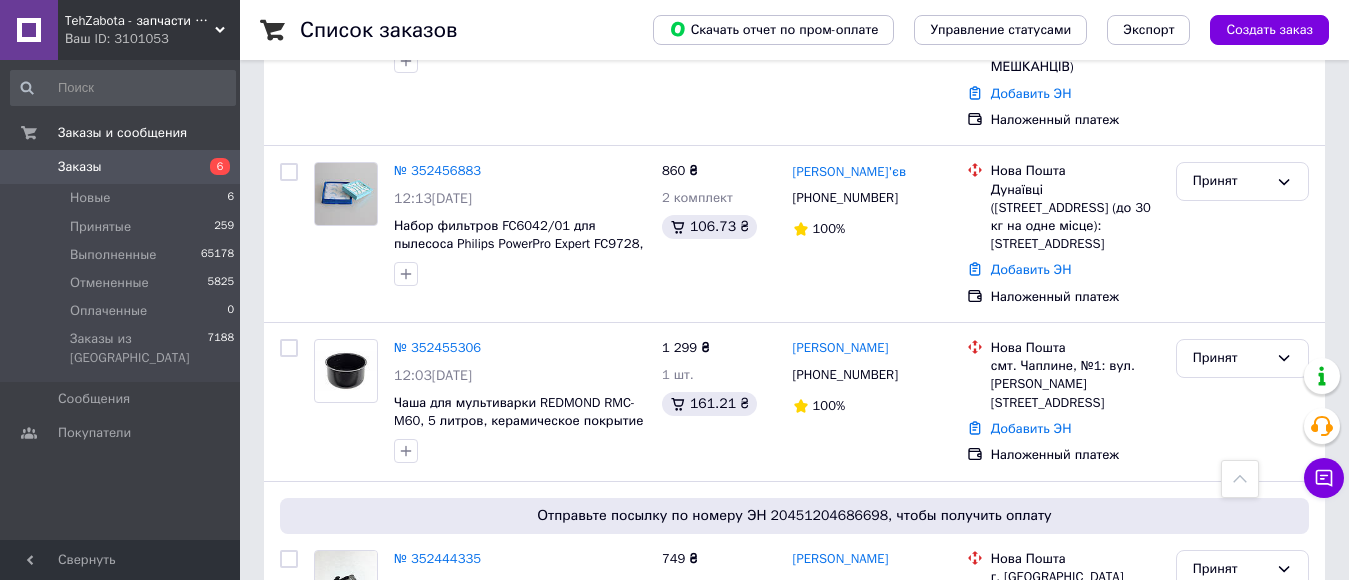 scroll, scrollTop: 900, scrollLeft: 0, axis: vertical 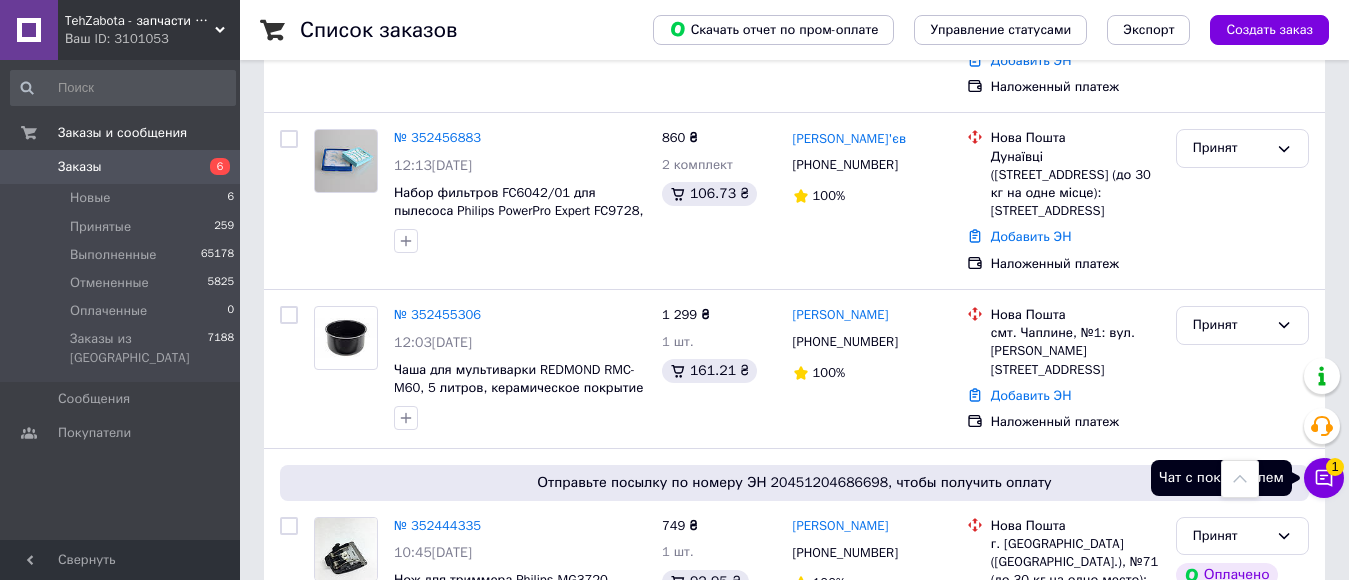 click 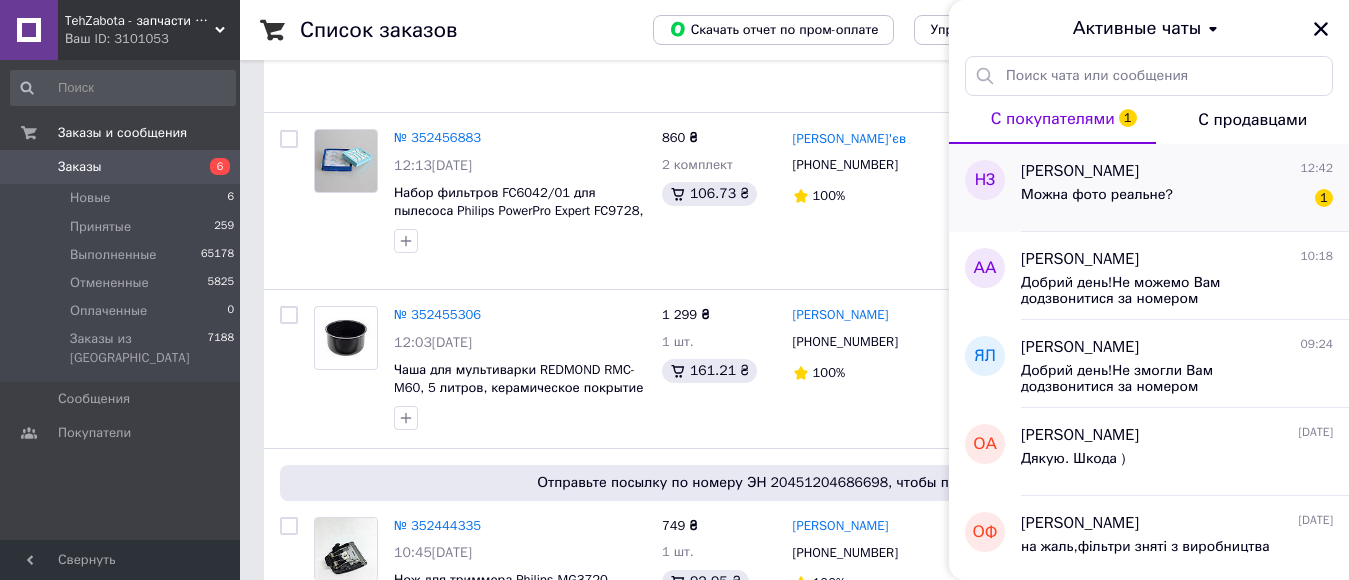 click on "Можна фото реальне? 1" at bounding box center (1177, 199) 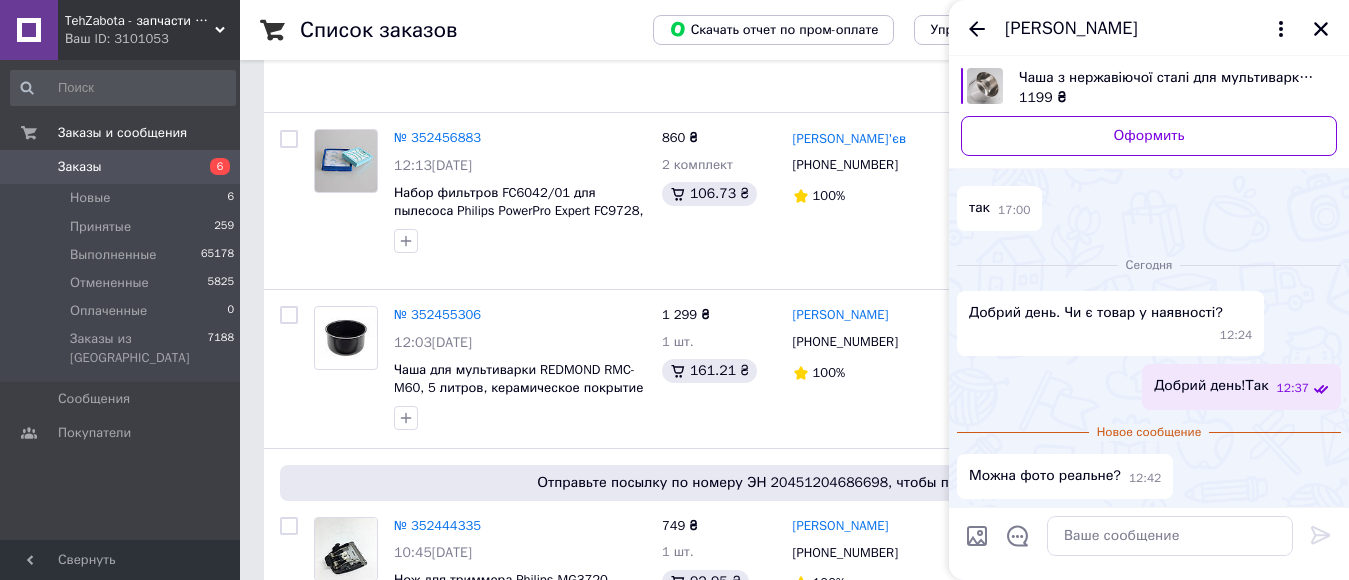 scroll, scrollTop: 983, scrollLeft: 0, axis: vertical 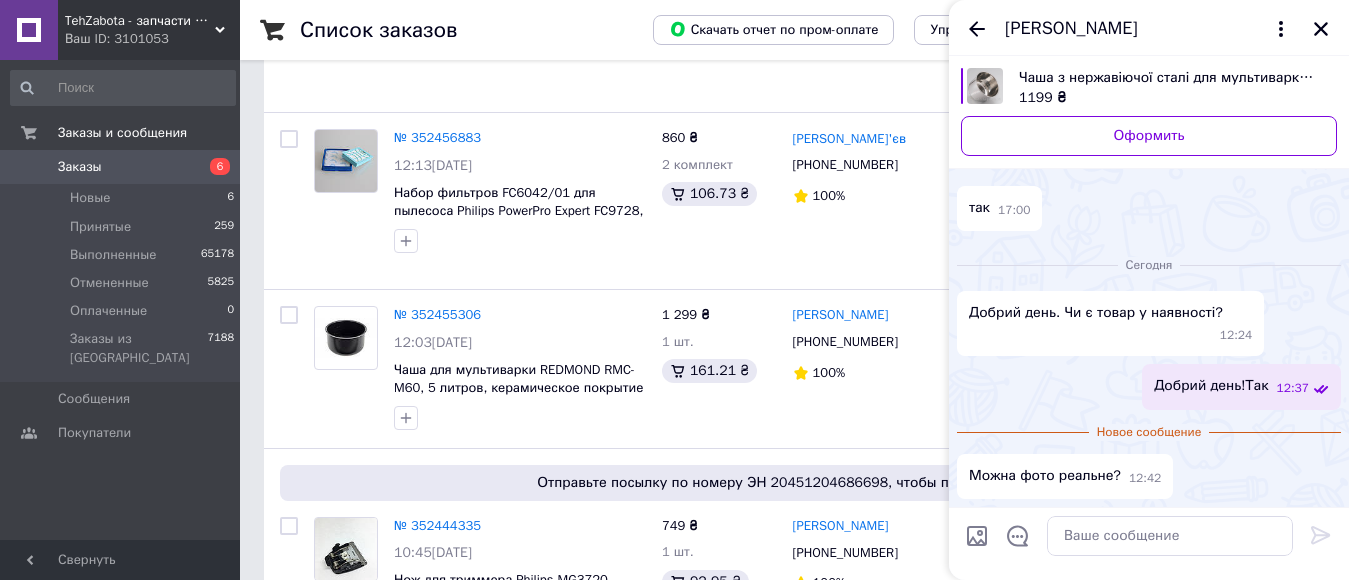 click at bounding box center (985, 86) 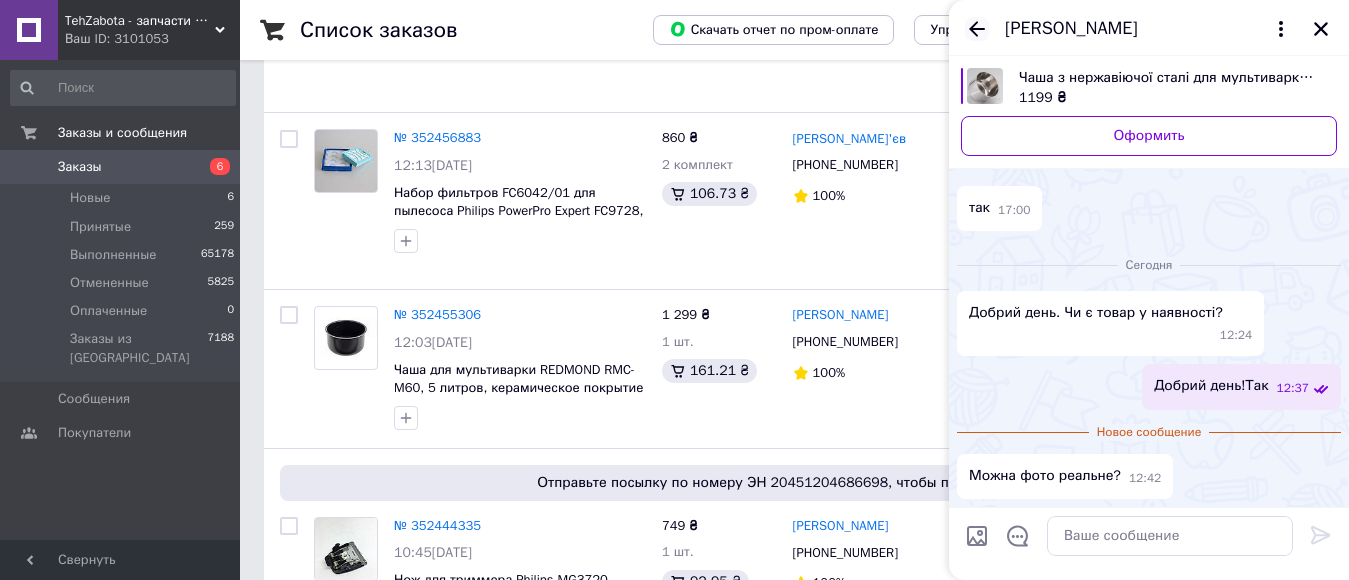 click 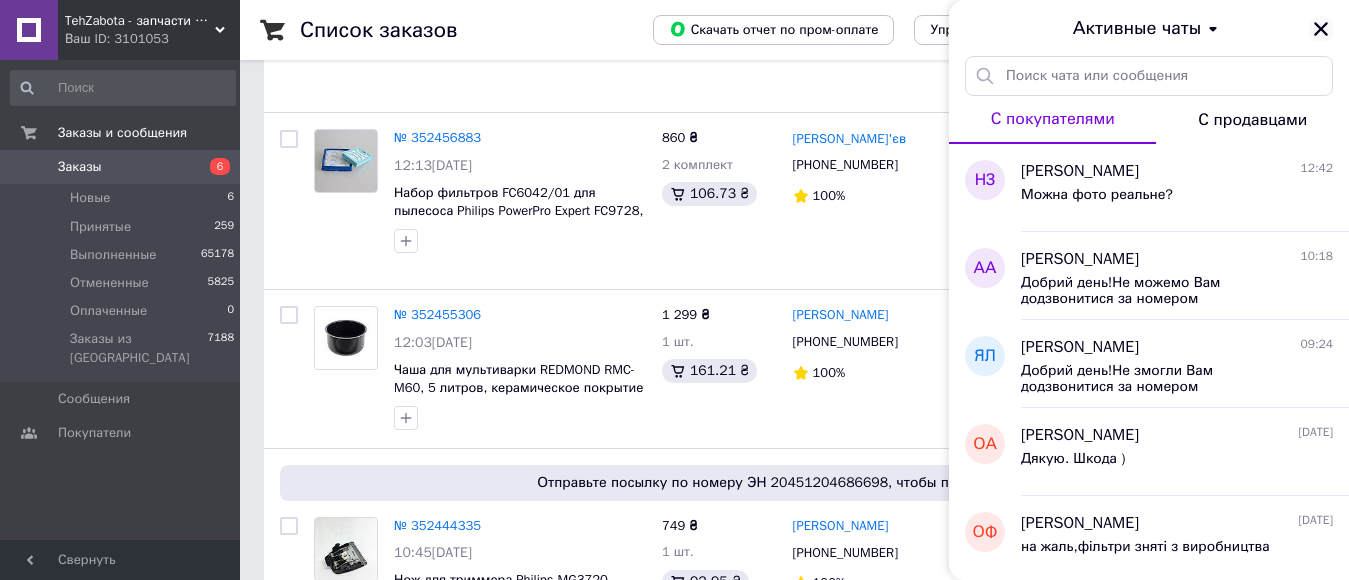 click 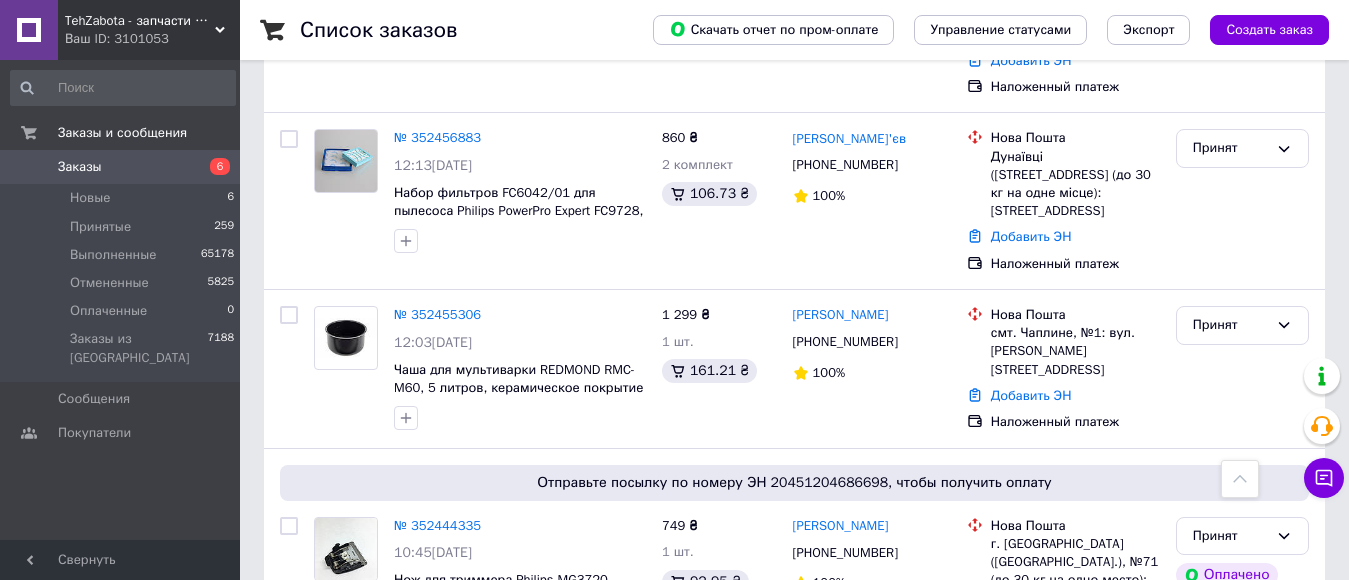 drag, startPoint x: 430, startPoint y: 205, endPoint x: 477, endPoint y: 245, distance: 61.7171 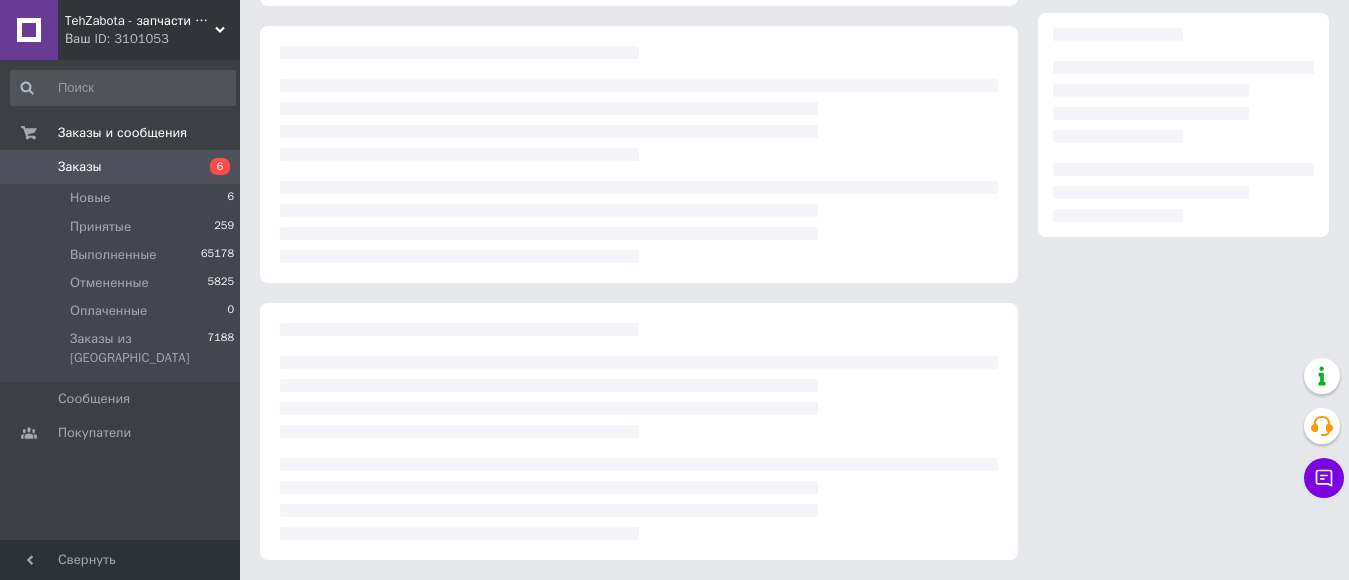 scroll, scrollTop: 0, scrollLeft: 0, axis: both 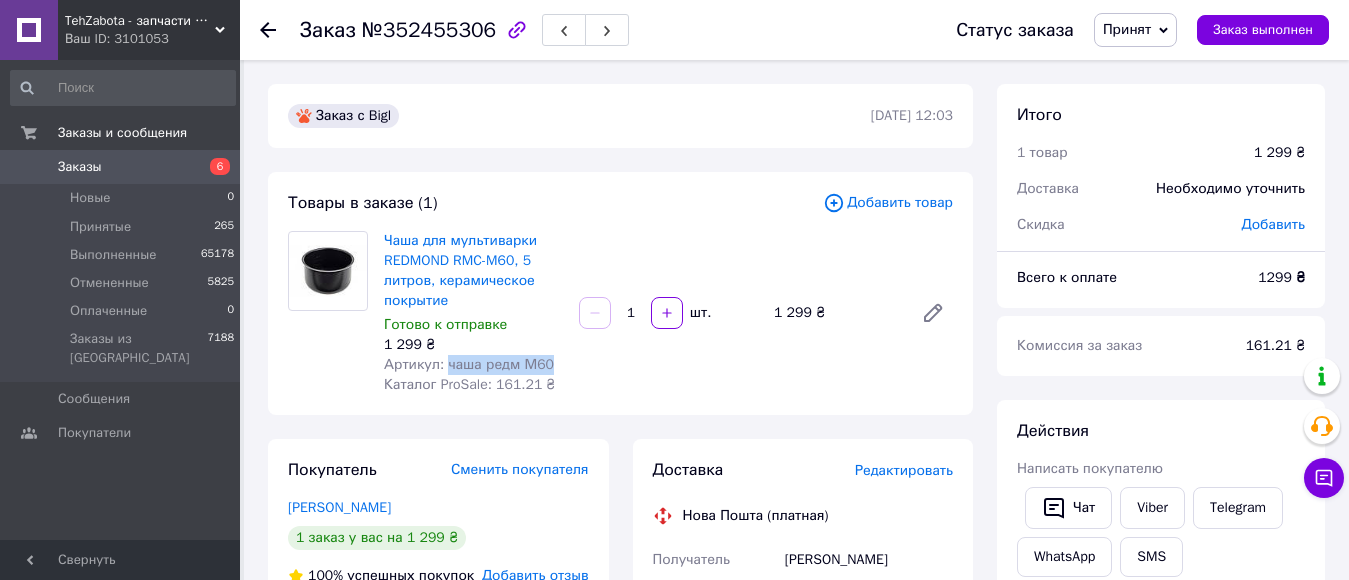 drag, startPoint x: 443, startPoint y: 360, endPoint x: 564, endPoint y: 372, distance: 121.59358 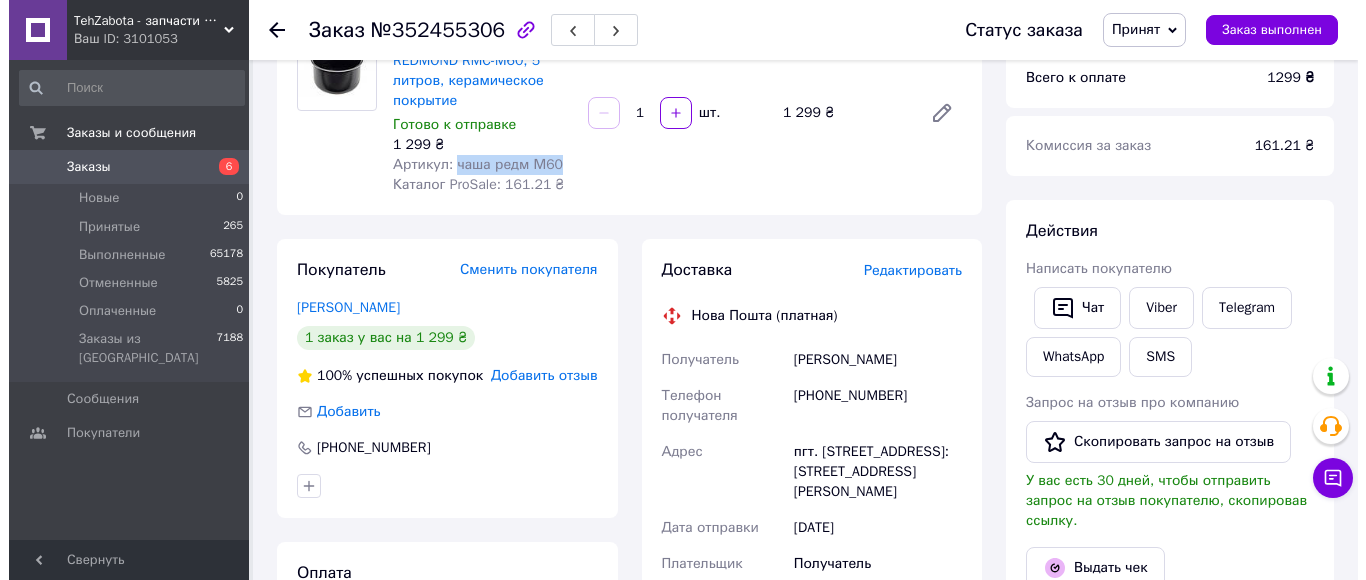 scroll, scrollTop: 300, scrollLeft: 0, axis: vertical 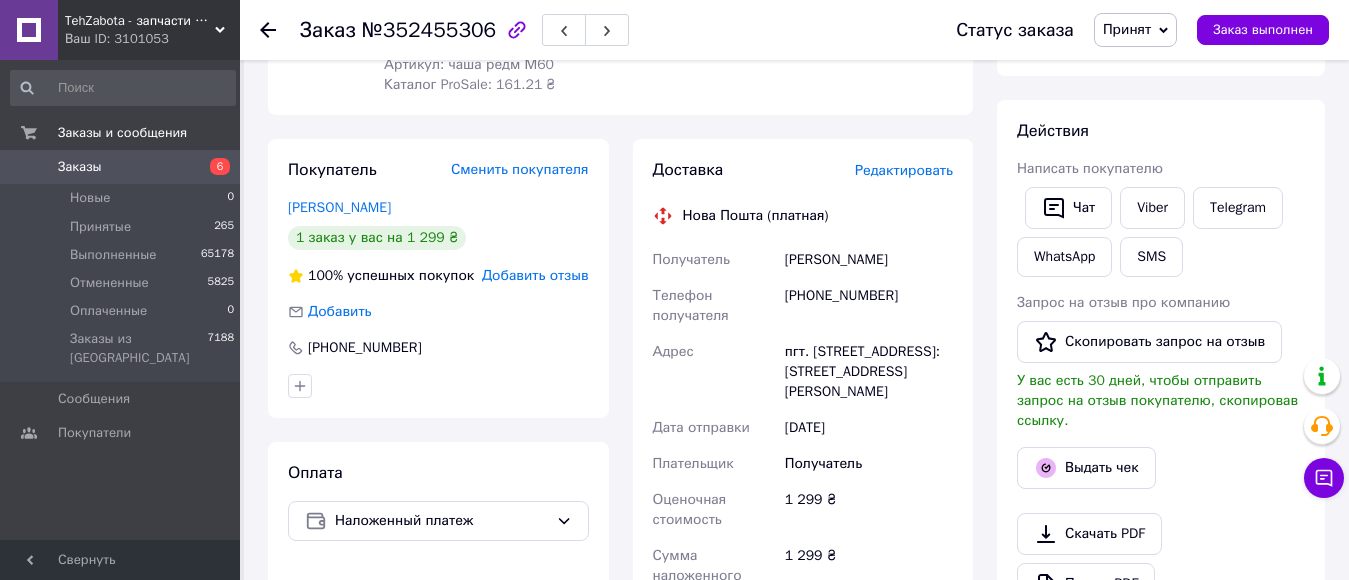 click on "Редактировать" at bounding box center [904, 170] 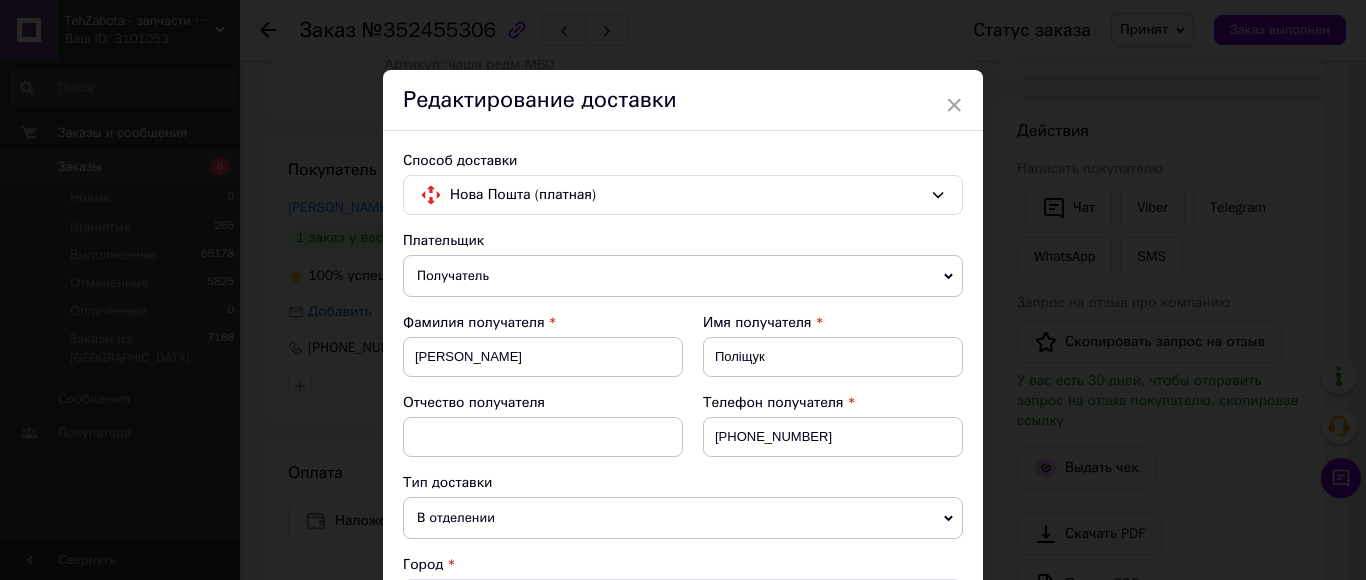 scroll, scrollTop: 900, scrollLeft: 0, axis: vertical 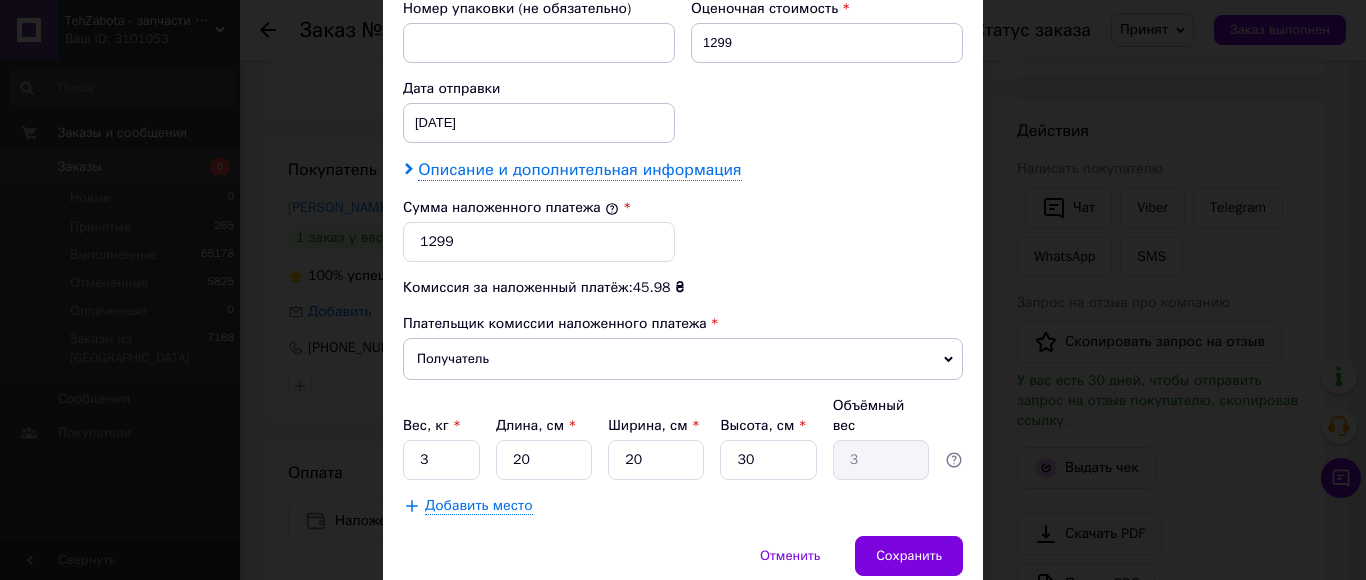 click on "Описание и дополнительная информация" at bounding box center (579, 170) 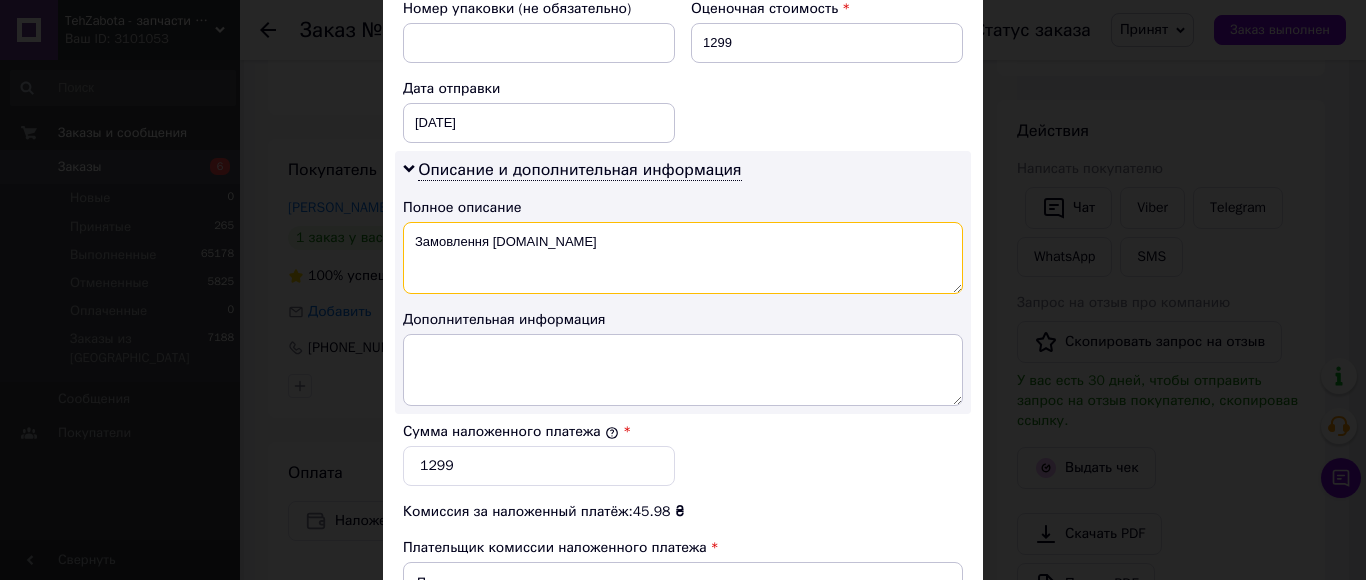 click on "Замовлення Bigl.ua" at bounding box center [683, 258] 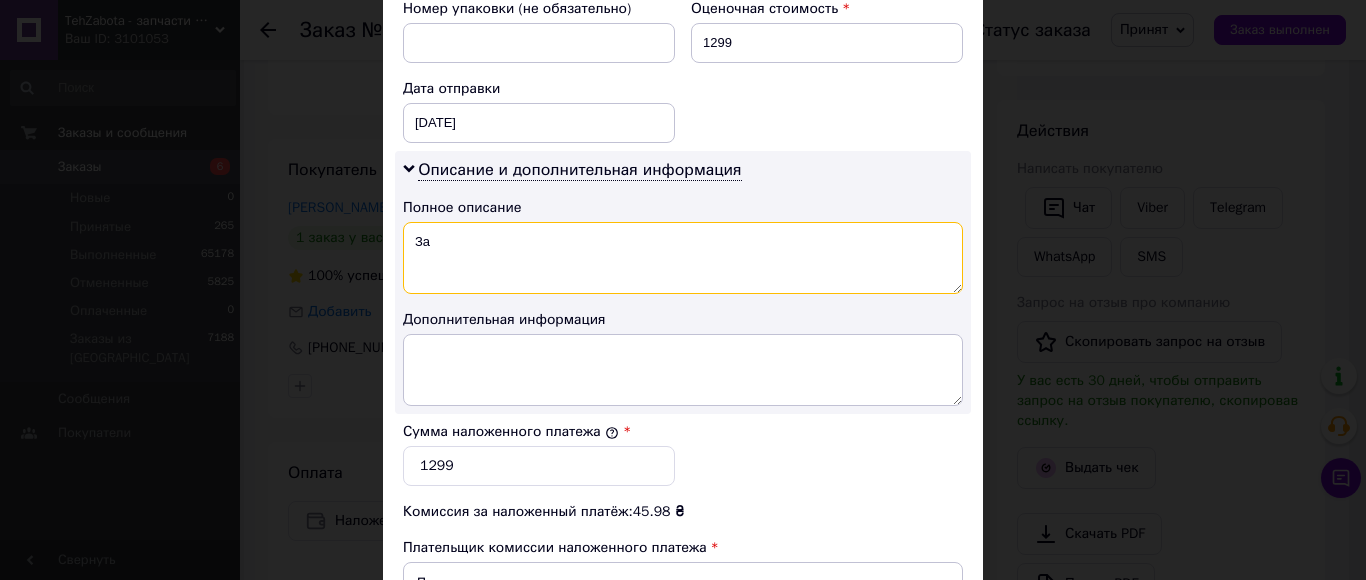 type on "З" 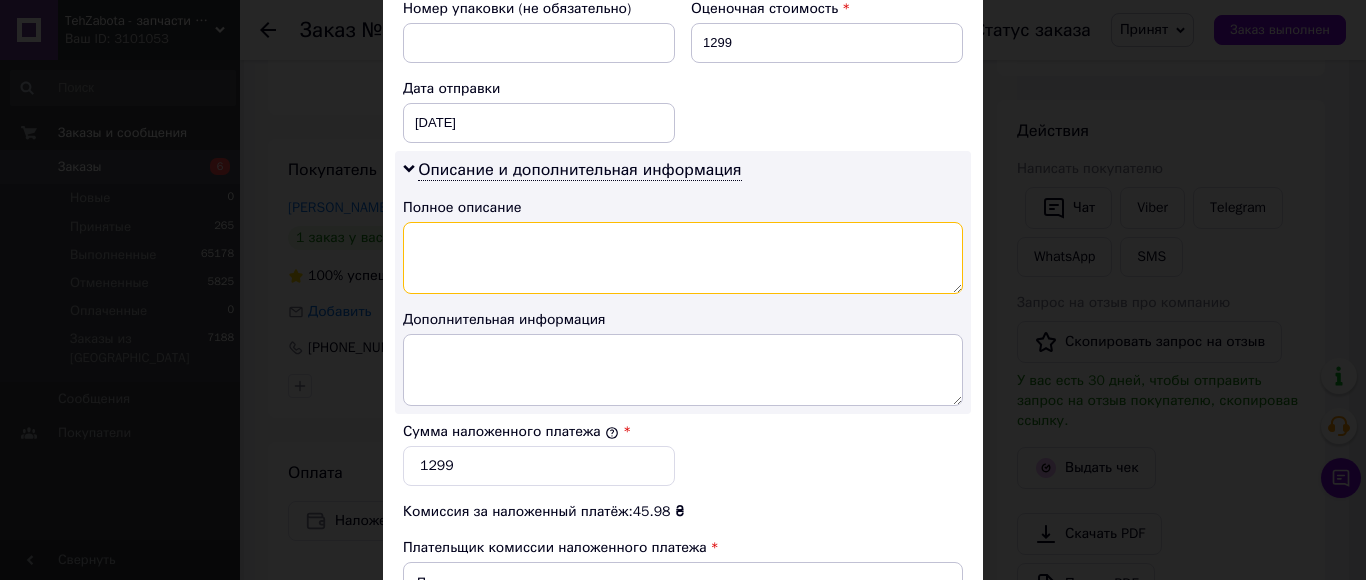 paste on "чаша редм М60" 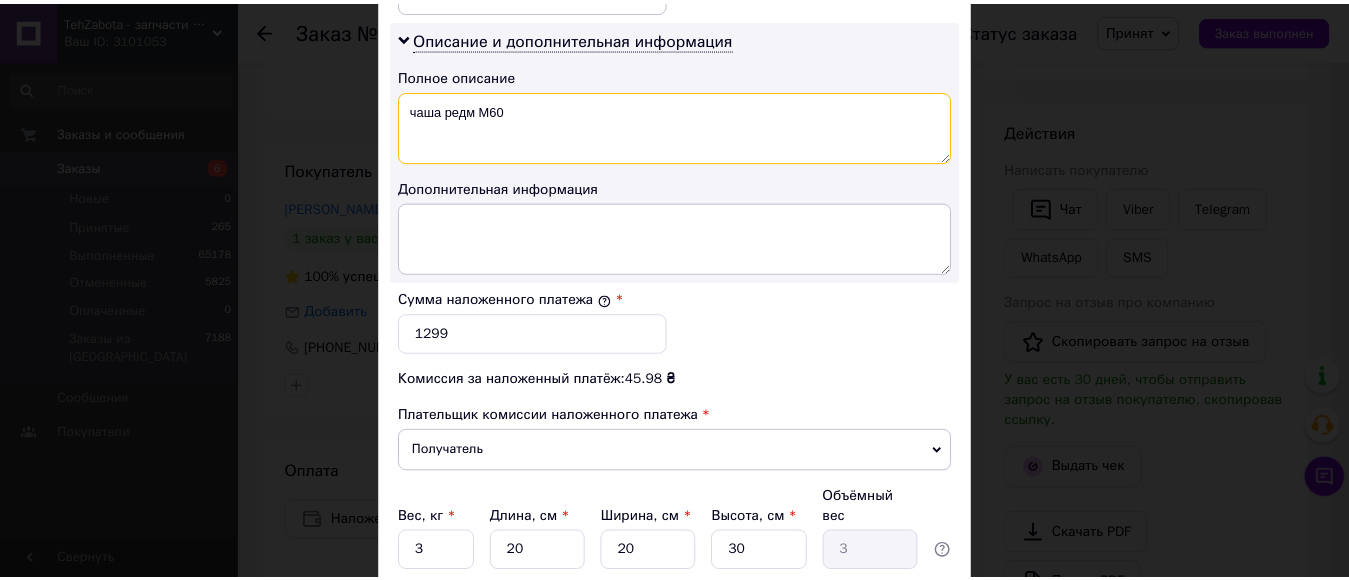 scroll, scrollTop: 1190, scrollLeft: 0, axis: vertical 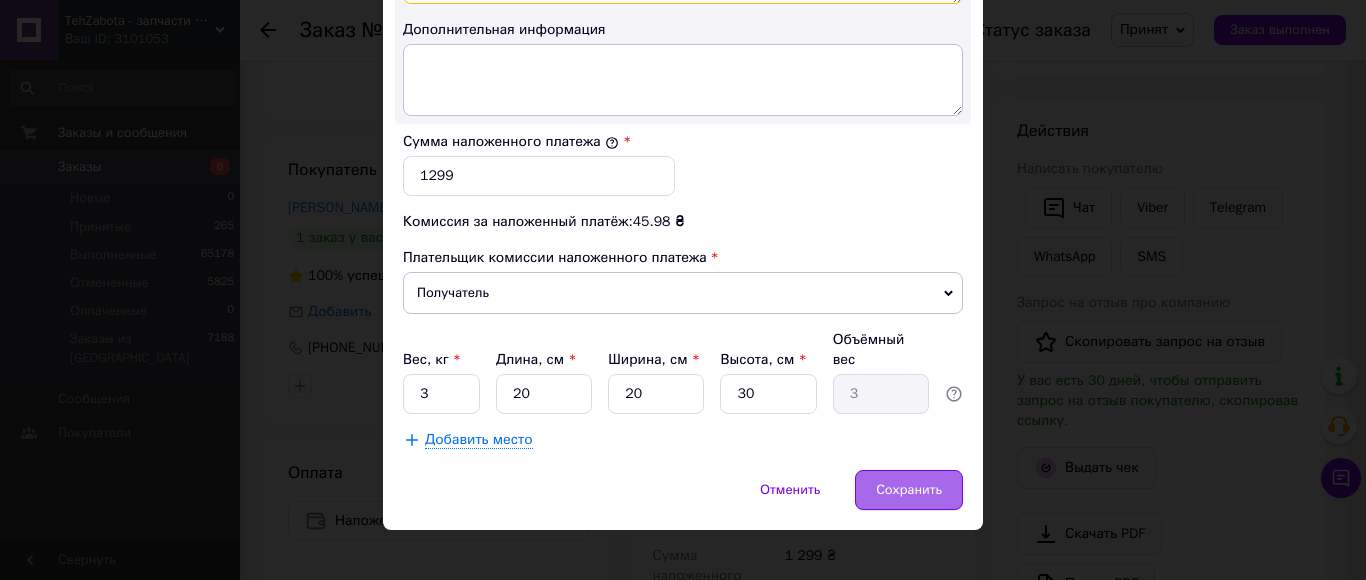 type on "чаша редм М60" 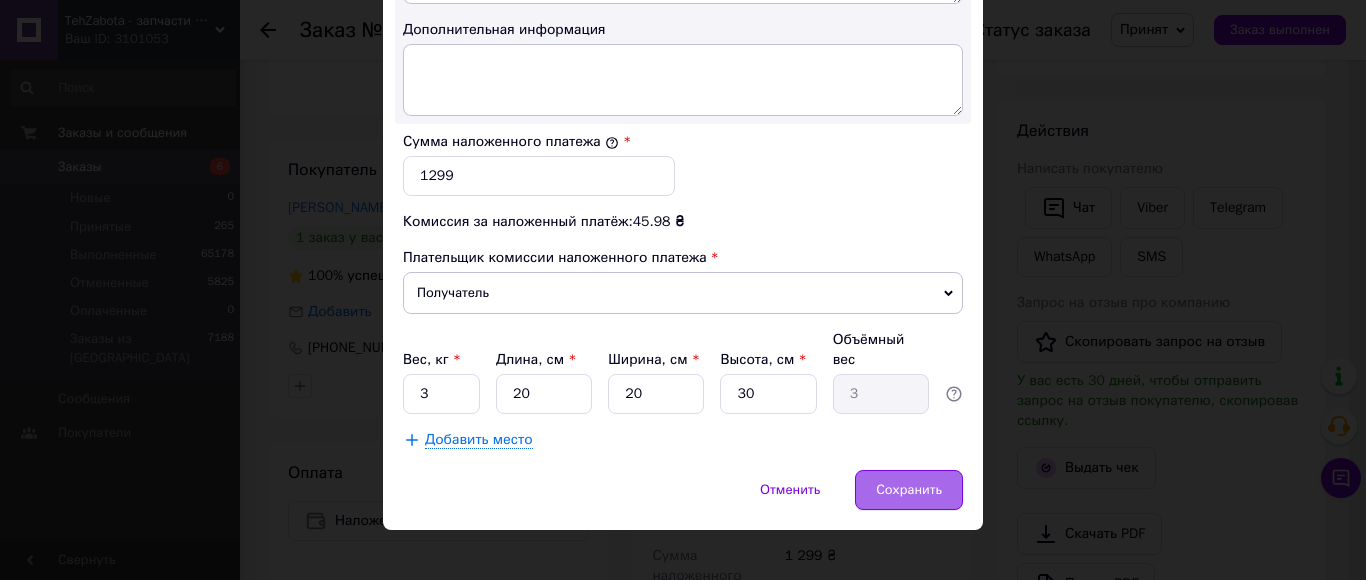 click on "Сохранить" at bounding box center (909, 490) 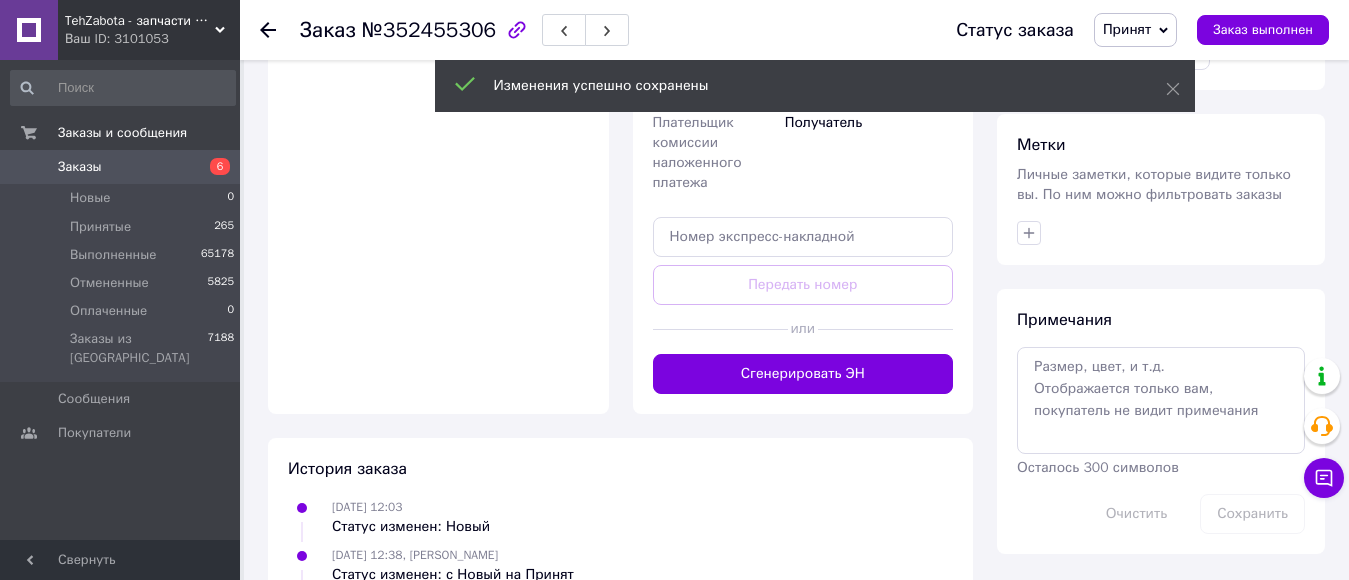 scroll, scrollTop: 900, scrollLeft: 0, axis: vertical 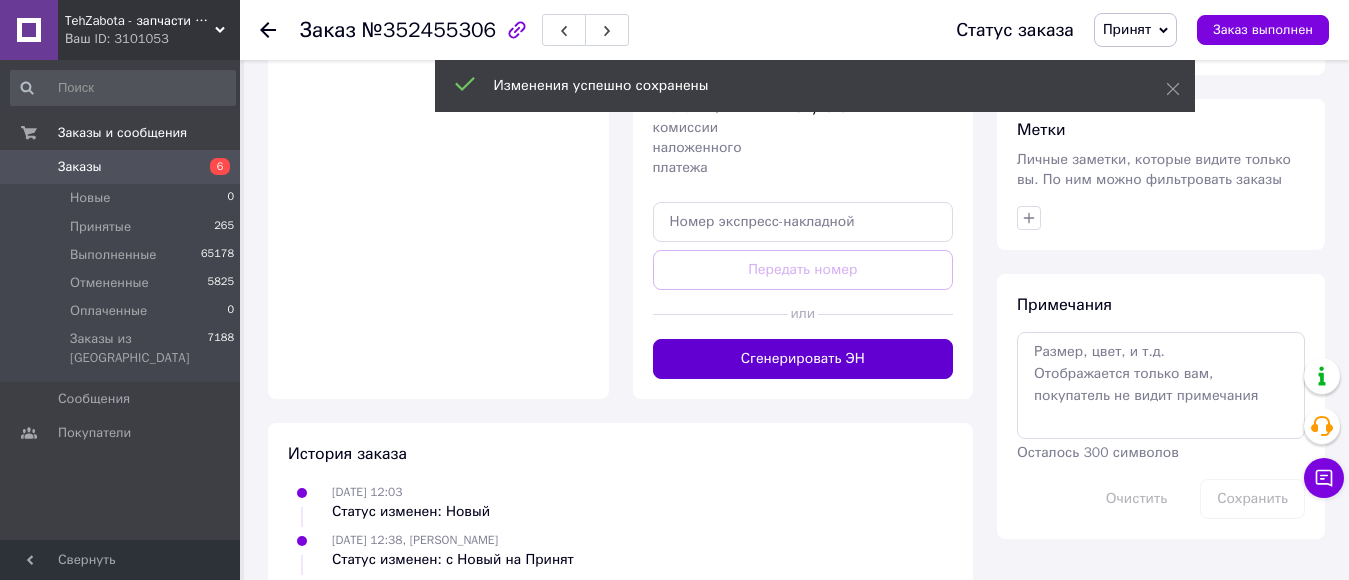 click on "Сгенерировать ЭН" at bounding box center (803, 359) 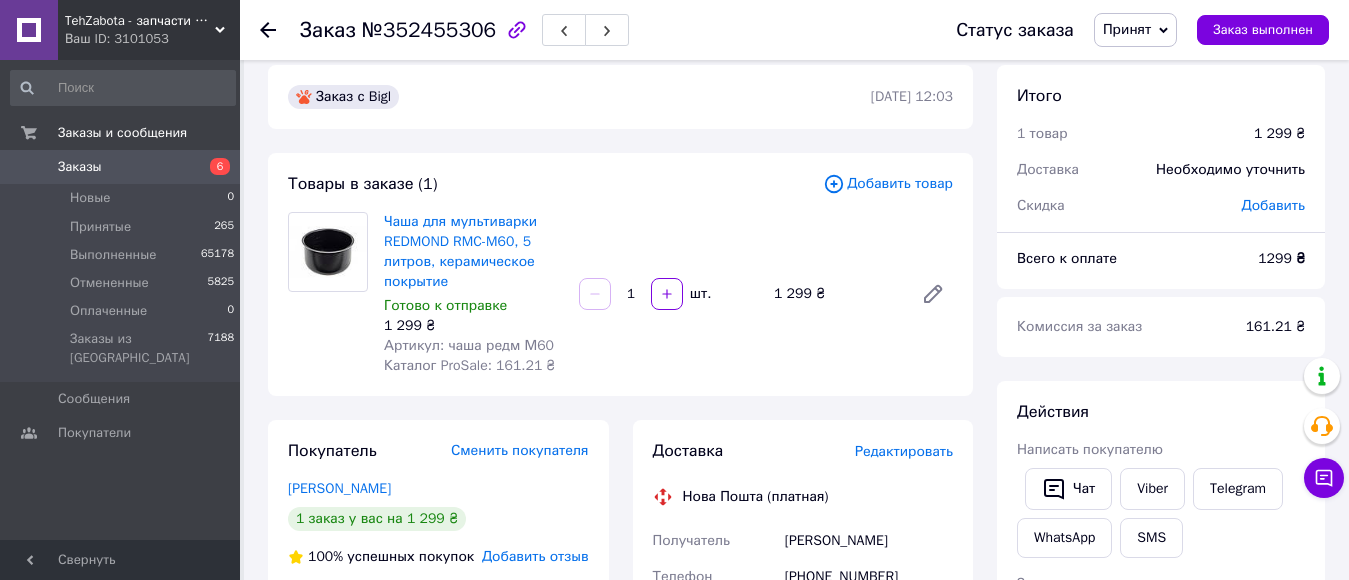 scroll, scrollTop: 0, scrollLeft: 0, axis: both 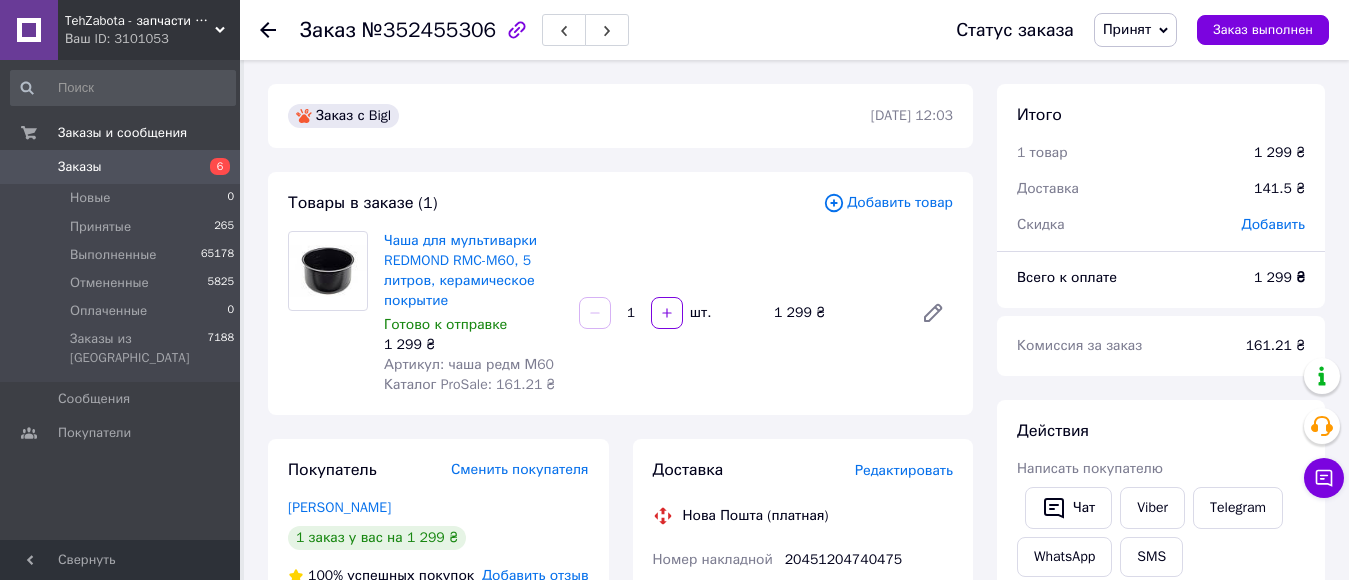 click 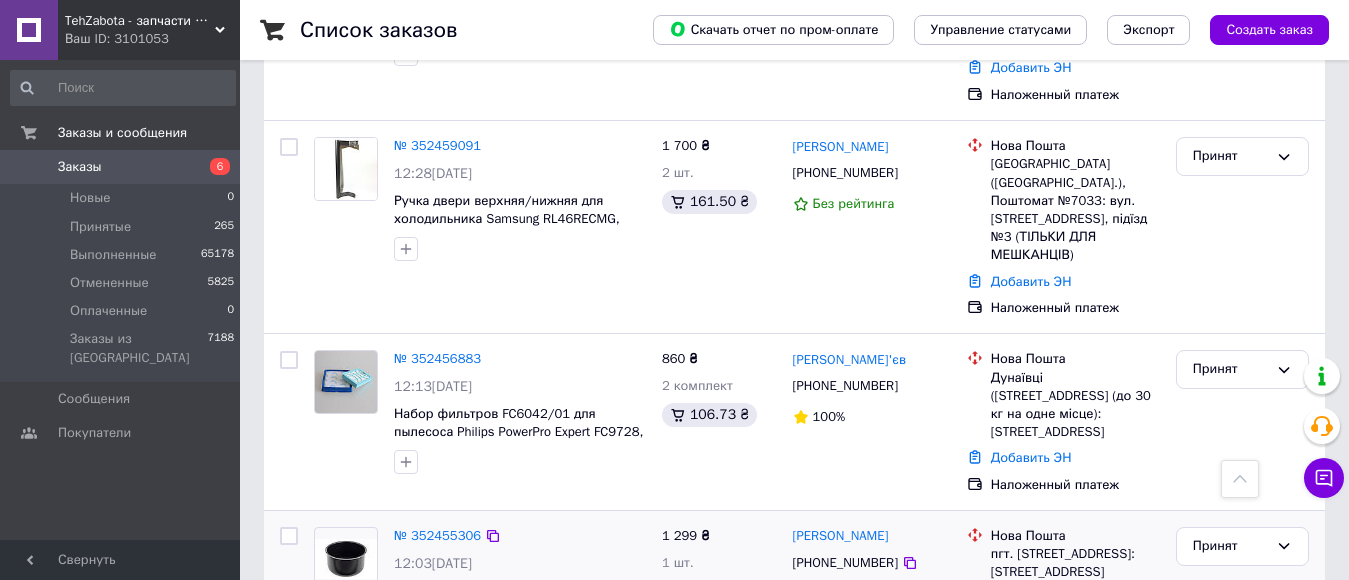 scroll, scrollTop: 700, scrollLeft: 0, axis: vertical 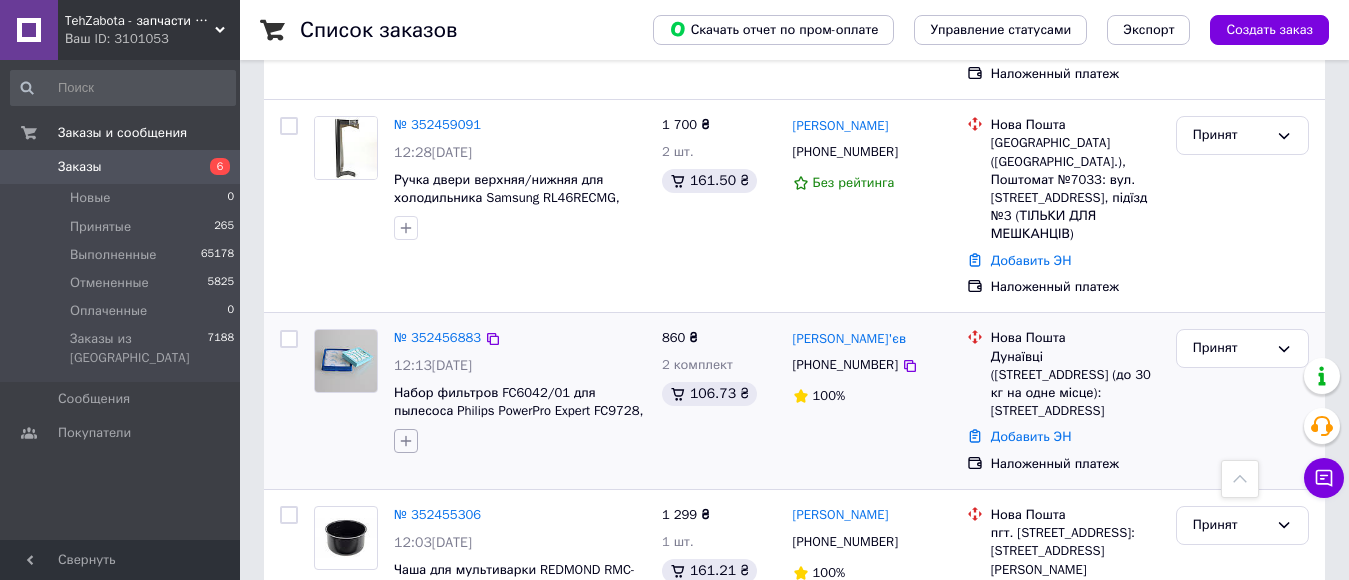 click 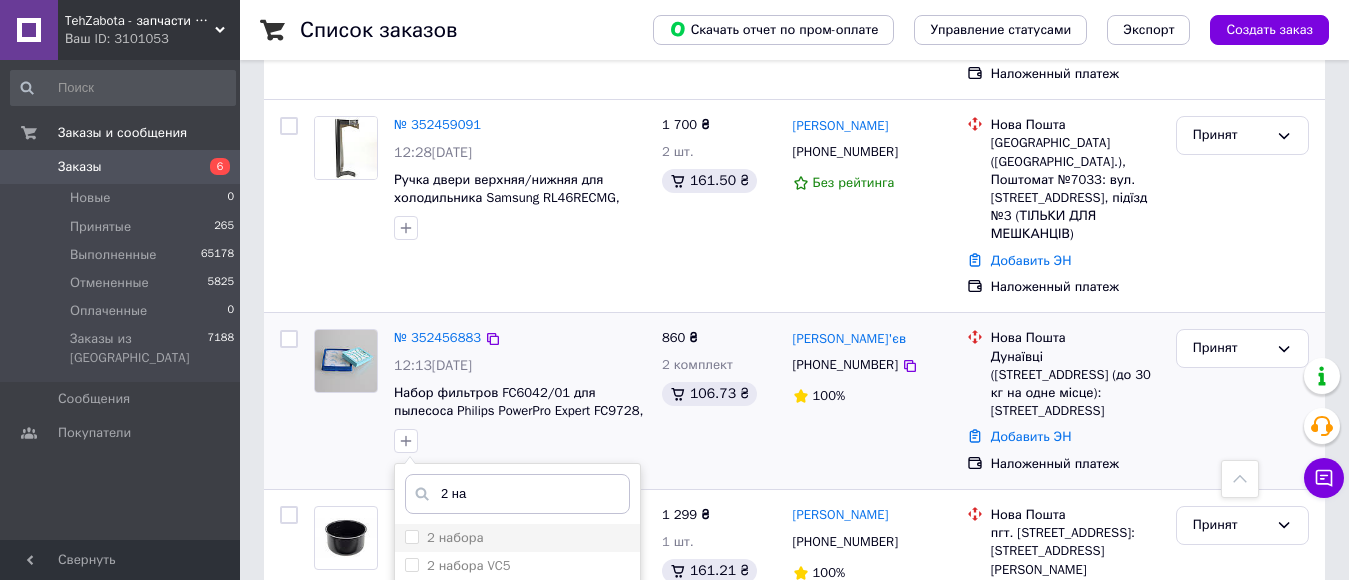 type on "2 на" 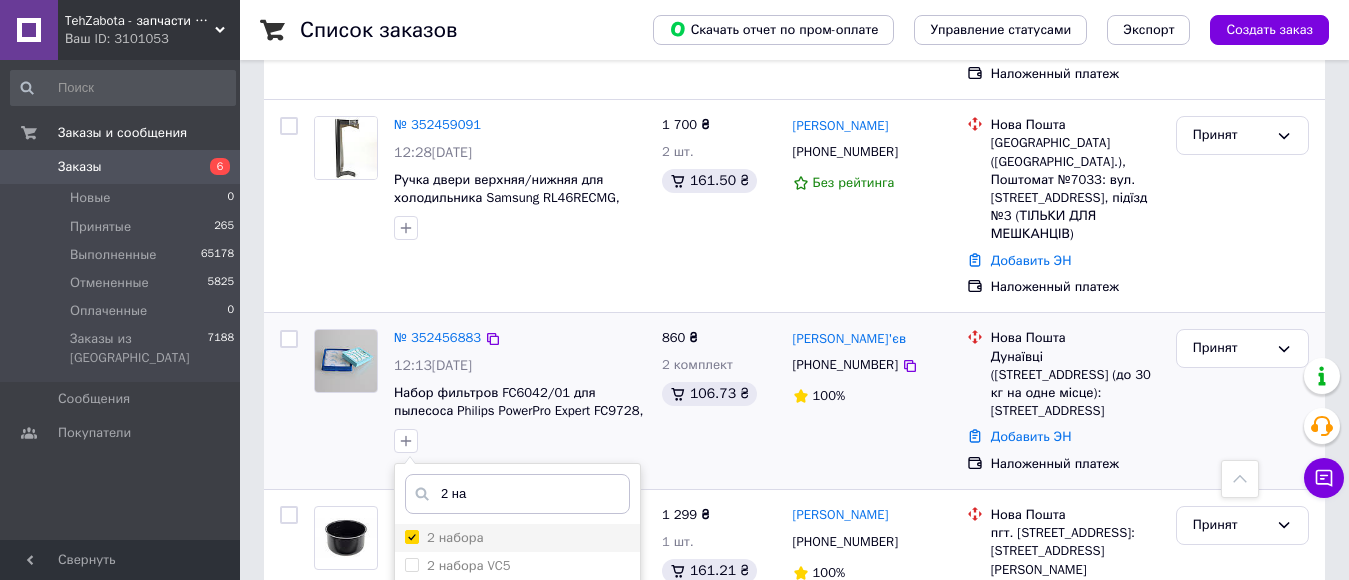 checkbox on "true" 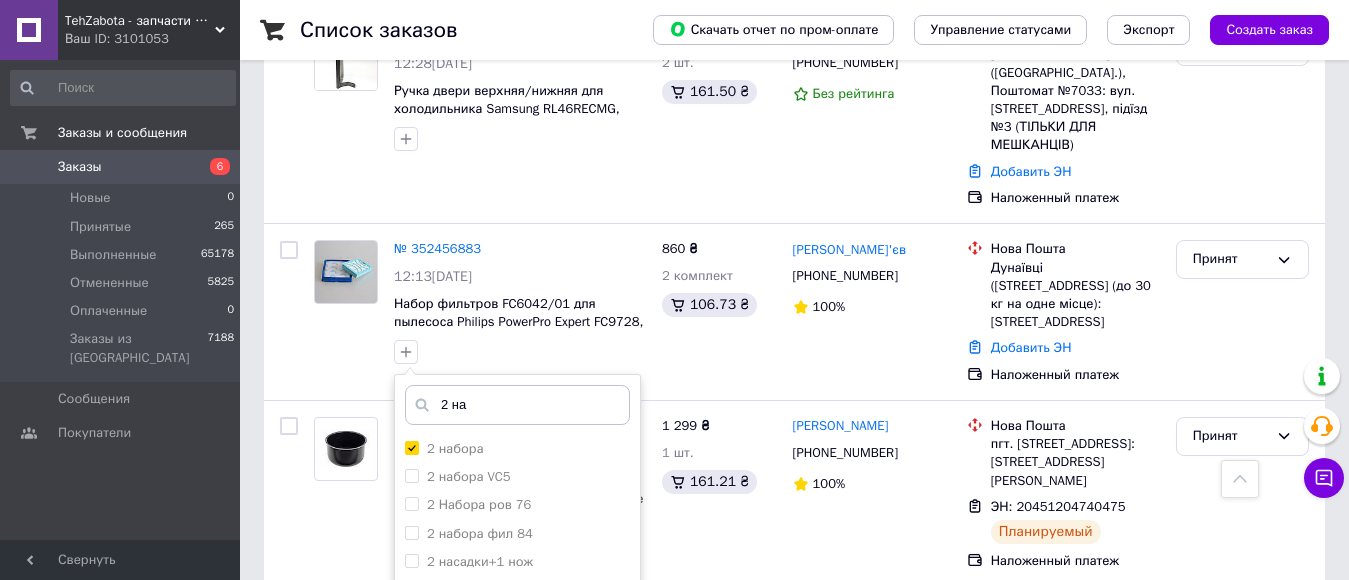 scroll, scrollTop: 900, scrollLeft: 0, axis: vertical 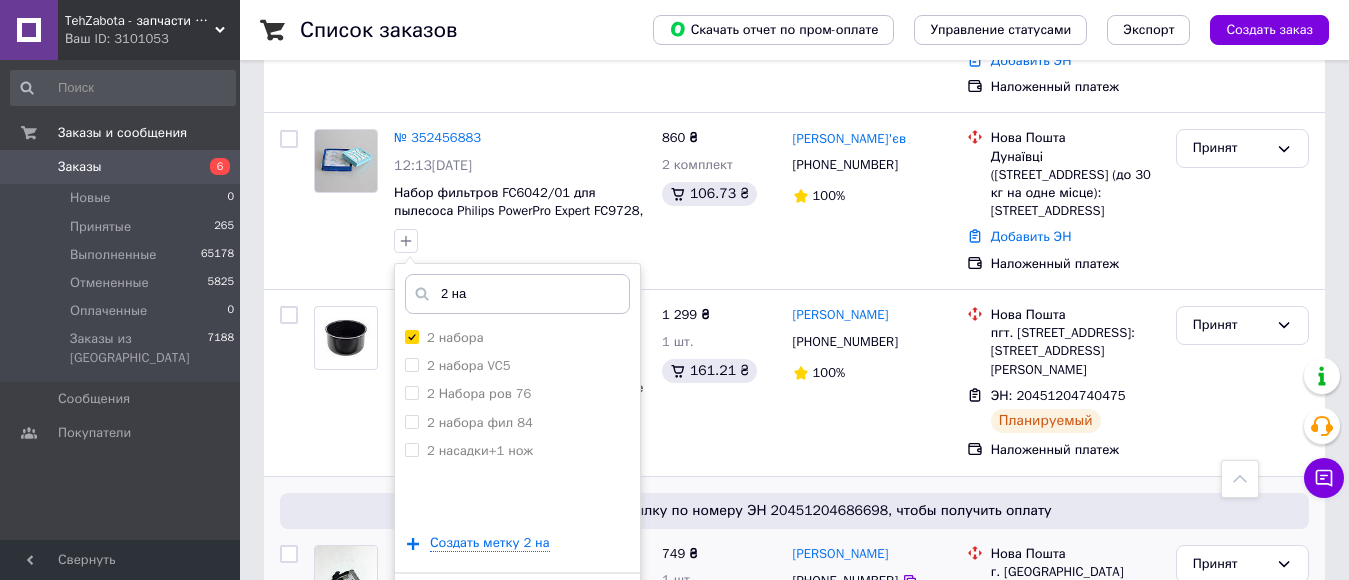 click on "Добавить метку" at bounding box center [517, 603] 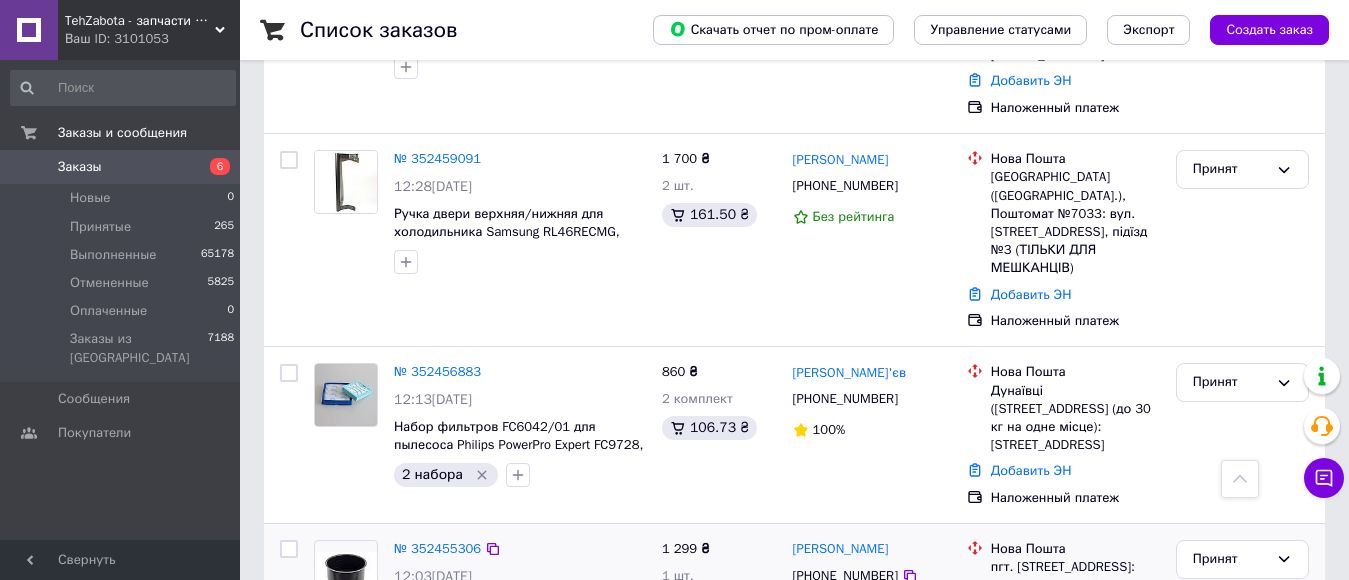 scroll, scrollTop: 700, scrollLeft: 0, axis: vertical 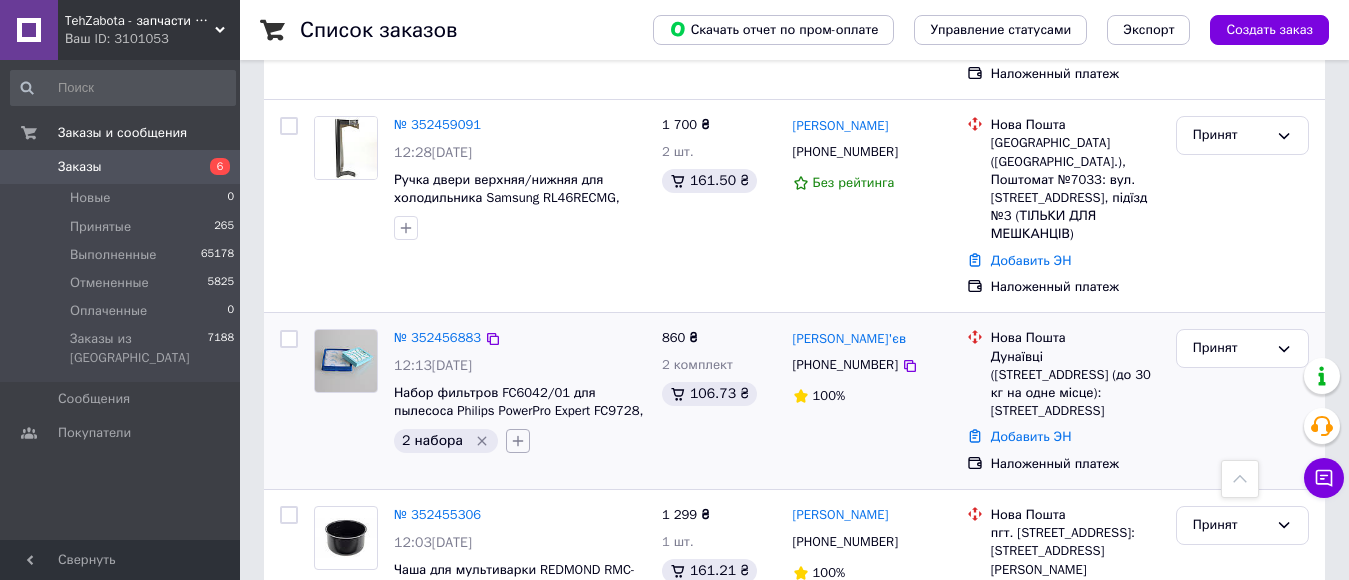 click 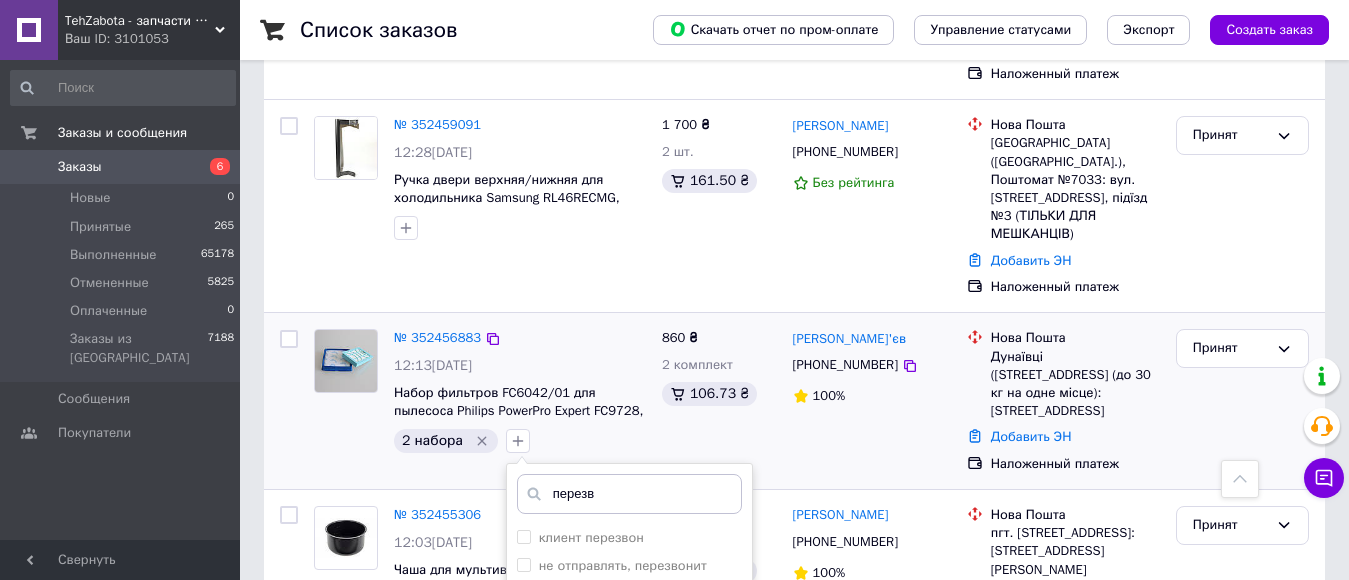 scroll, scrollTop: 800, scrollLeft: 0, axis: vertical 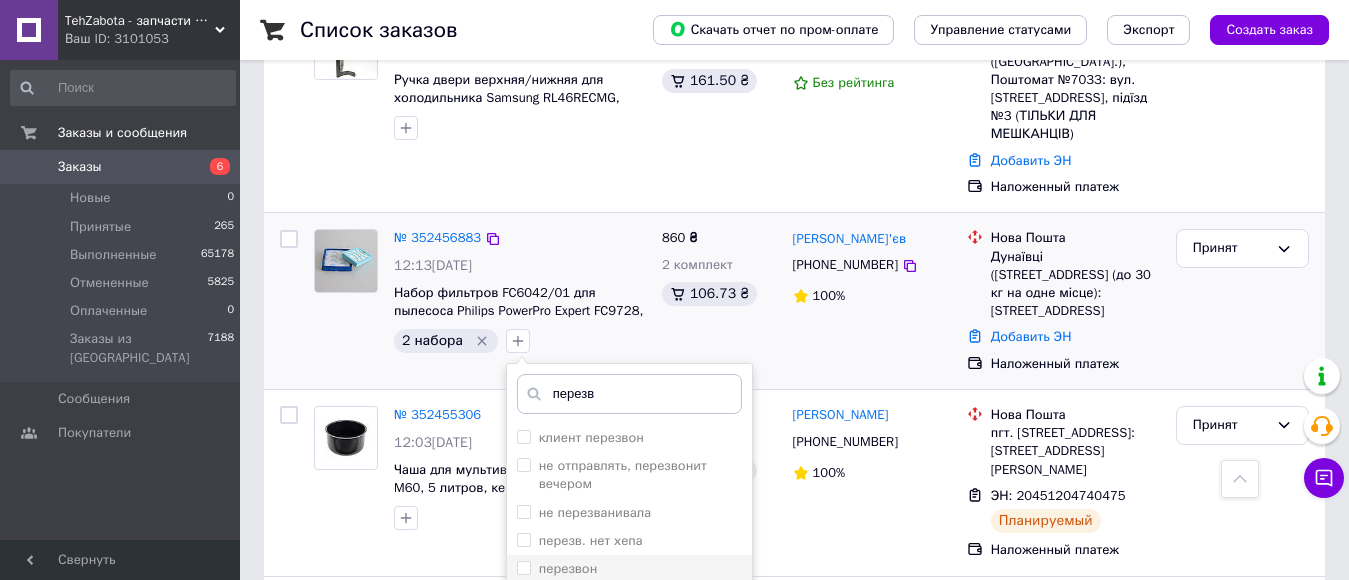 type on "перезв" 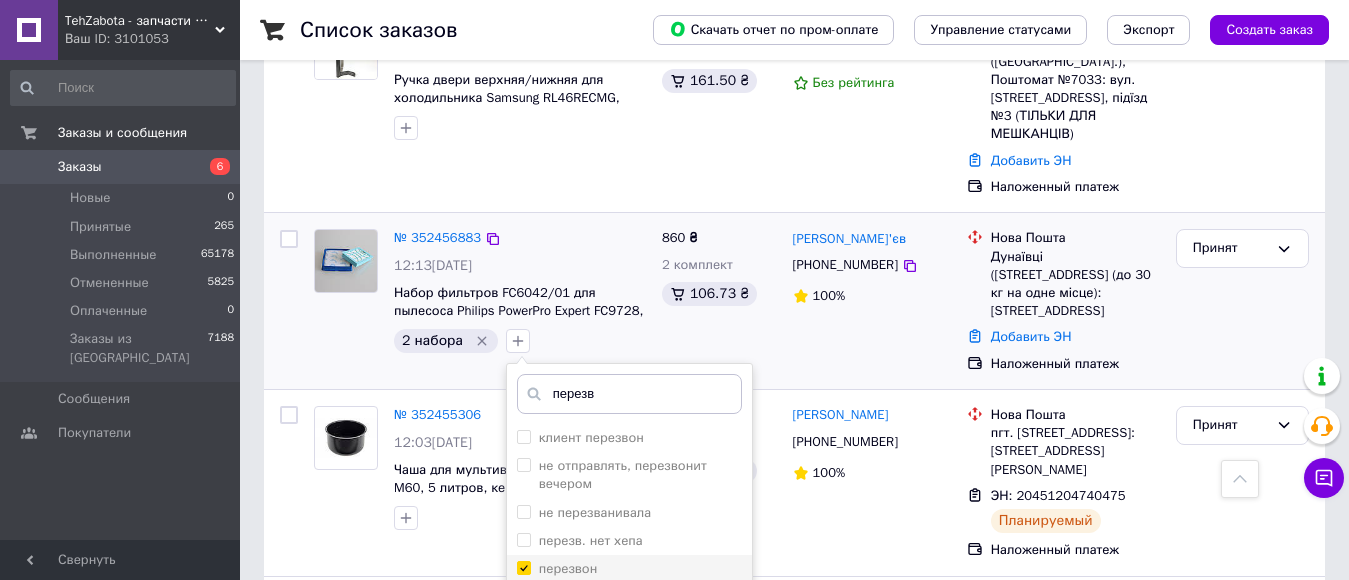 checkbox on "true" 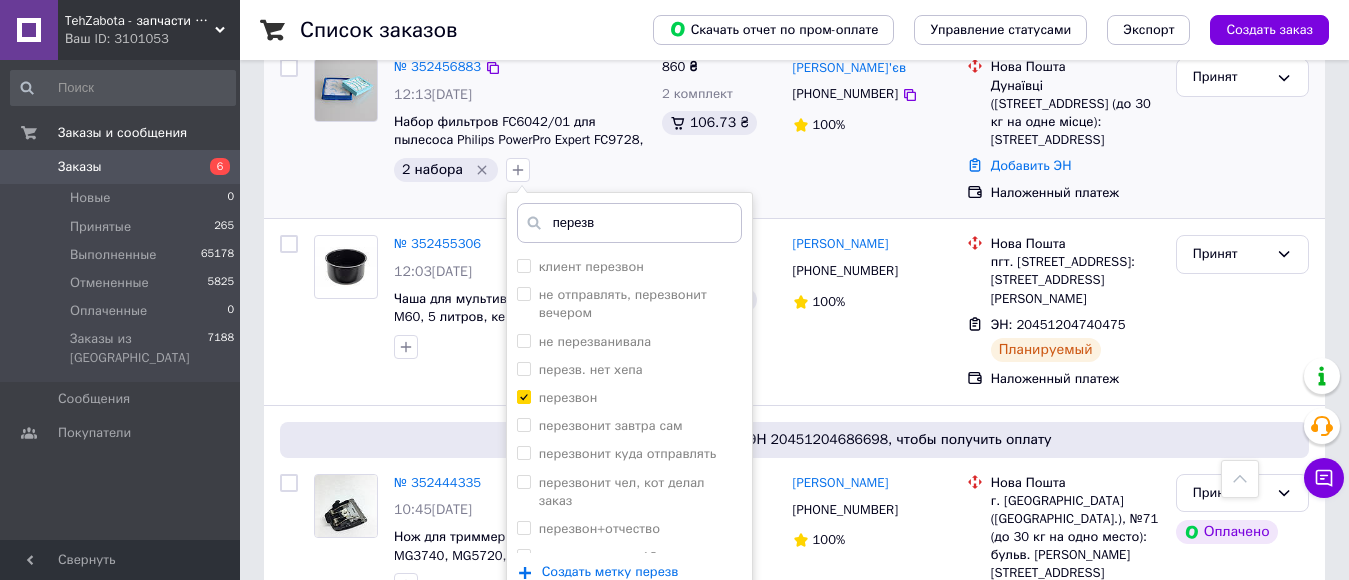 scroll, scrollTop: 1000, scrollLeft: 0, axis: vertical 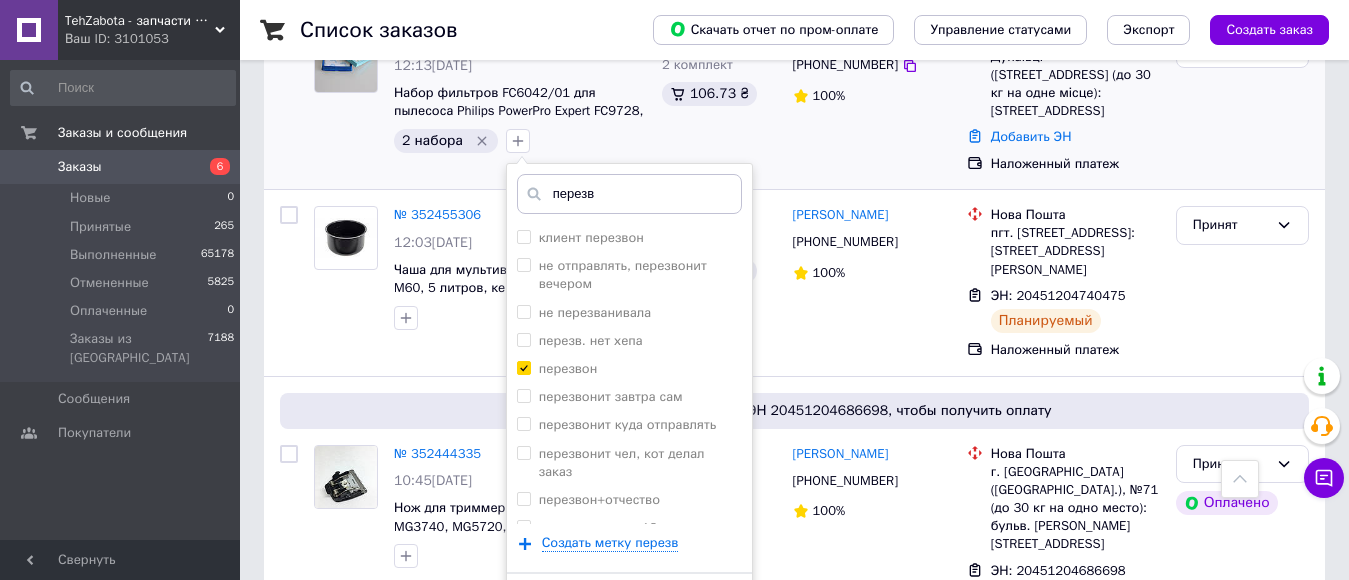 click on "Добавить метку" at bounding box center [629, 603] 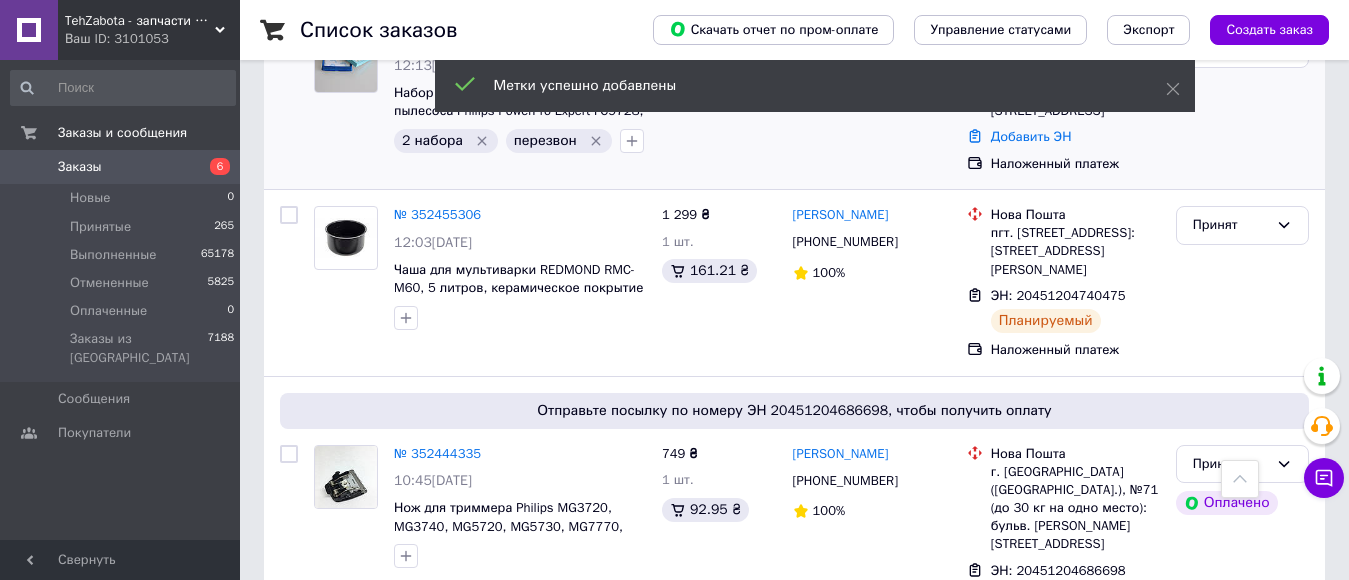 scroll, scrollTop: 600, scrollLeft: 0, axis: vertical 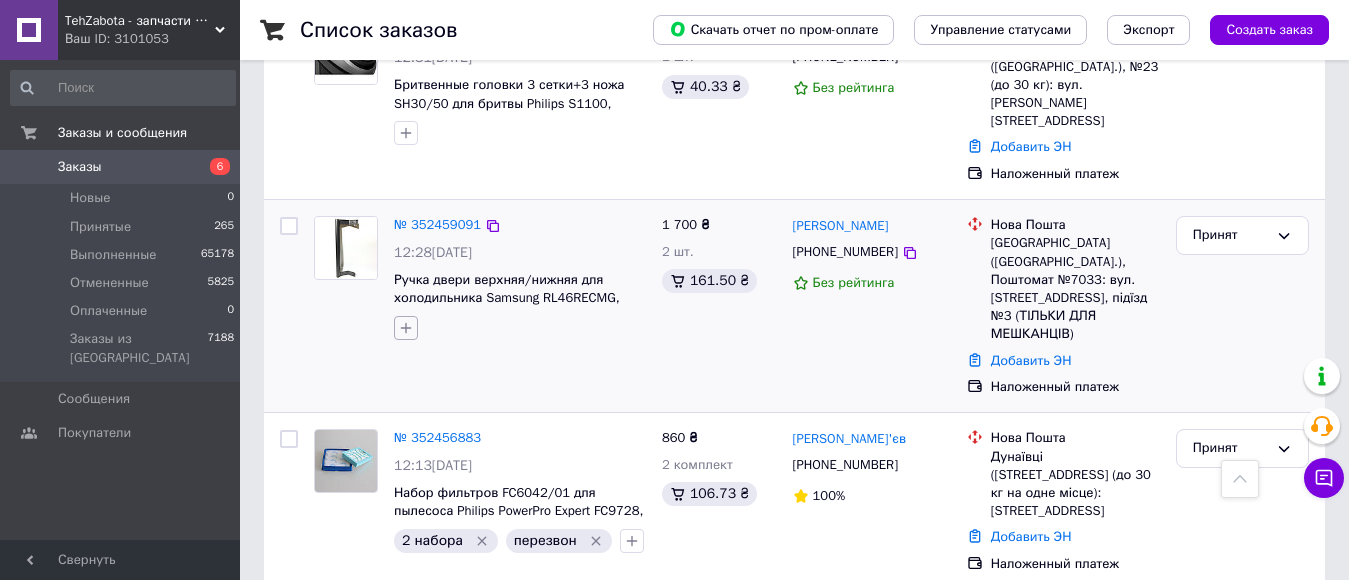 click 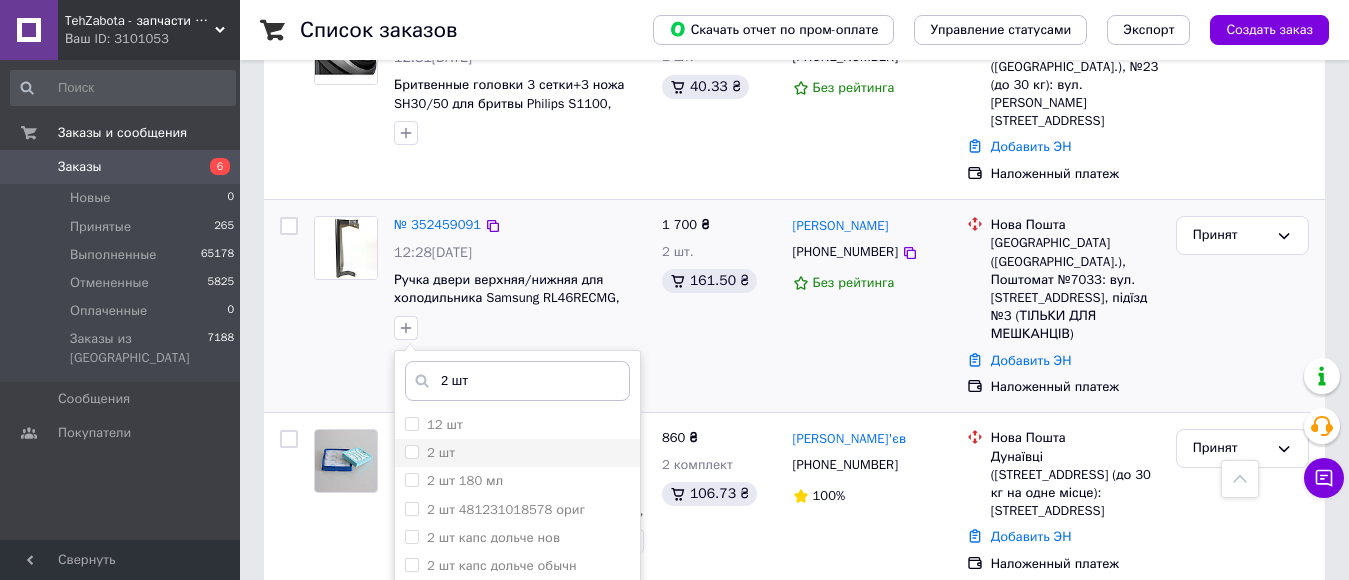type on "2 шт" 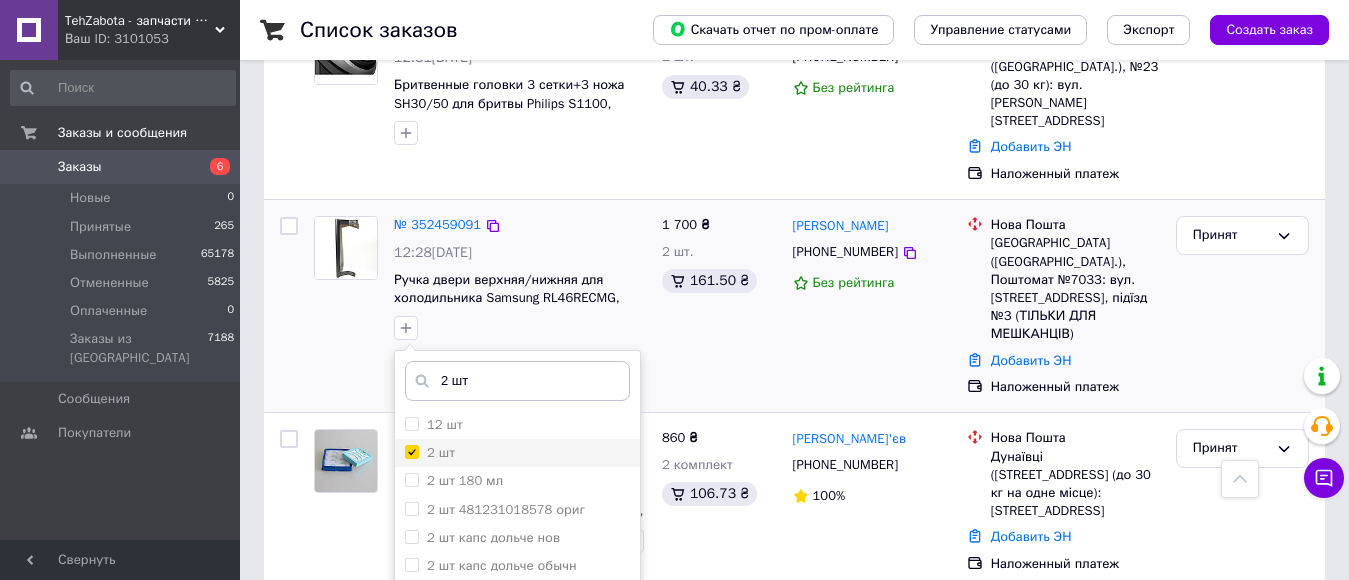 checkbox on "true" 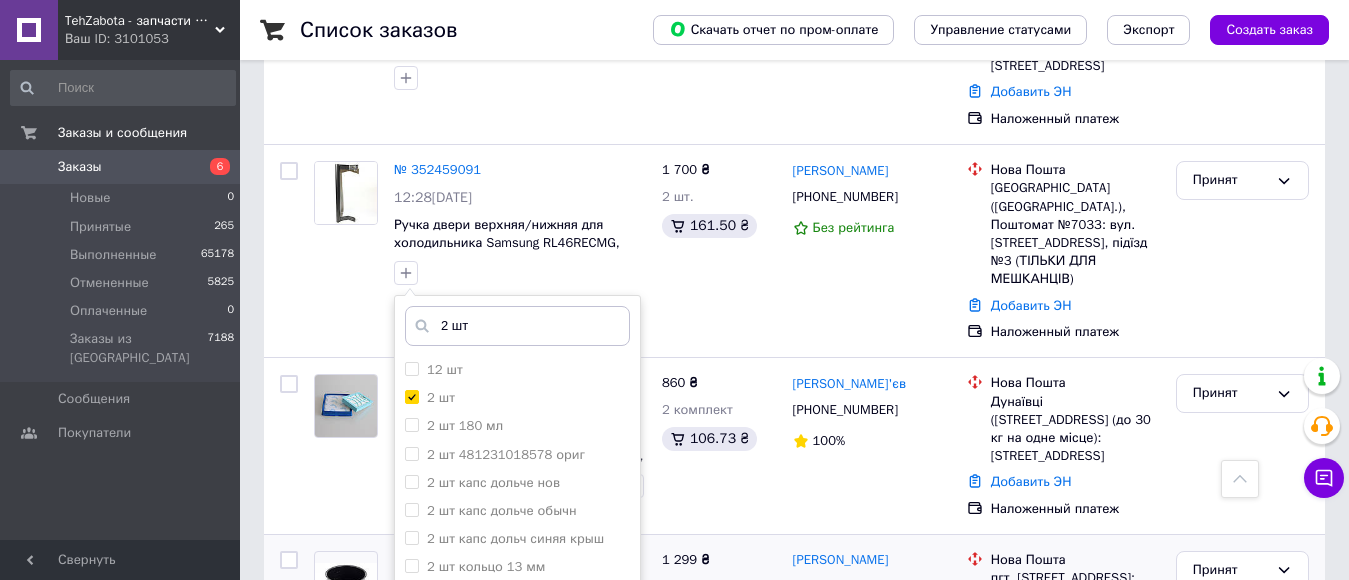 scroll, scrollTop: 800, scrollLeft: 0, axis: vertical 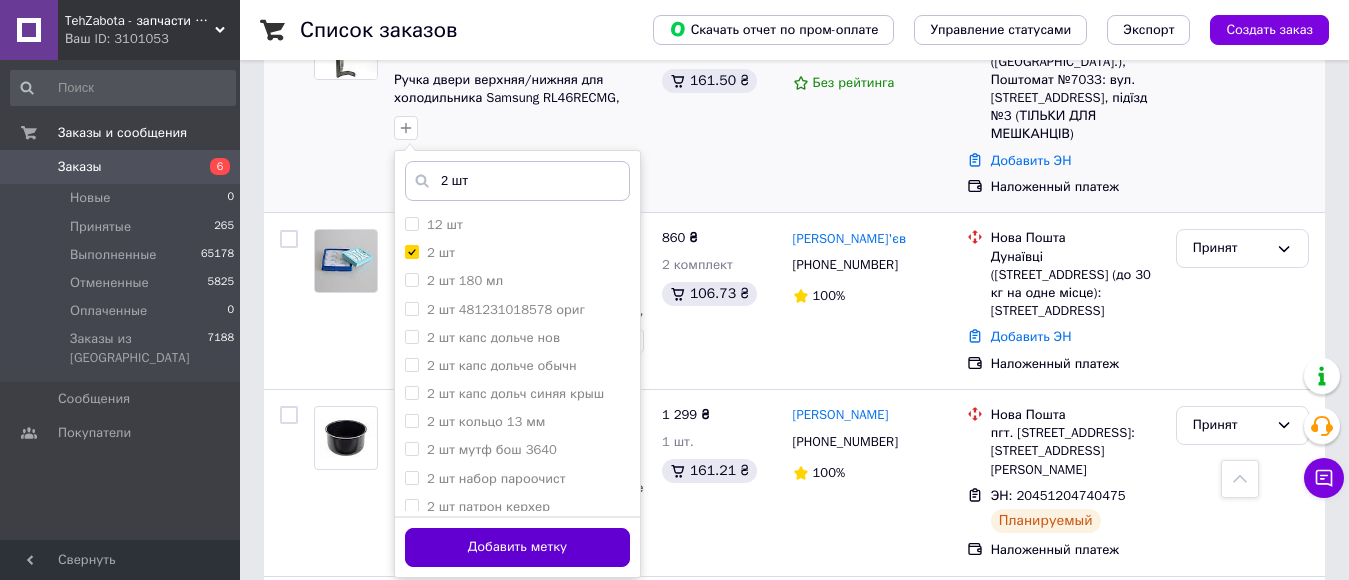 click on "Добавить метку" at bounding box center (517, 547) 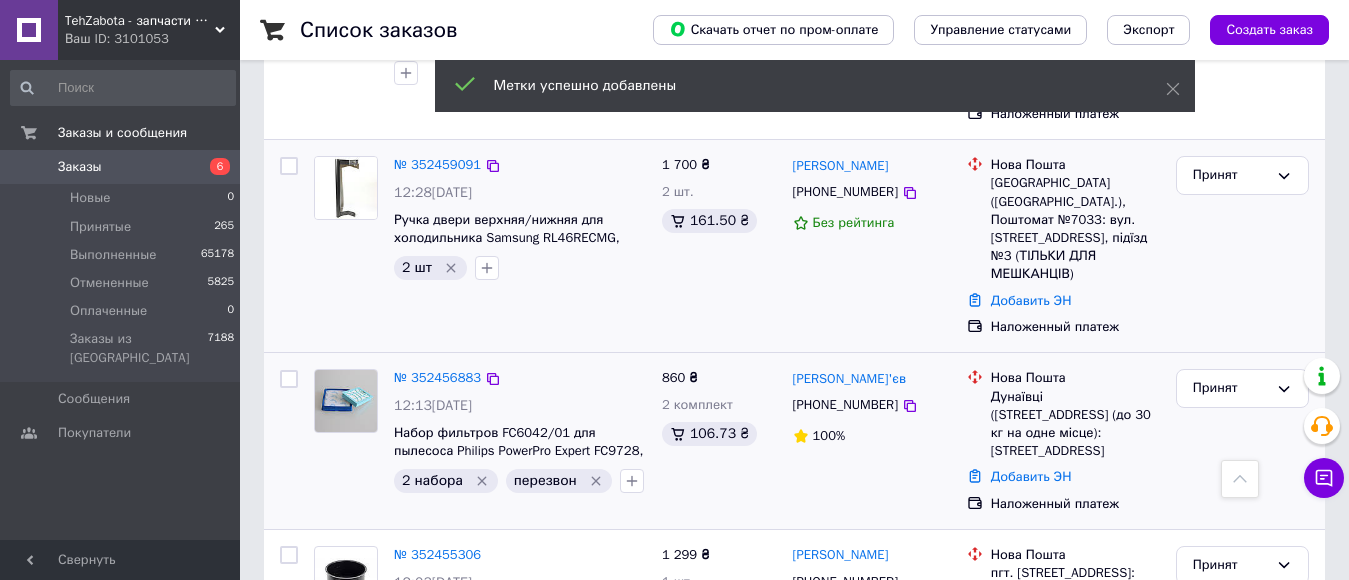 scroll, scrollTop: 500, scrollLeft: 0, axis: vertical 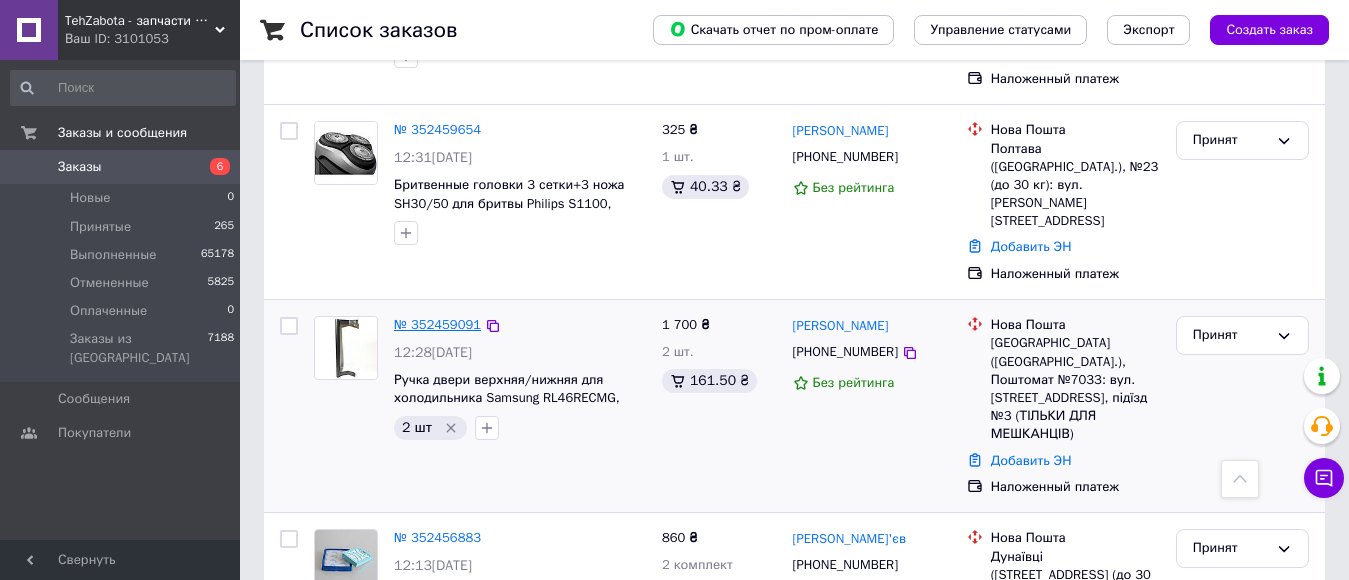 click on "№ 352459091" at bounding box center (437, 324) 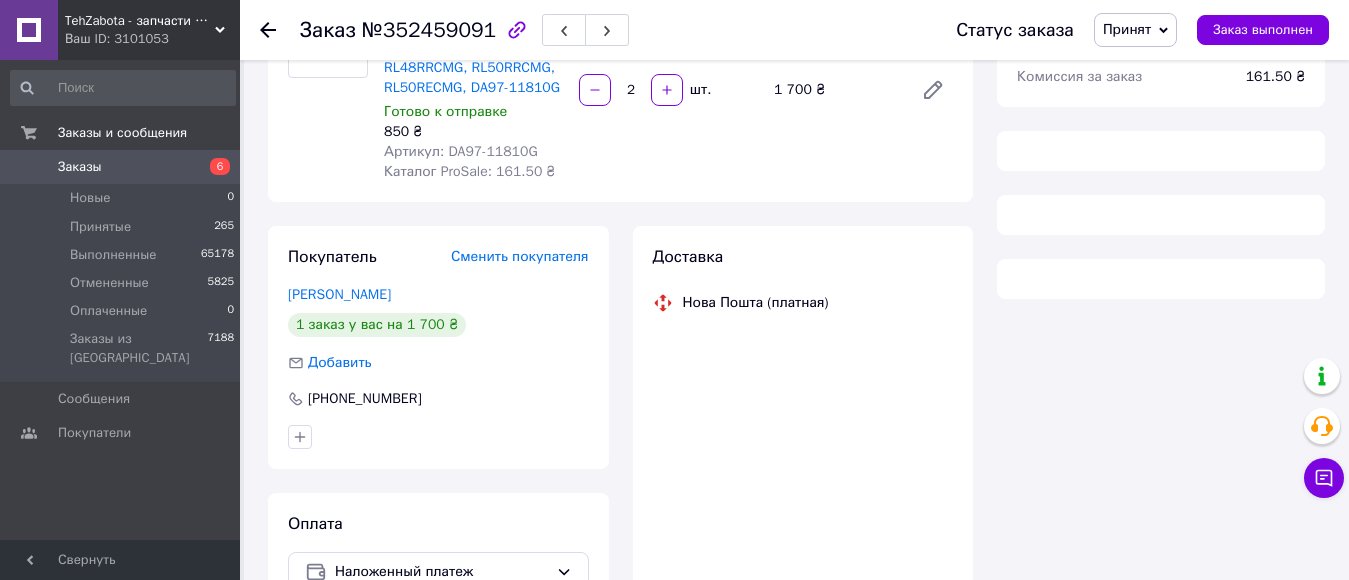 scroll, scrollTop: 0, scrollLeft: 0, axis: both 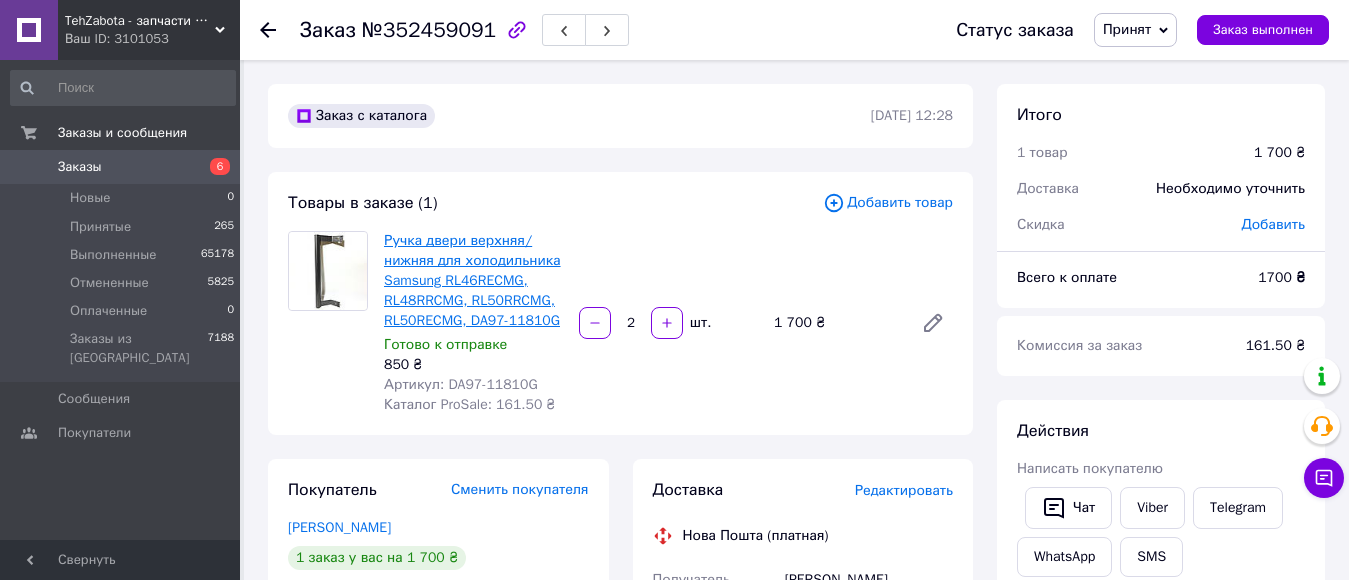 click on "Ручка двери верхняя/нижняя для холодильника Samsung RL46RECMG, RL48RRCMG, RL50RRCMG, RL50RECMG, DA97-11810G" at bounding box center (472, 280) 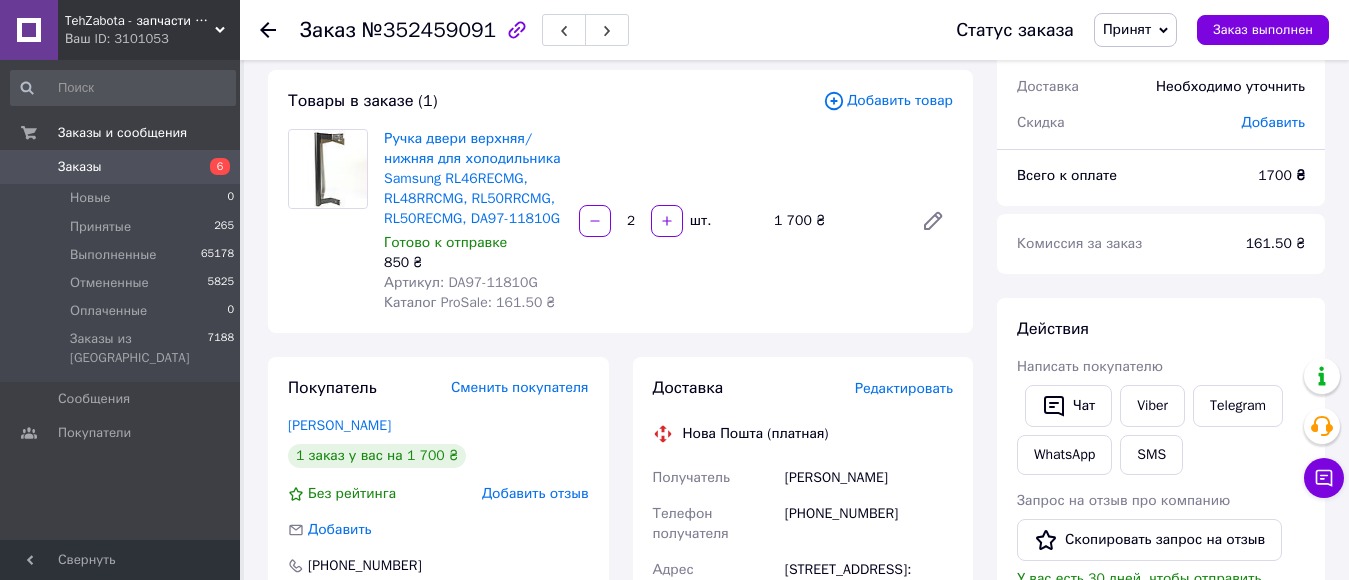 scroll, scrollTop: 100, scrollLeft: 0, axis: vertical 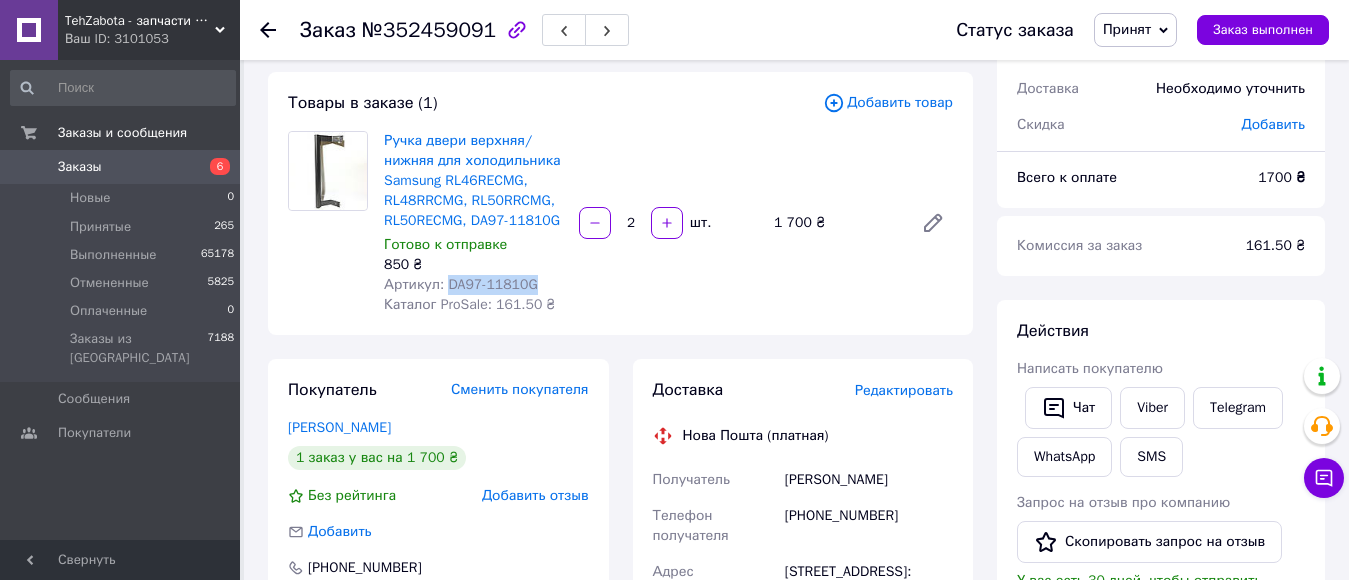 drag, startPoint x: 445, startPoint y: 279, endPoint x: 550, endPoint y: 292, distance: 105.801704 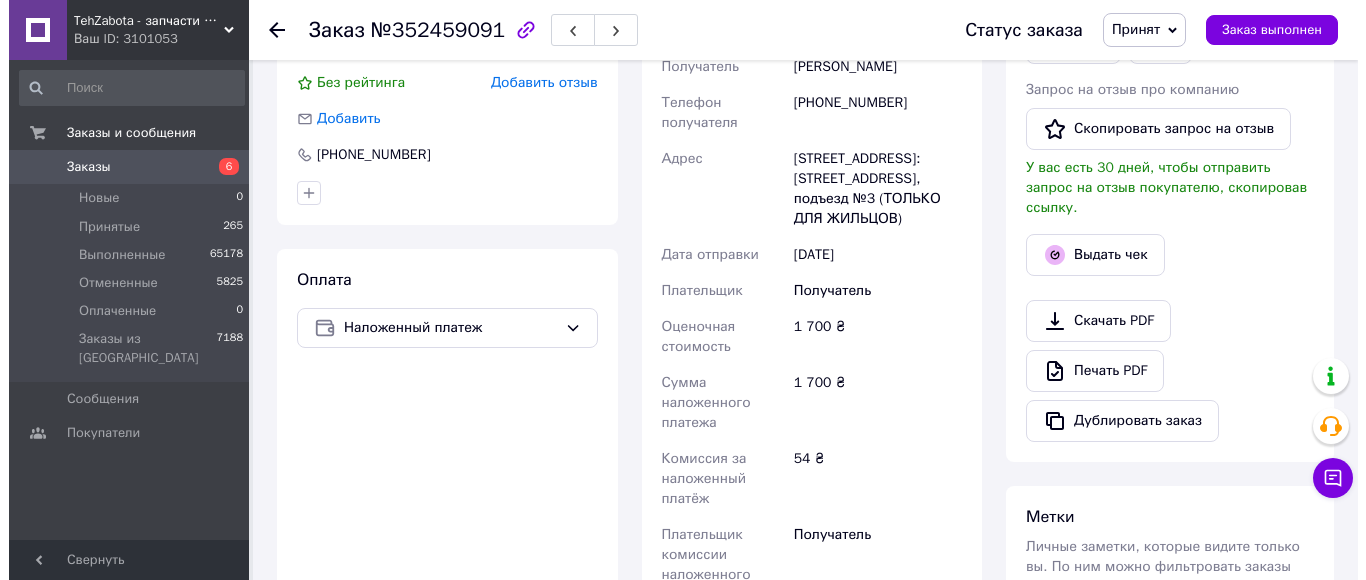 scroll, scrollTop: 300, scrollLeft: 0, axis: vertical 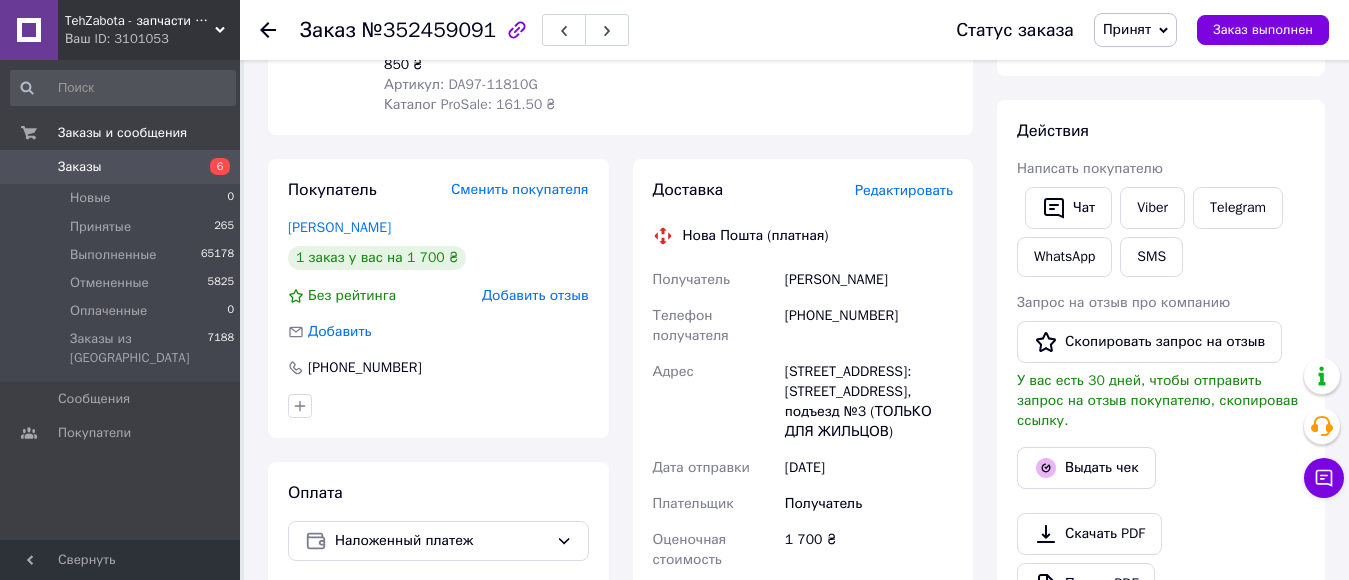click on "Редактировать" at bounding box center (904, 190) 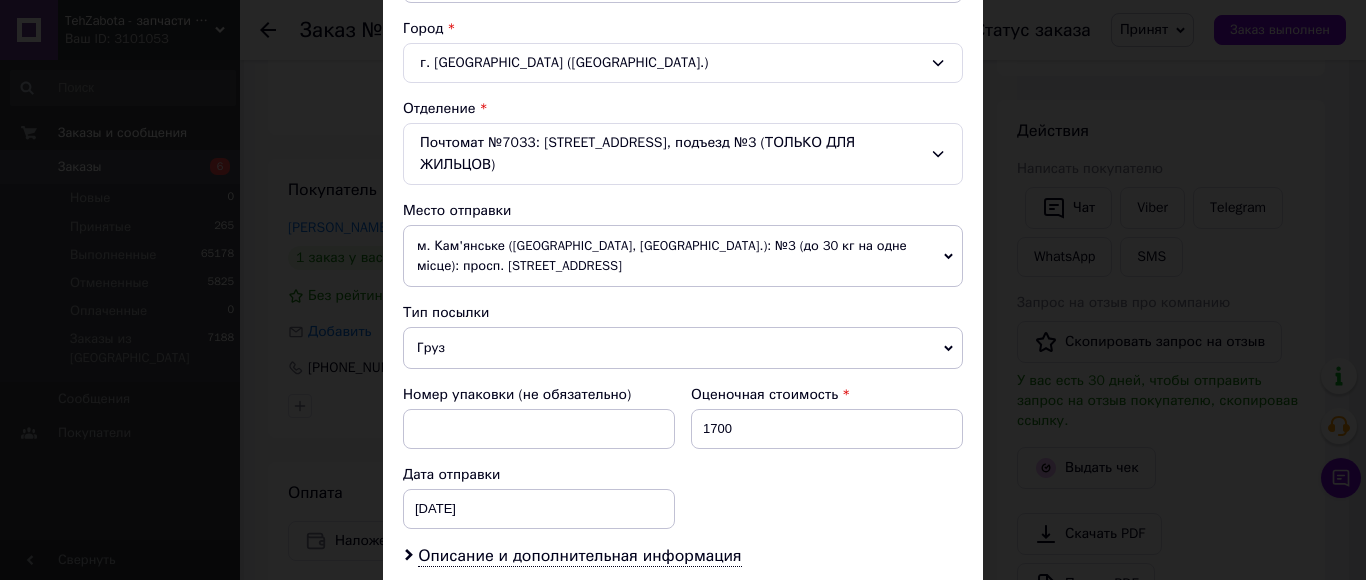 scroll, scrollTop: 700, scrollLeft: 0, axis: vertical 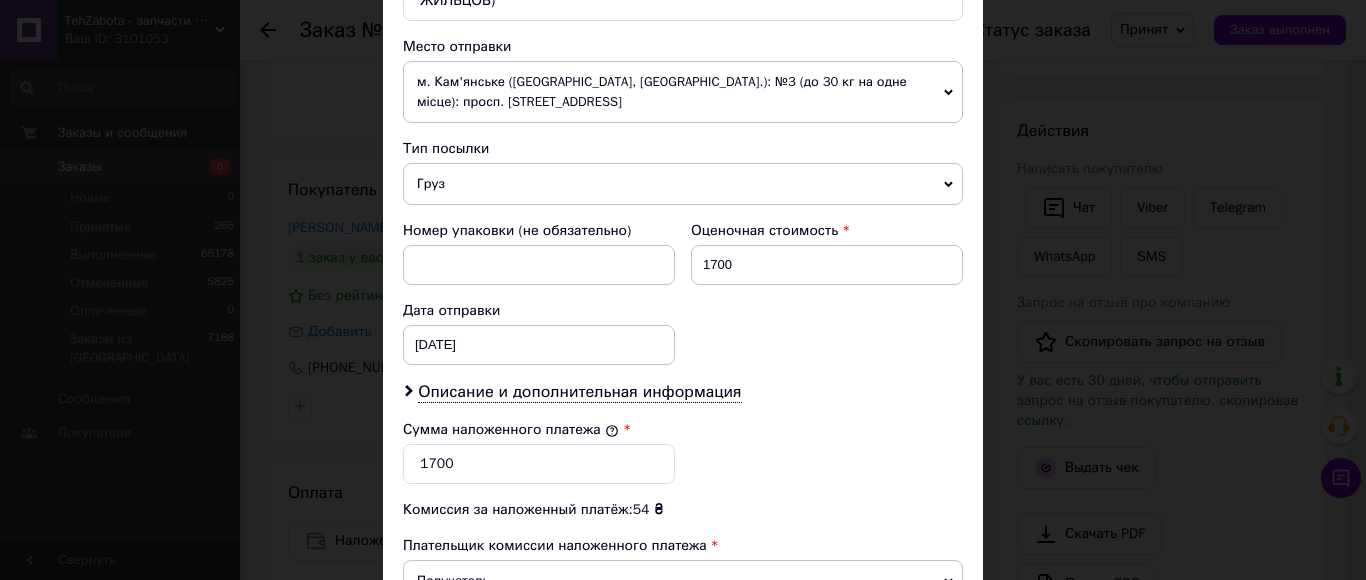 drag, startPoint x: 707, startPoint y: 366, endPoint x: 718, endPoint y: 393, distance: 29.15476 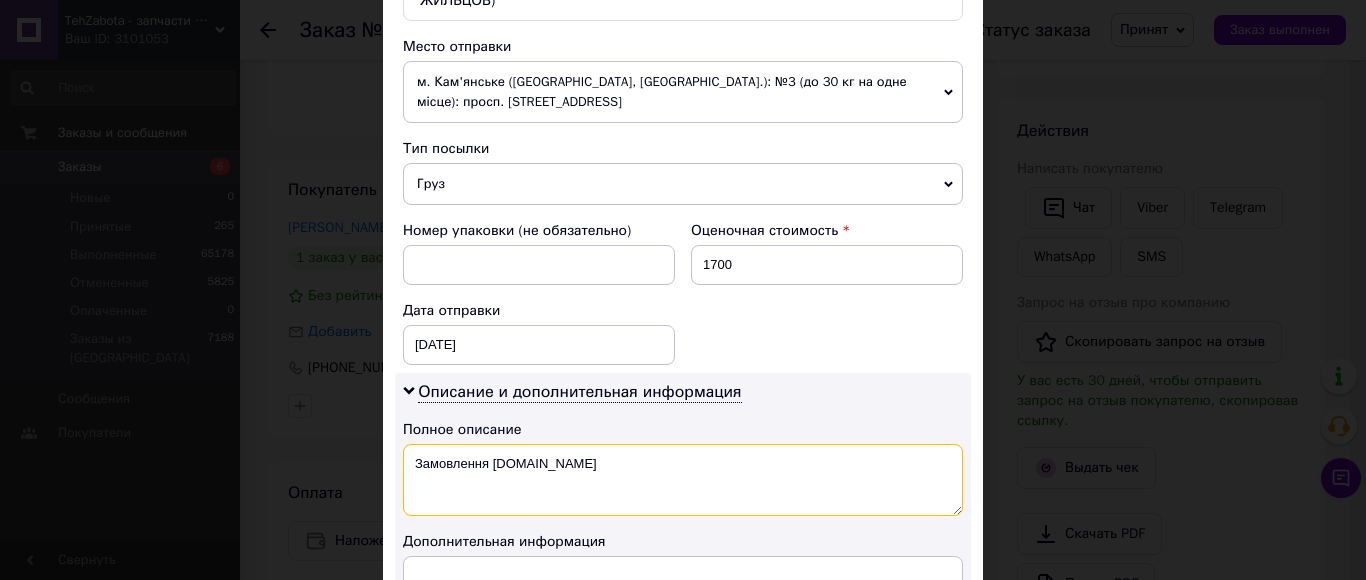 click on "Замовлення Prom.ua" at bounding box center (683, 480) 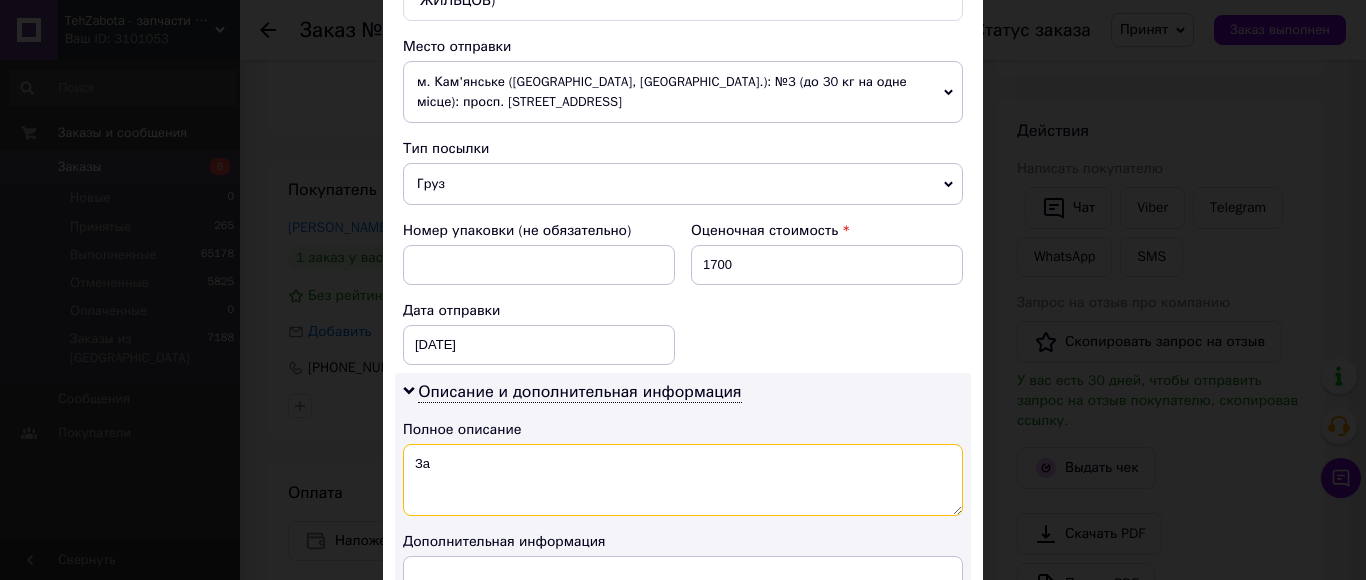 type on "З" 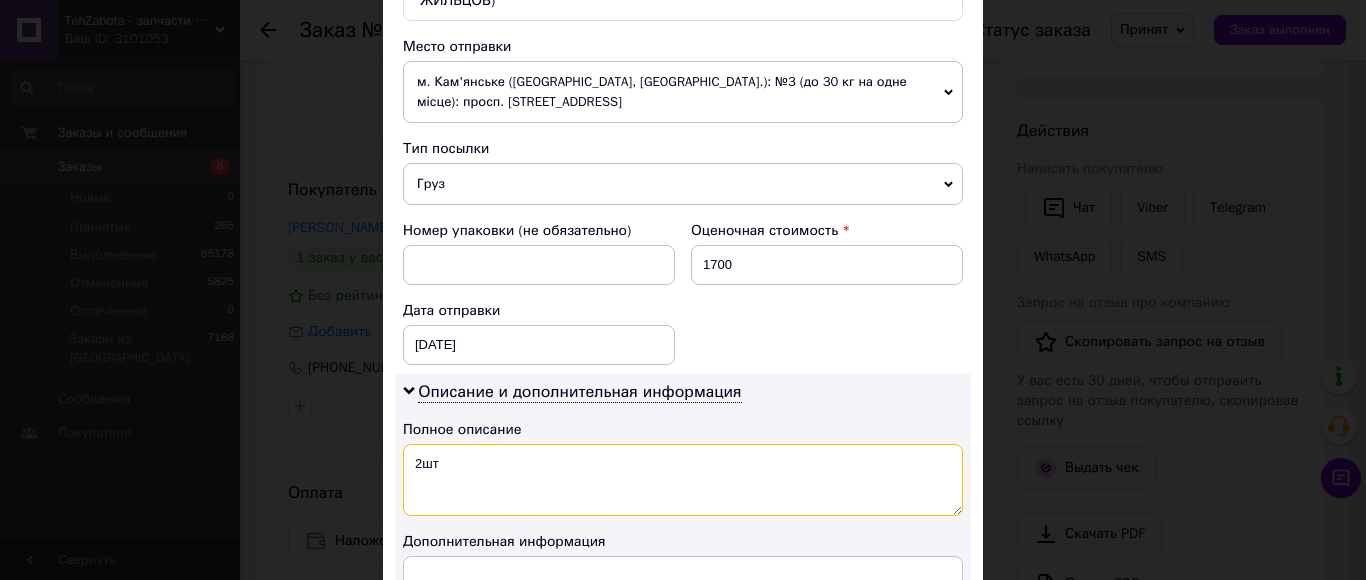 paste on "DA97-11810G" 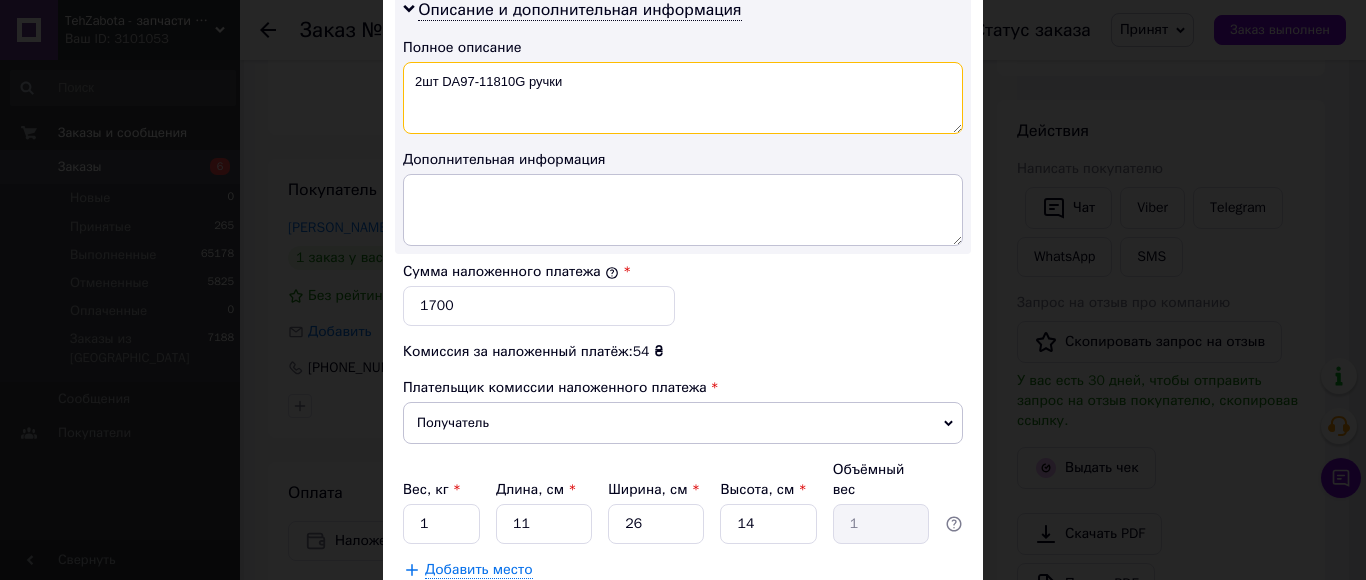 scroll, scrollTop: 1190, scrollLeft: 0, axis: vertical 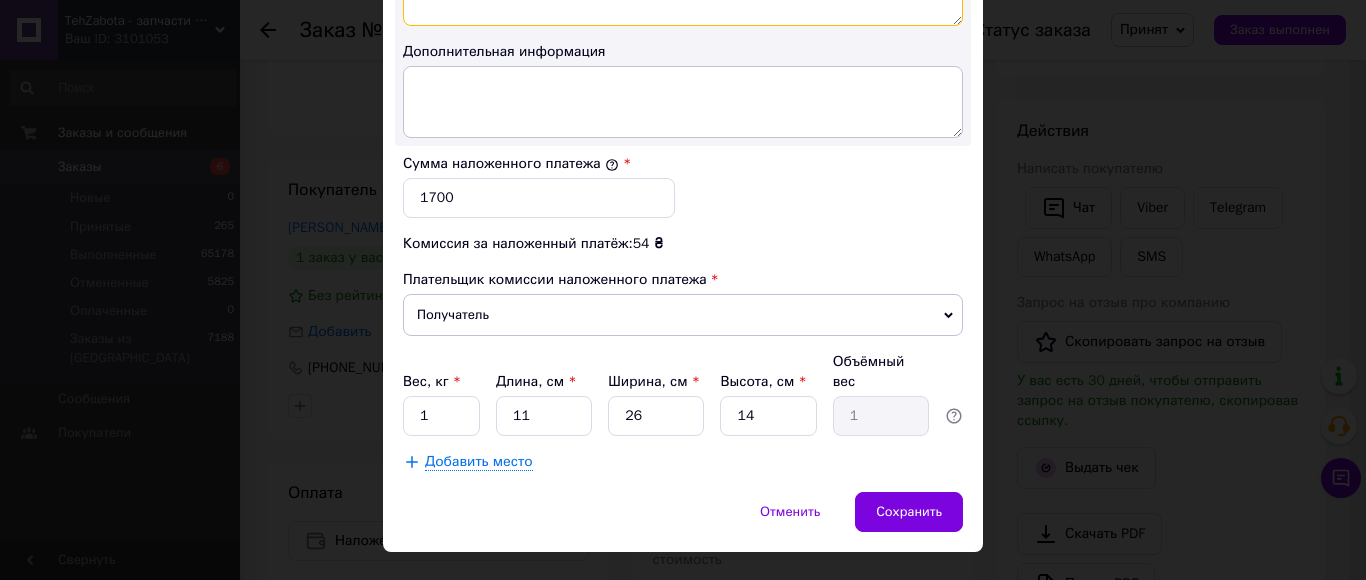 type on "2шт DA97-11810G ручки" 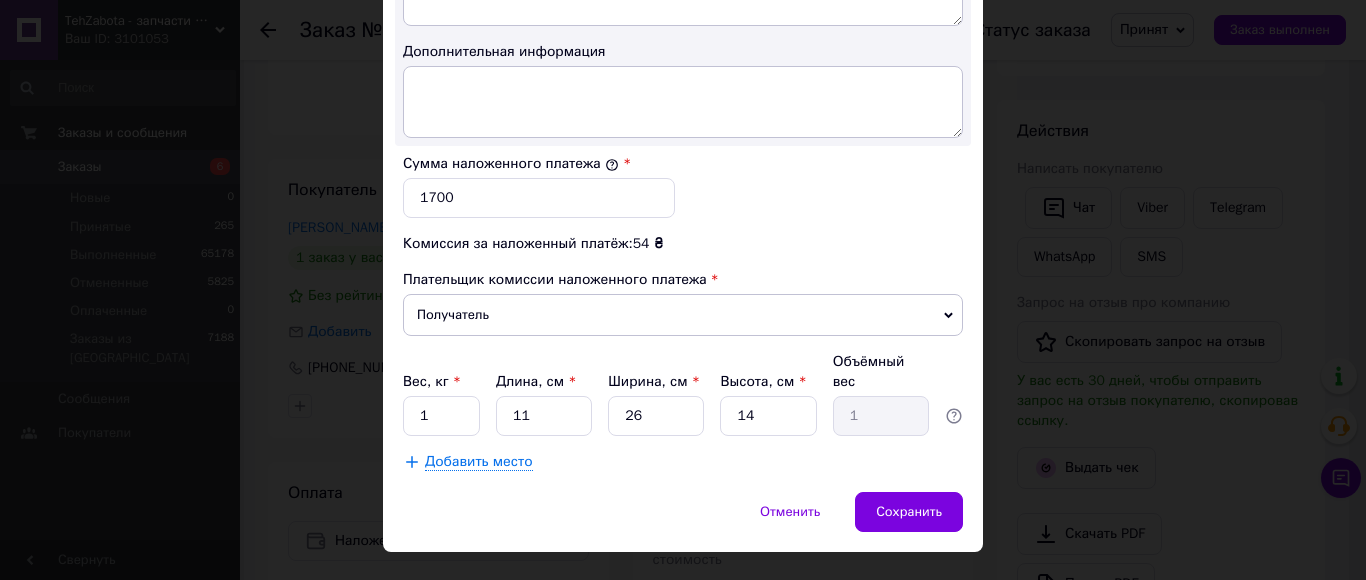 click on "Вес, кг   * 1 Длина, см   * 11 Ширина, см   * 26 Высота, см   * 14 Объёмный вес 1" at bounding box center [683, 394] 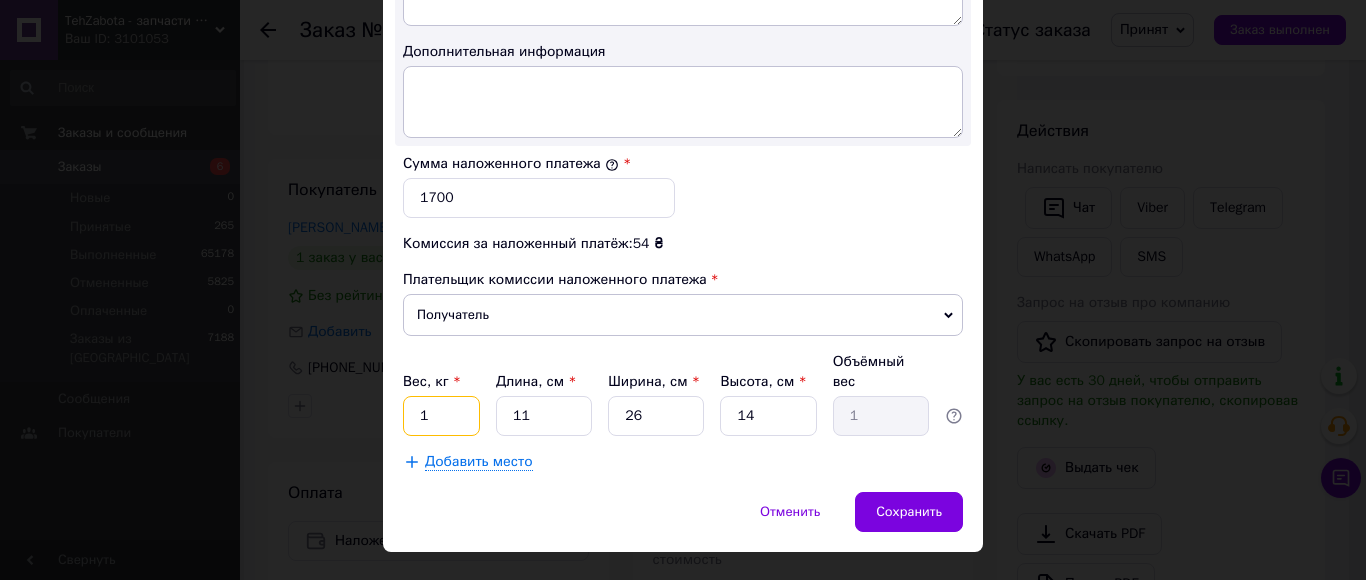 click on "1" at bounding box center (441, 416) 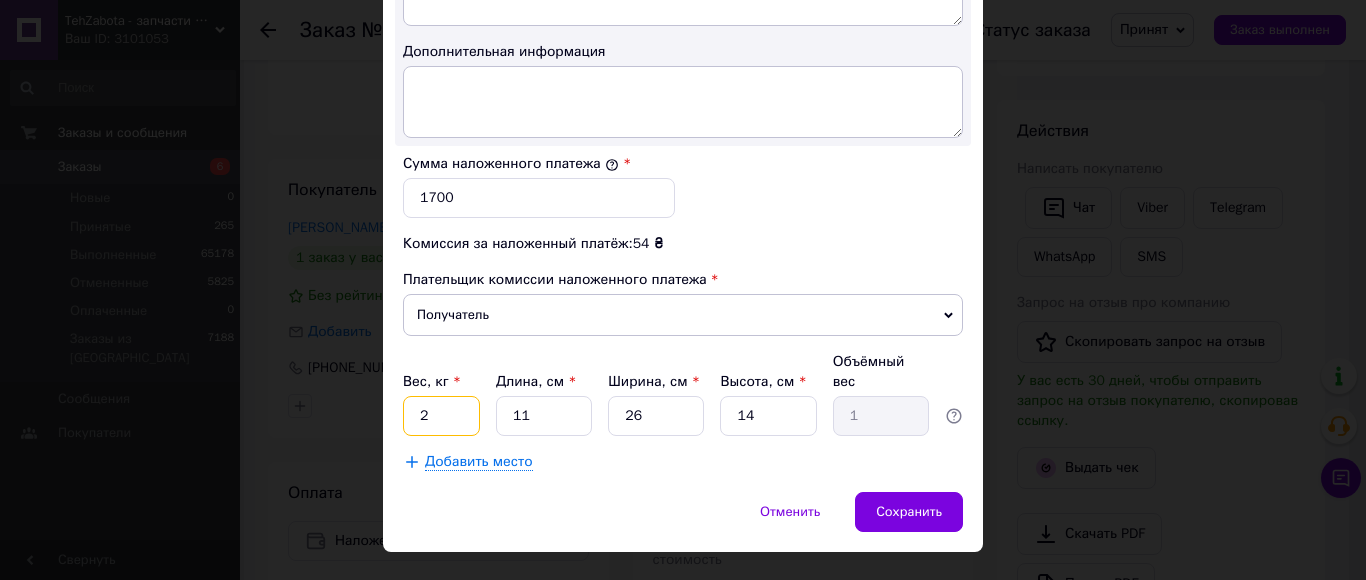 type on "2" 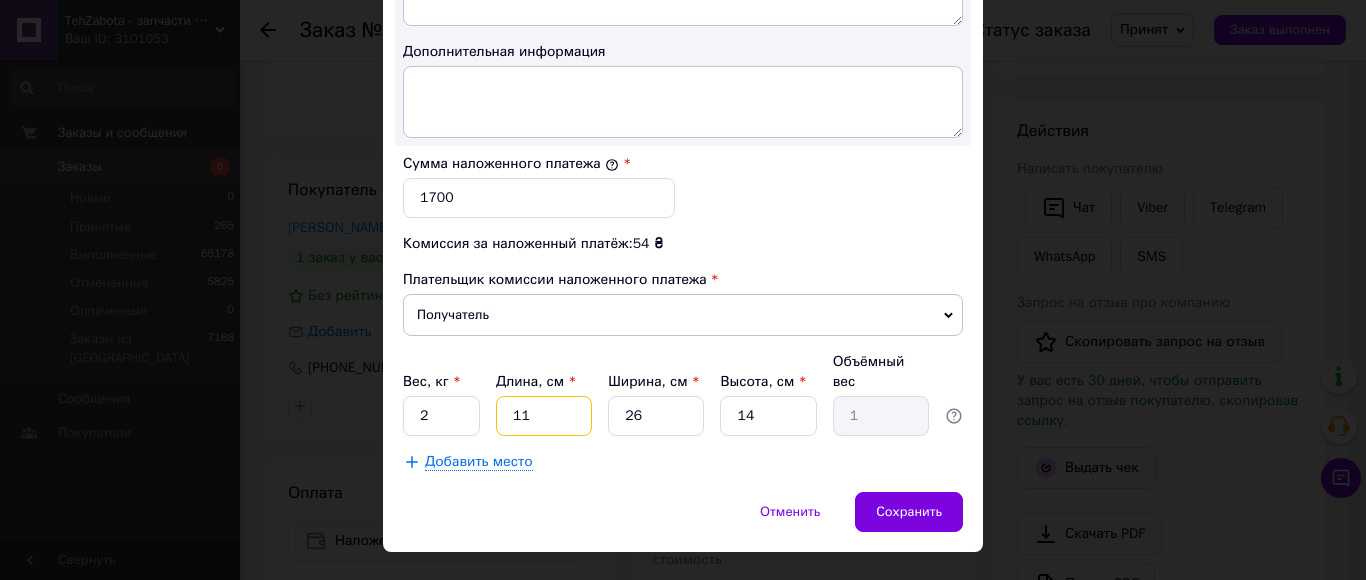 click on "11" at bounding box center [544, 416] 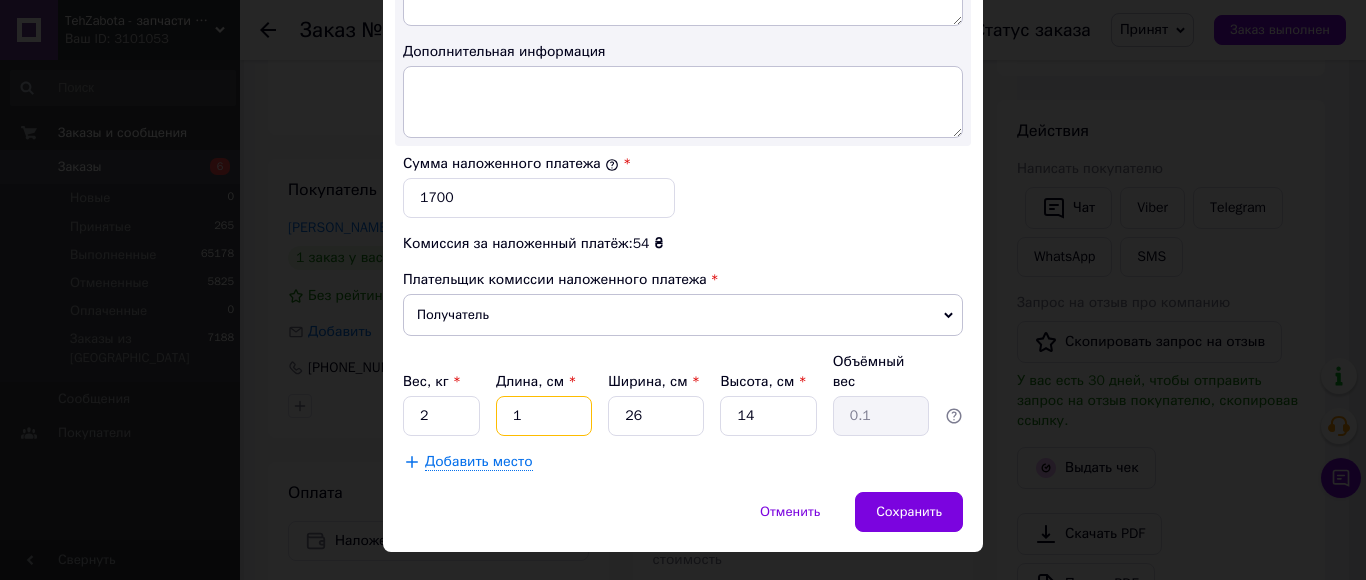 type 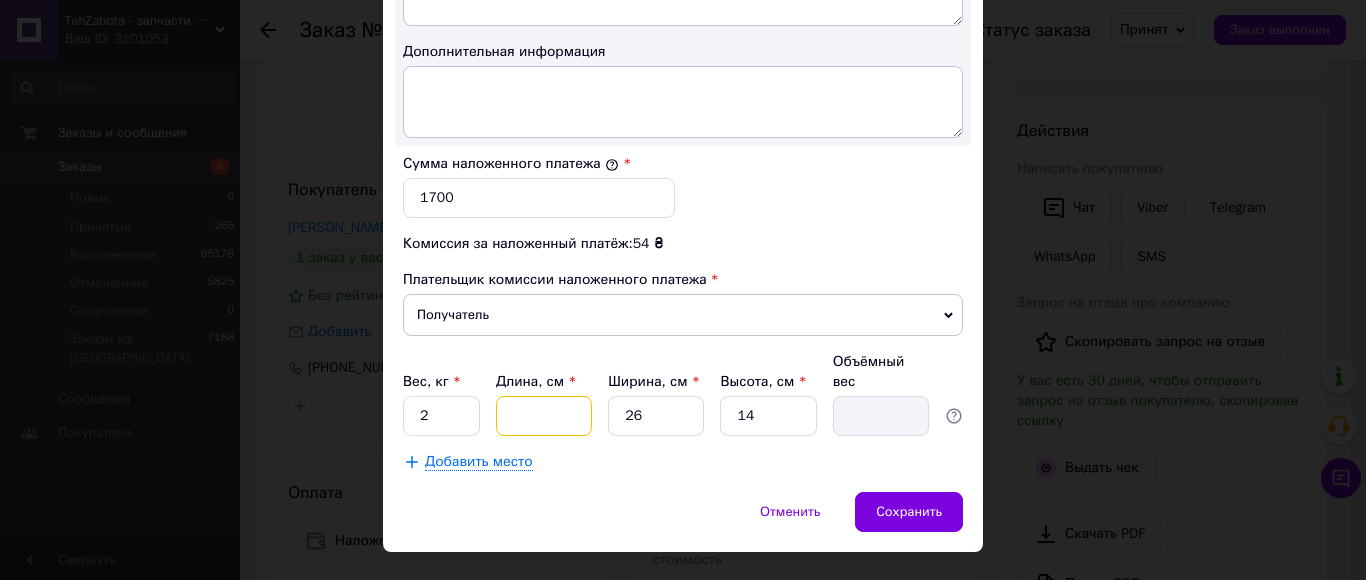 type on "4" 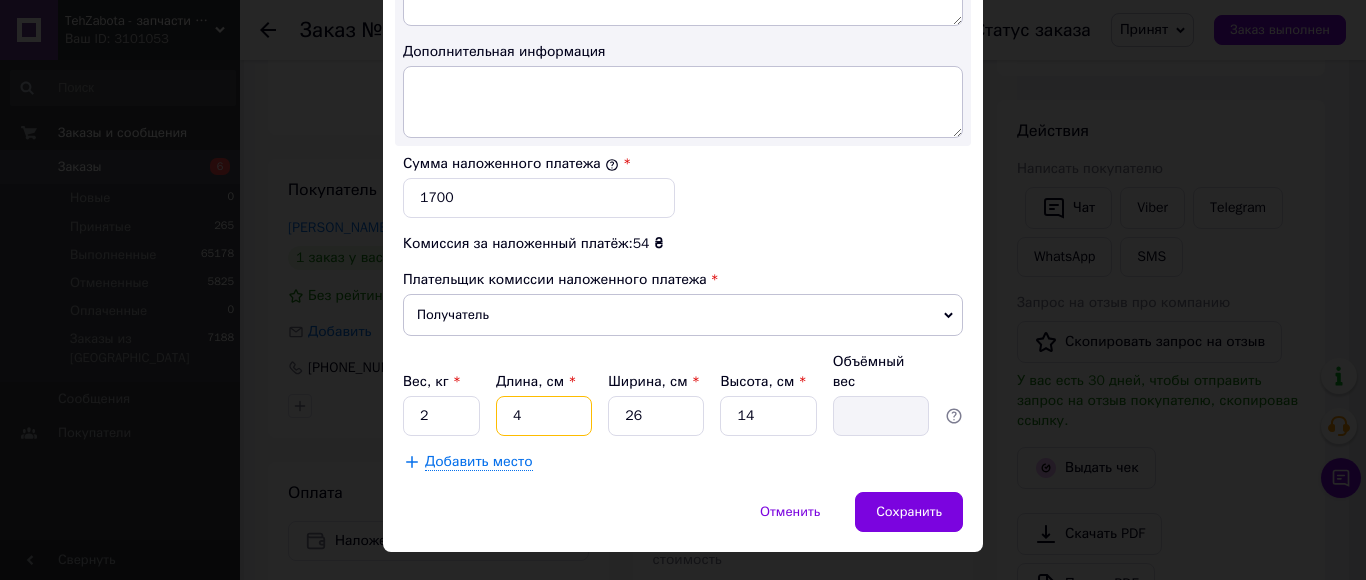 type on "0.36" 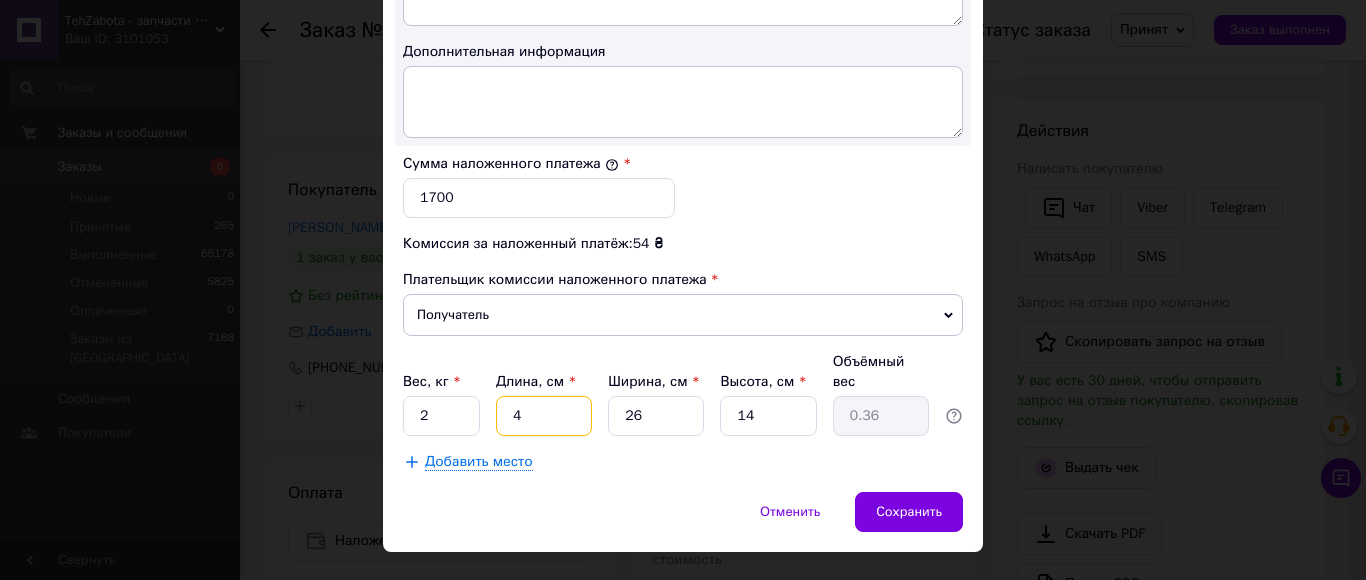 type on "40" 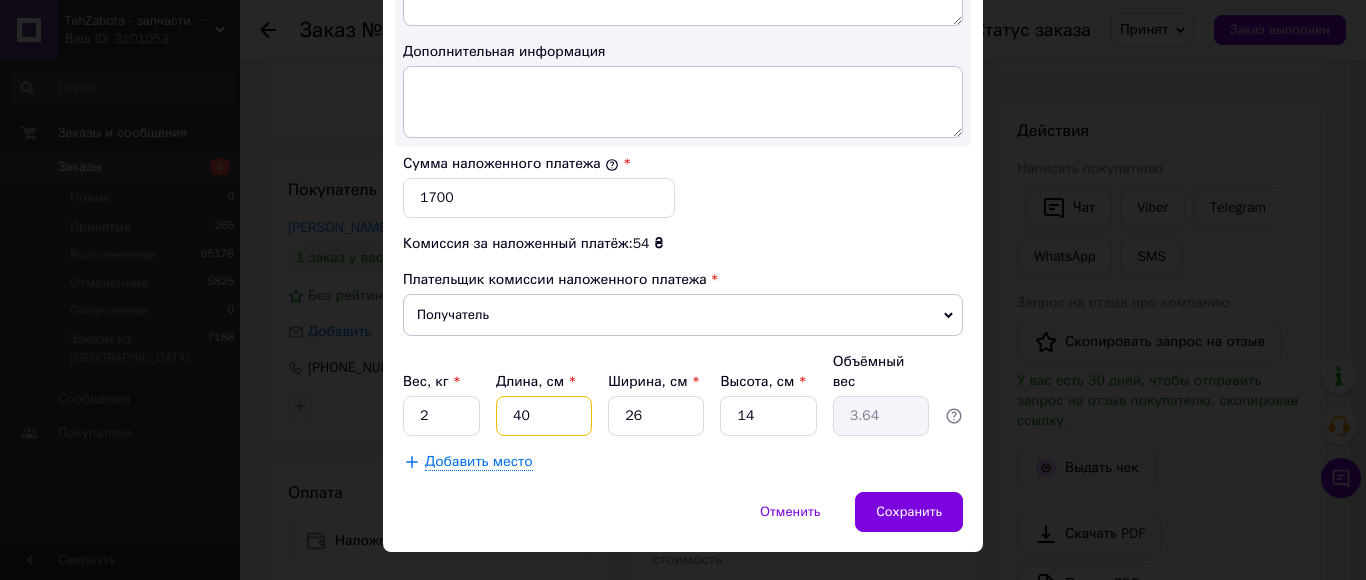 type on "40" 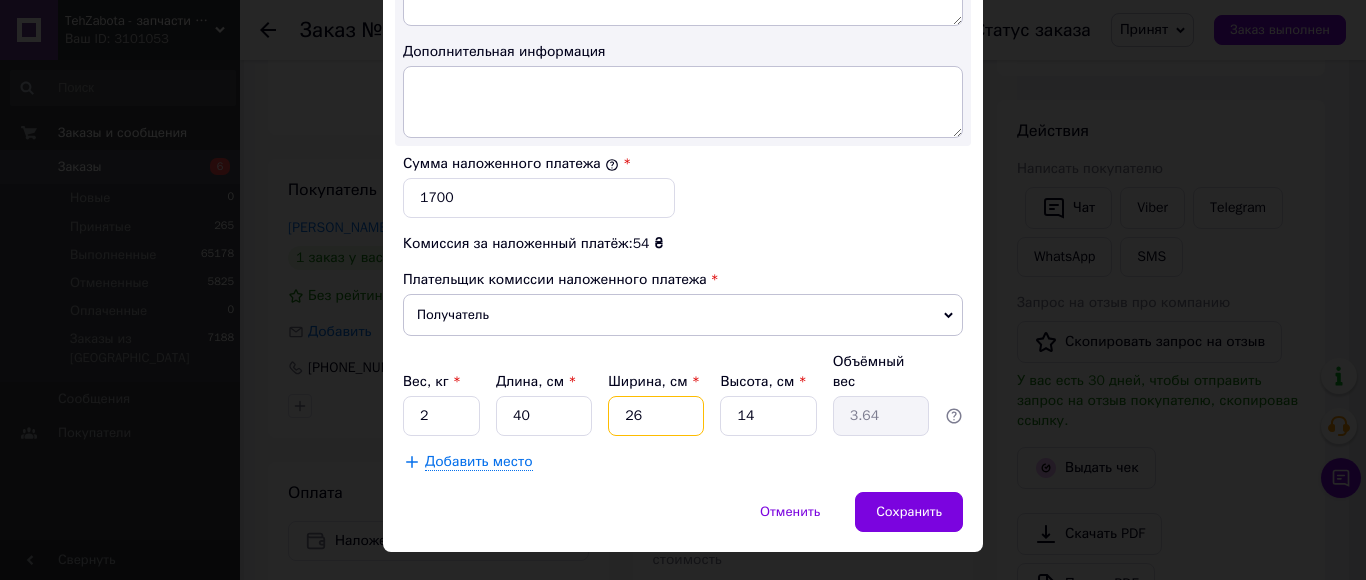 click on "26" at bounding box center (656, 416) 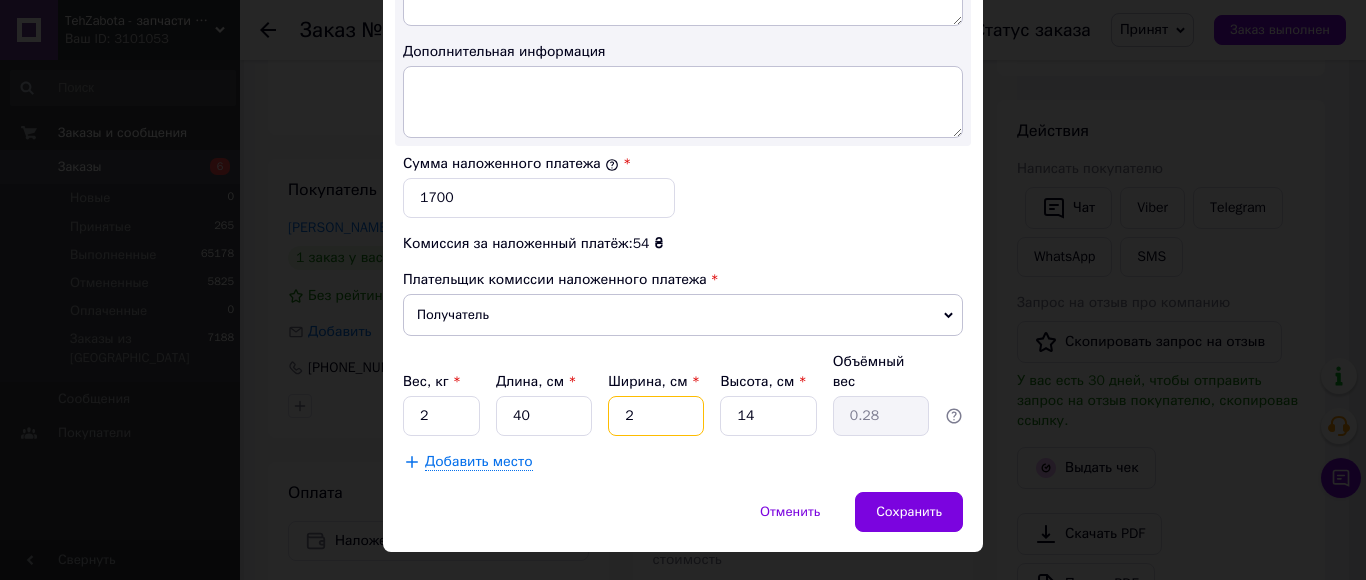 type 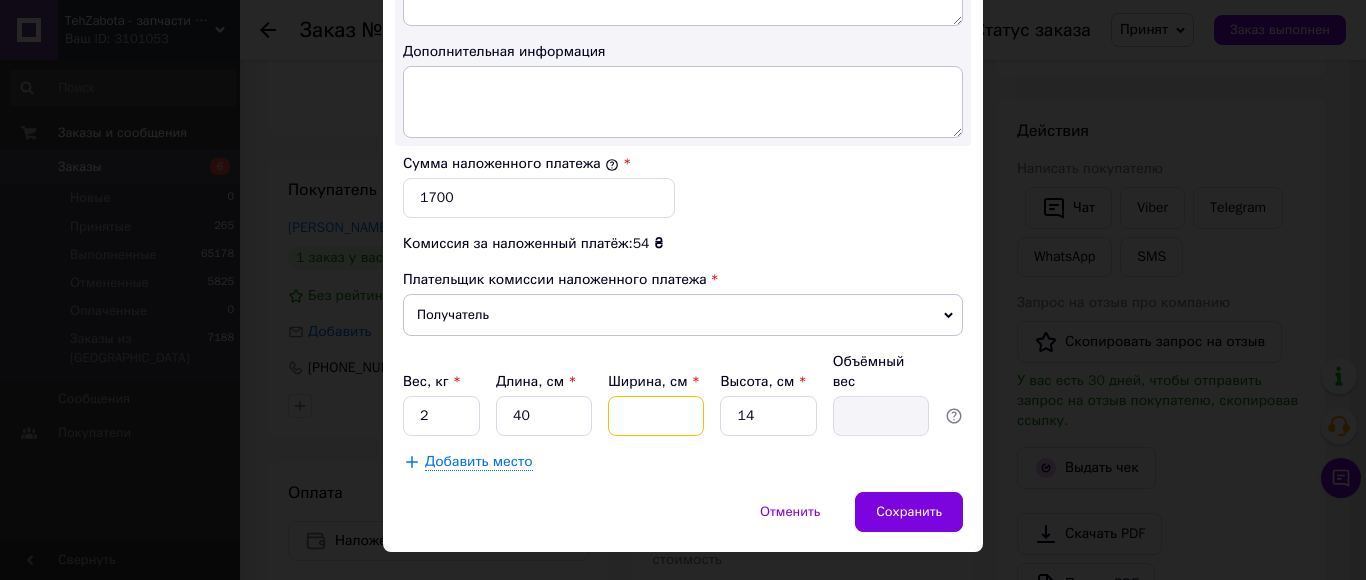type on "1" 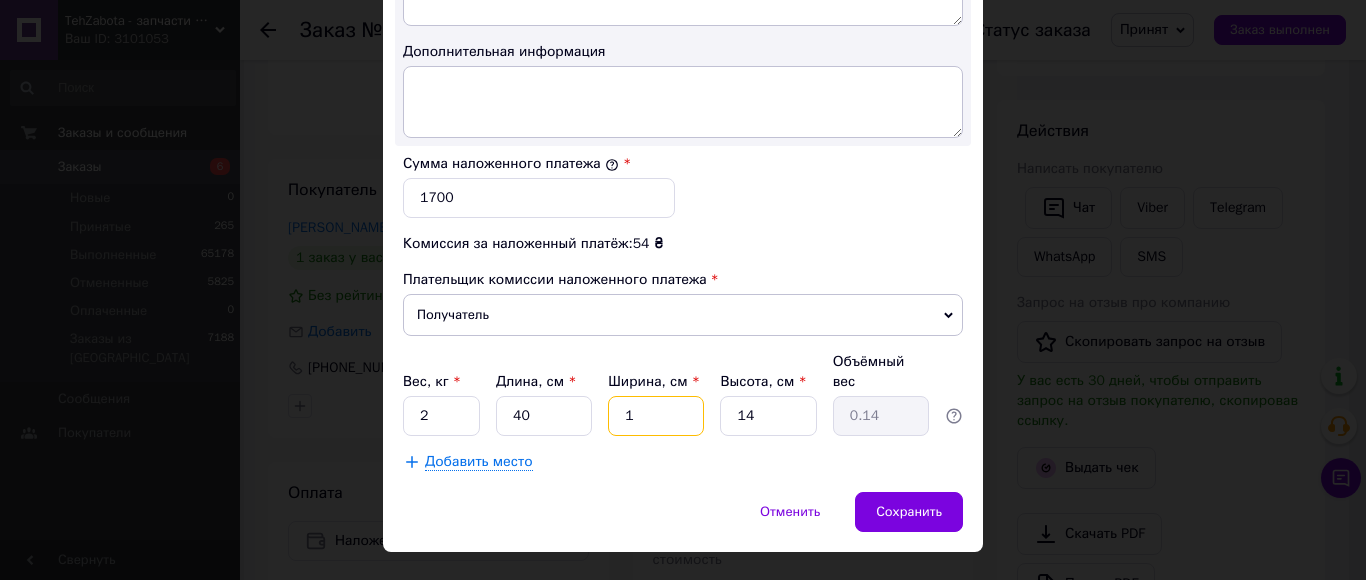 type on "15" 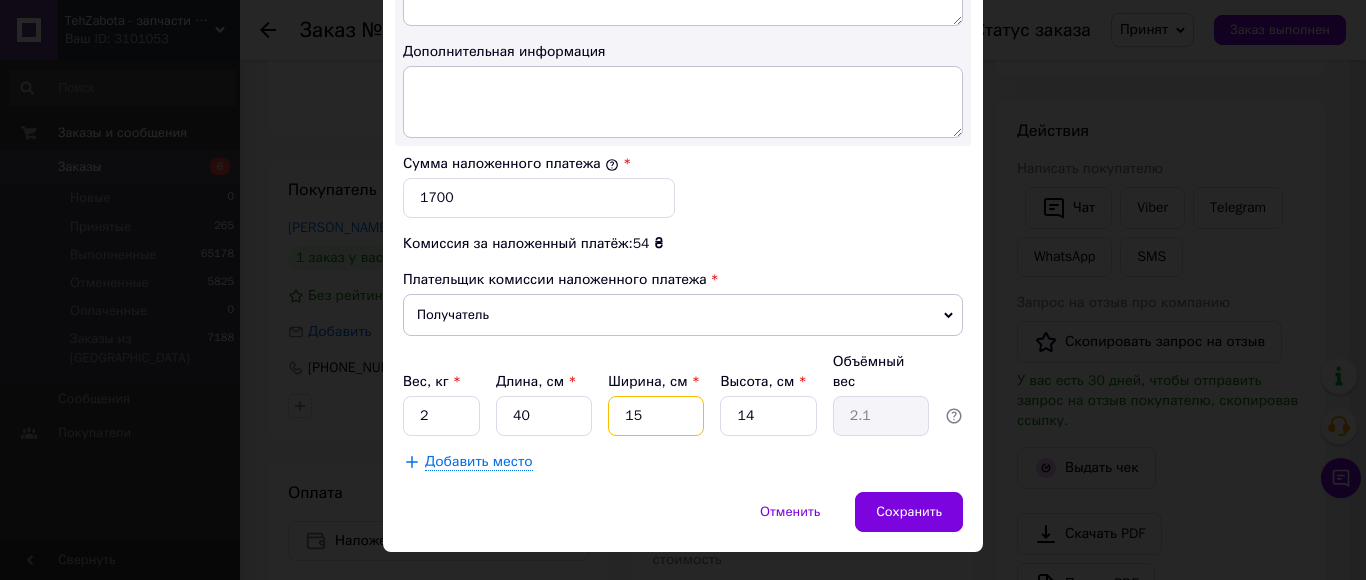 type on "15" 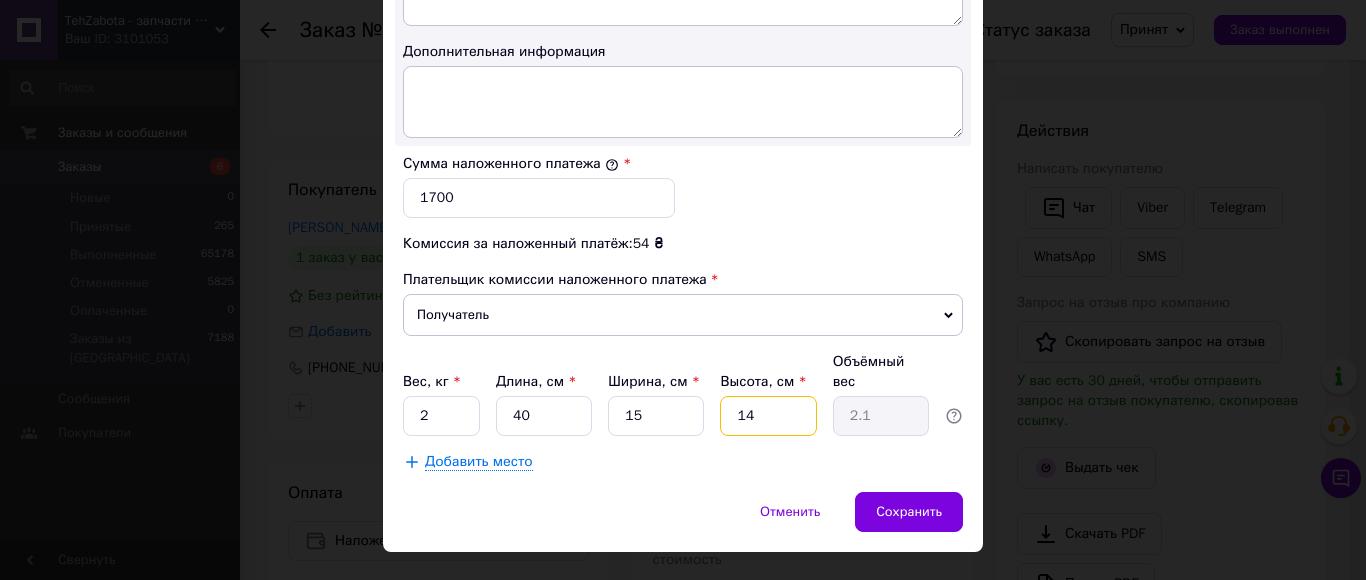 click on "14" at bounding box center [768, 416] 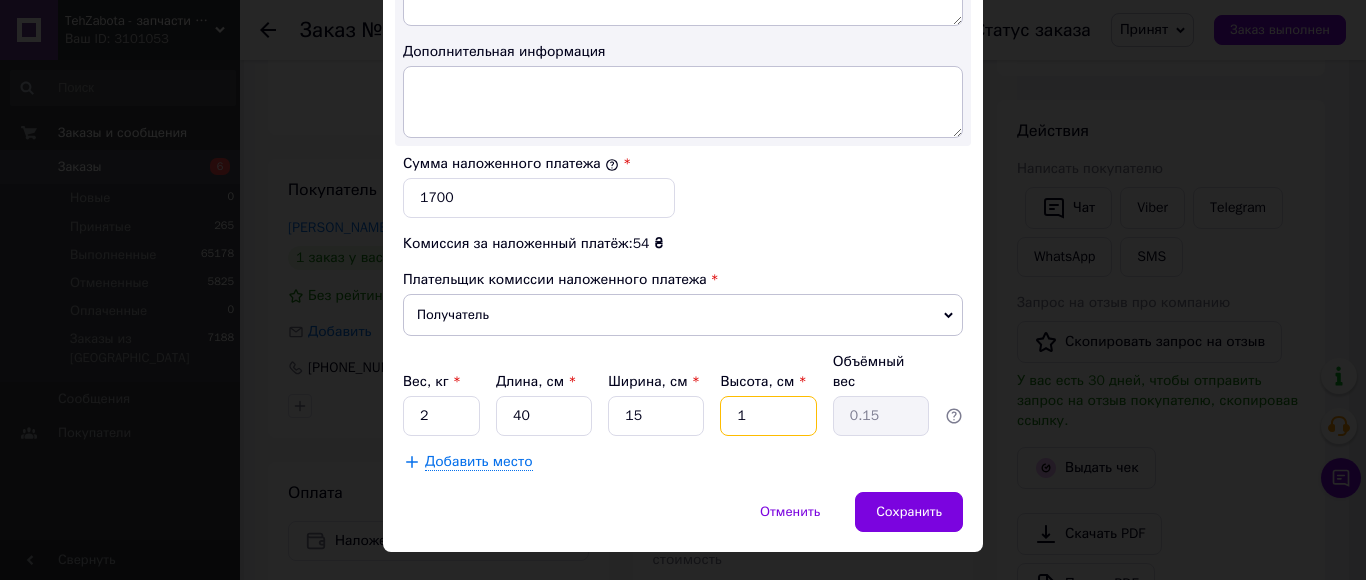type on "13" 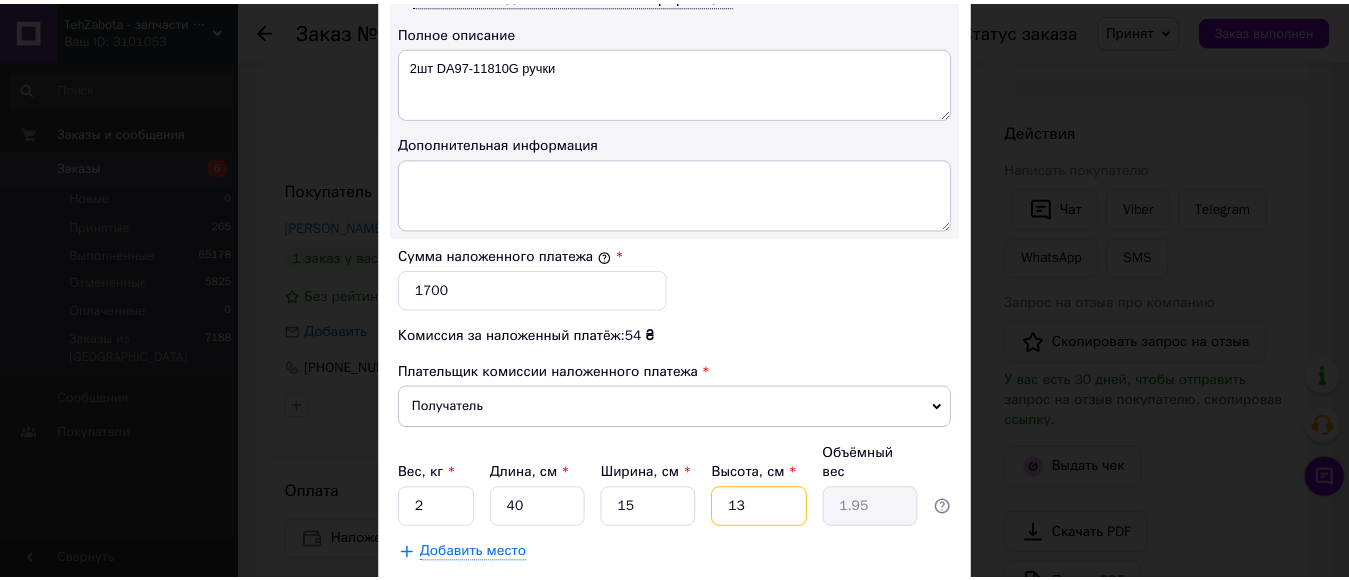 scroll, scrollTop: 1190, scrollLeft: 0, axis: vertical 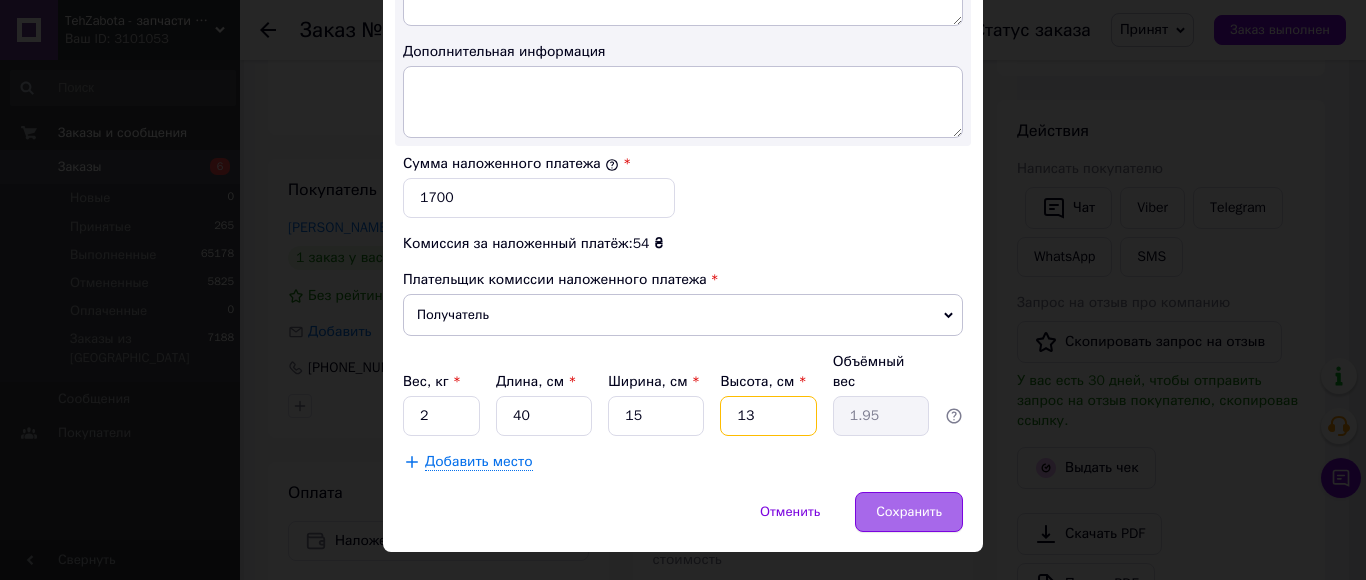 type on "13" 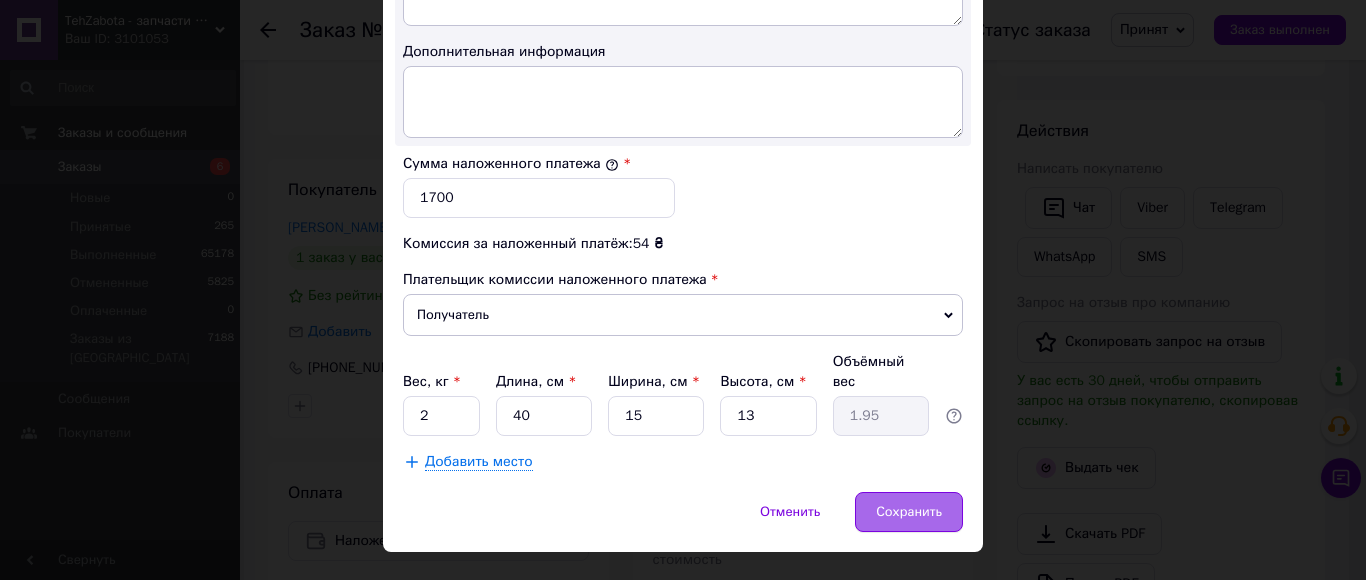 click on "Сохранить" at bounding box center [909, 512] 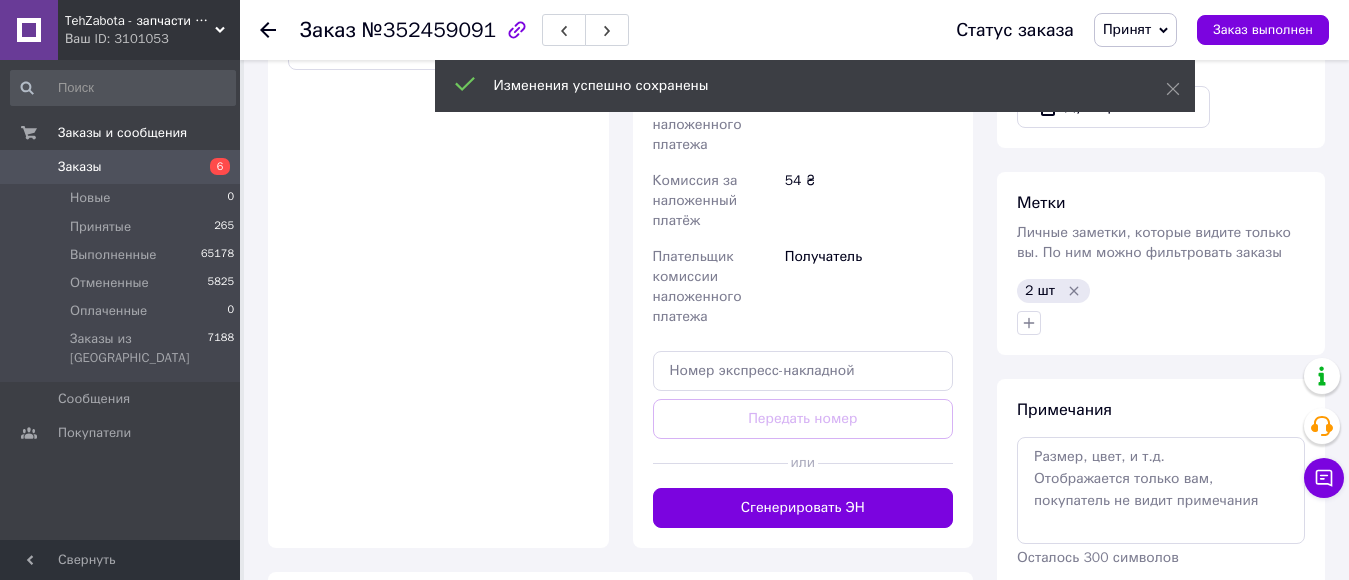 scroll, scrollTop: 800, scrollLeft: 0, axis: vertical 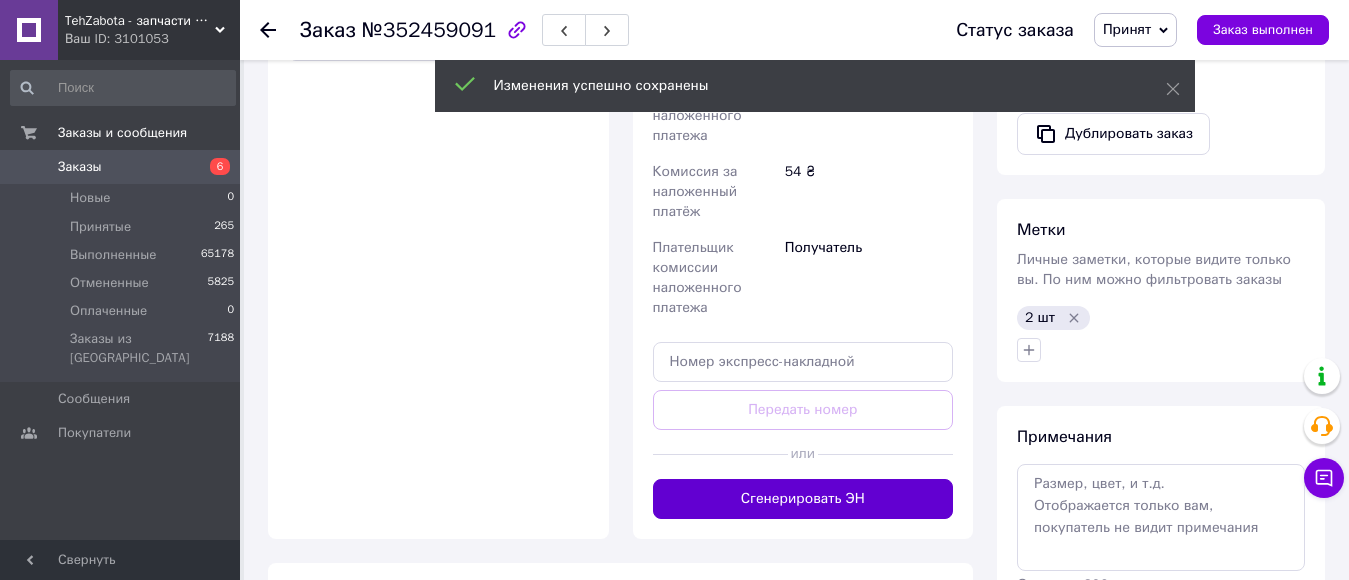 click on "Сгенерировать ЭН" at bounding box center [803, 499] 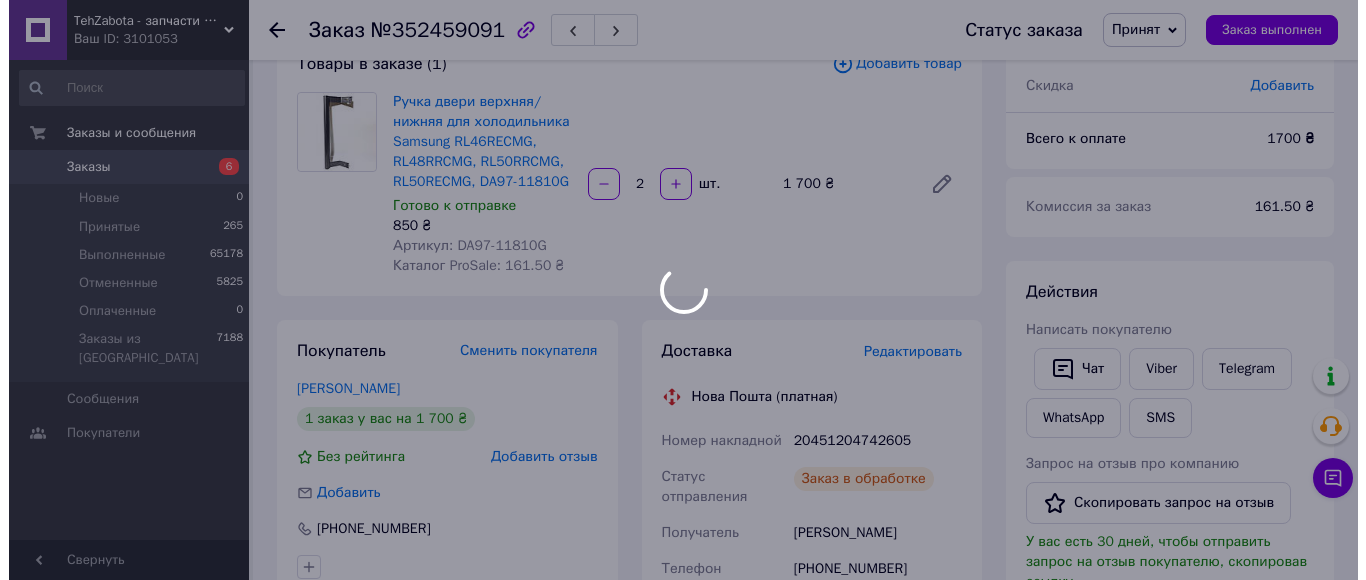 scroll, scrollTop: 0, scrollLeft: 0, axis: both 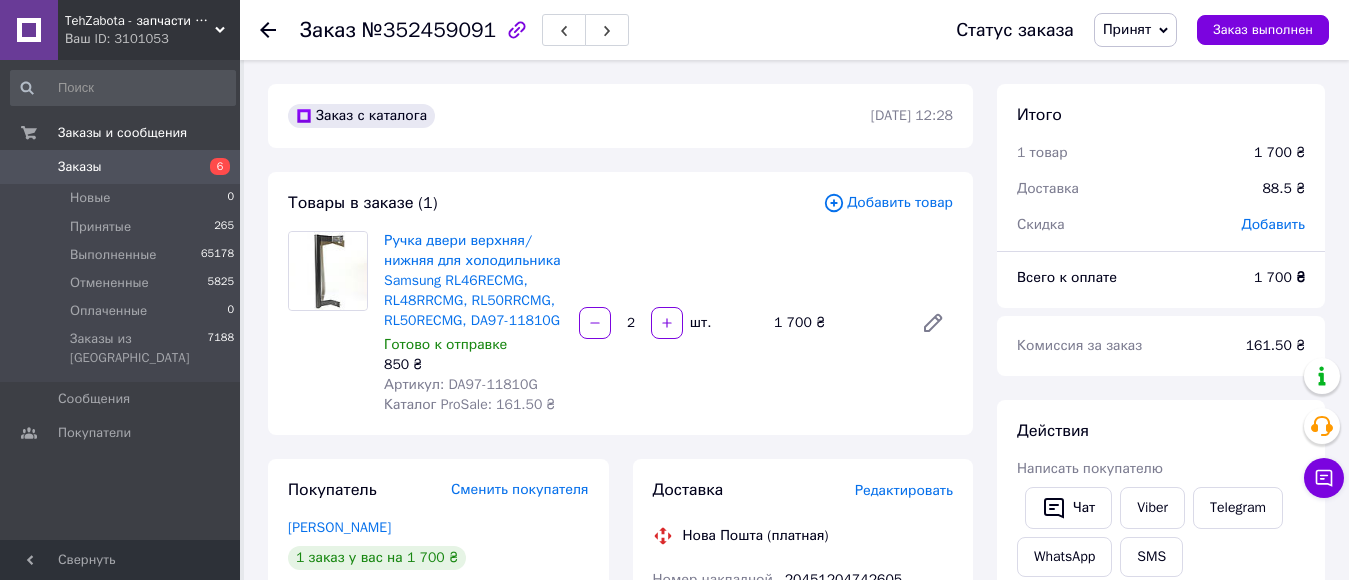 click 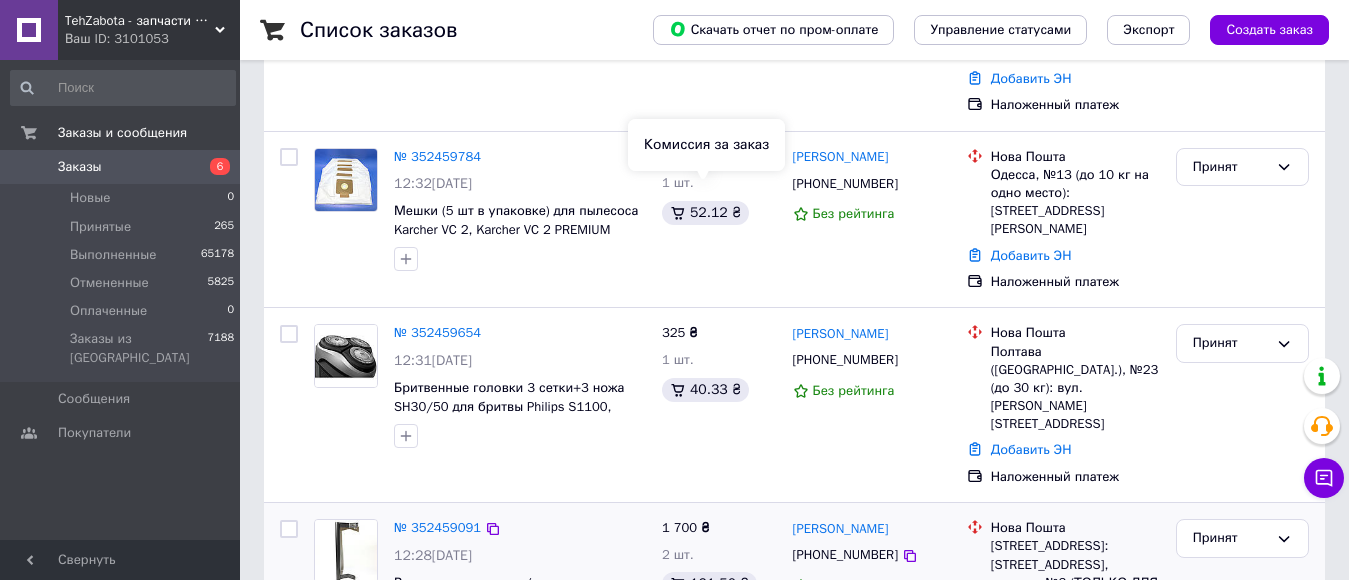 scroll, scrollTop: 300, scrollLeft: 0, axis: vertical 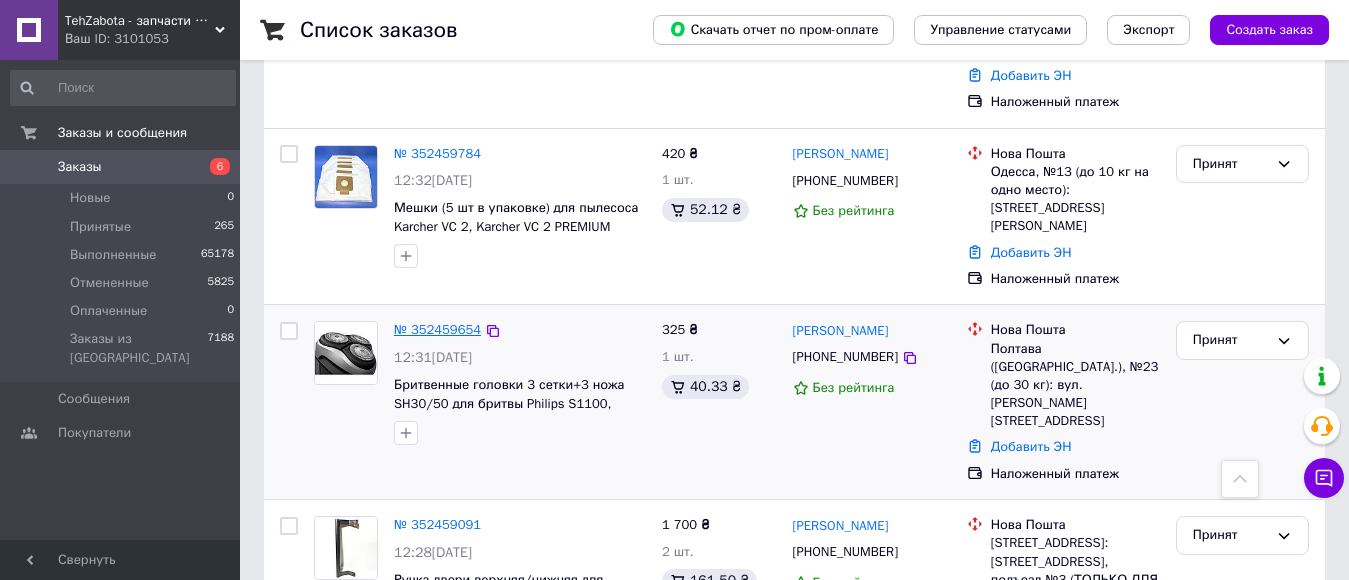 click on "№ 352459654" at bounding box center [437, 329] 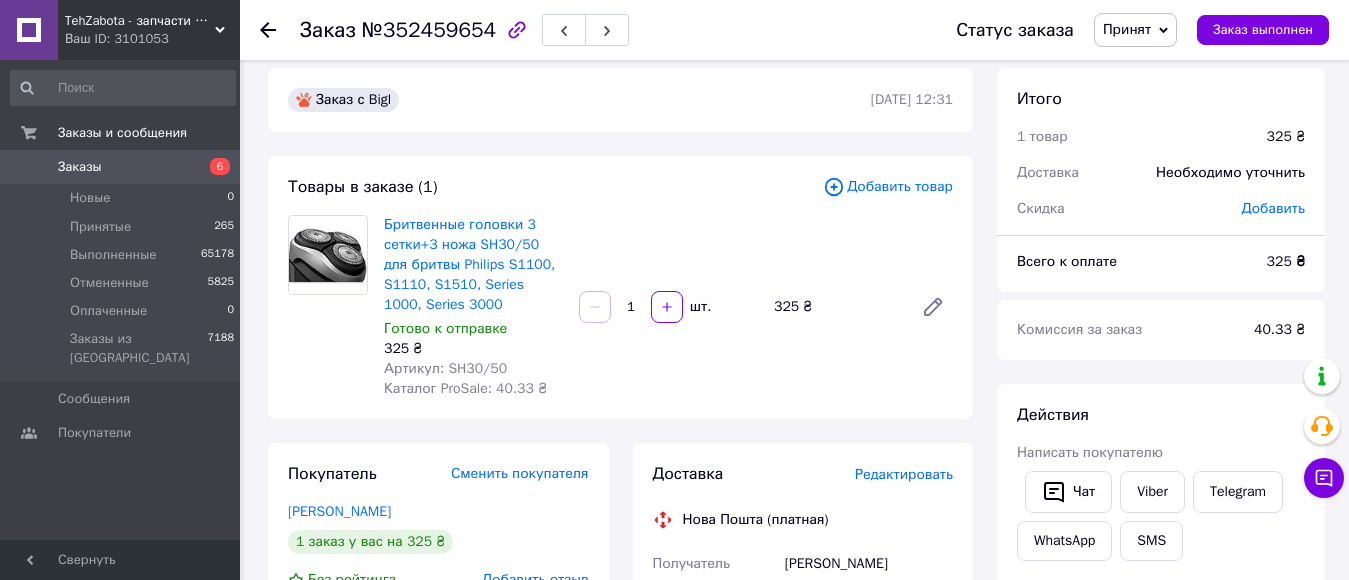 scroll, scrollTop: 0, scrollLeft: 0, axis: both 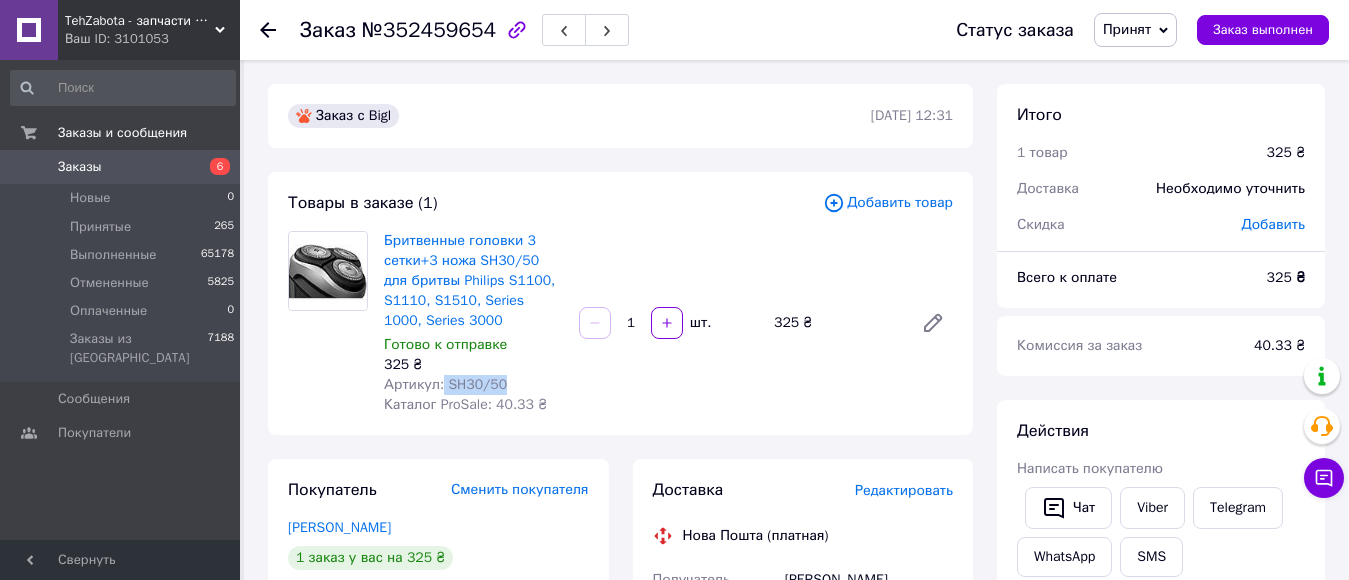 drag, startPoint x: 439, startPoint y: 384, endPoint x: 489, endPoint y: 396, distance: 51.41984 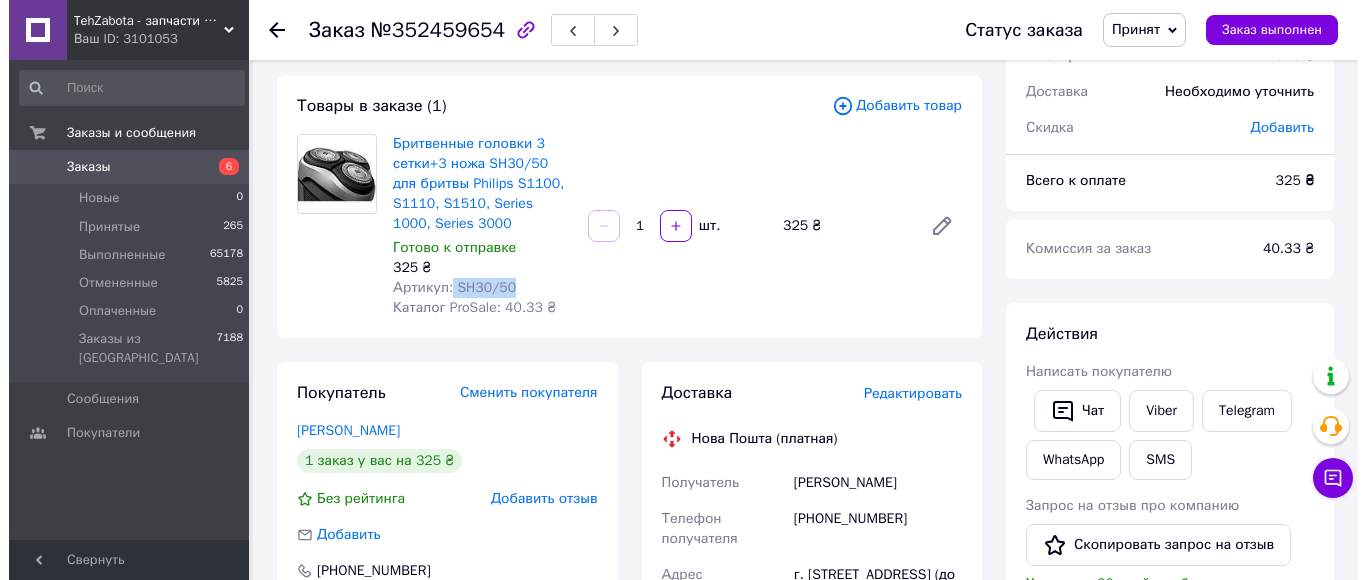 scroll, scrollTop: 200, scrollLeft: 0, axis: vertical 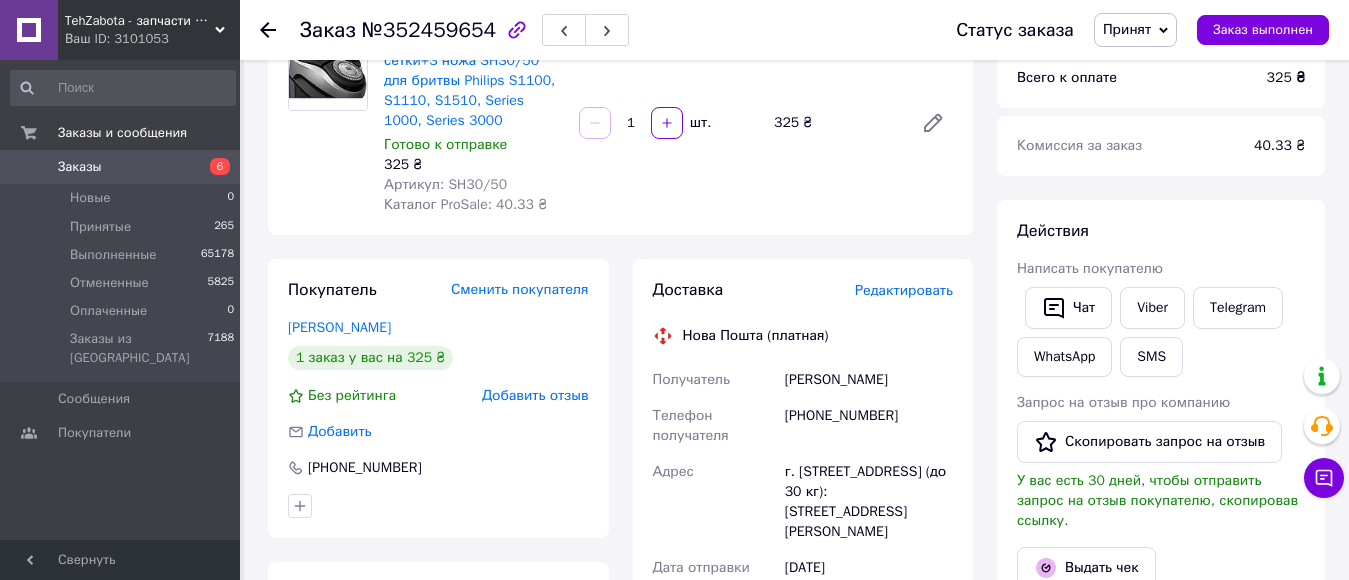 click on "Редактировать" at bounding box center (904, 290) 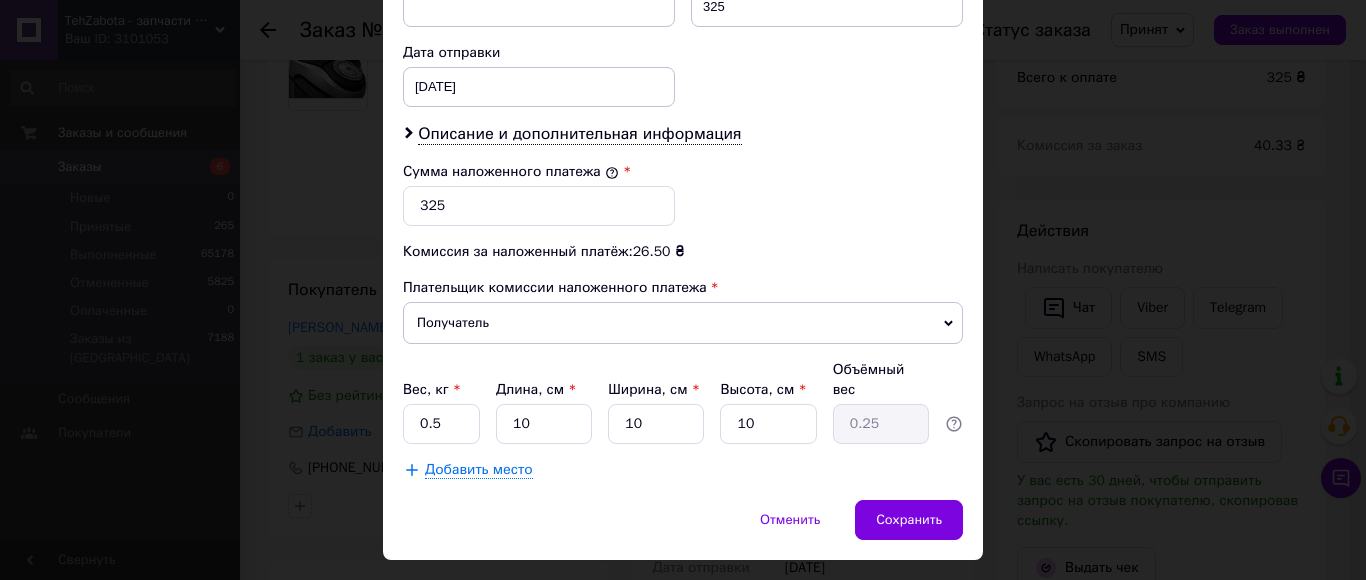 scroll, scrollTop: 966, scrollLeft: 0, axis: vertical 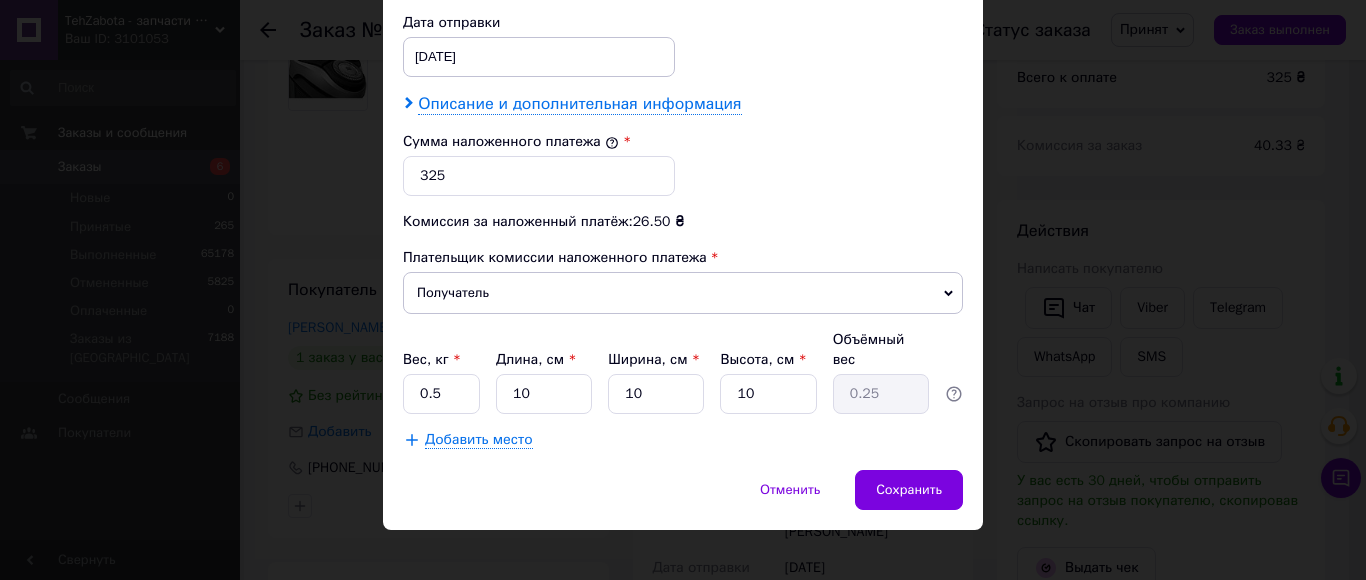 click on "Описание и дополнительная информация" at bounding box center [579, 104] 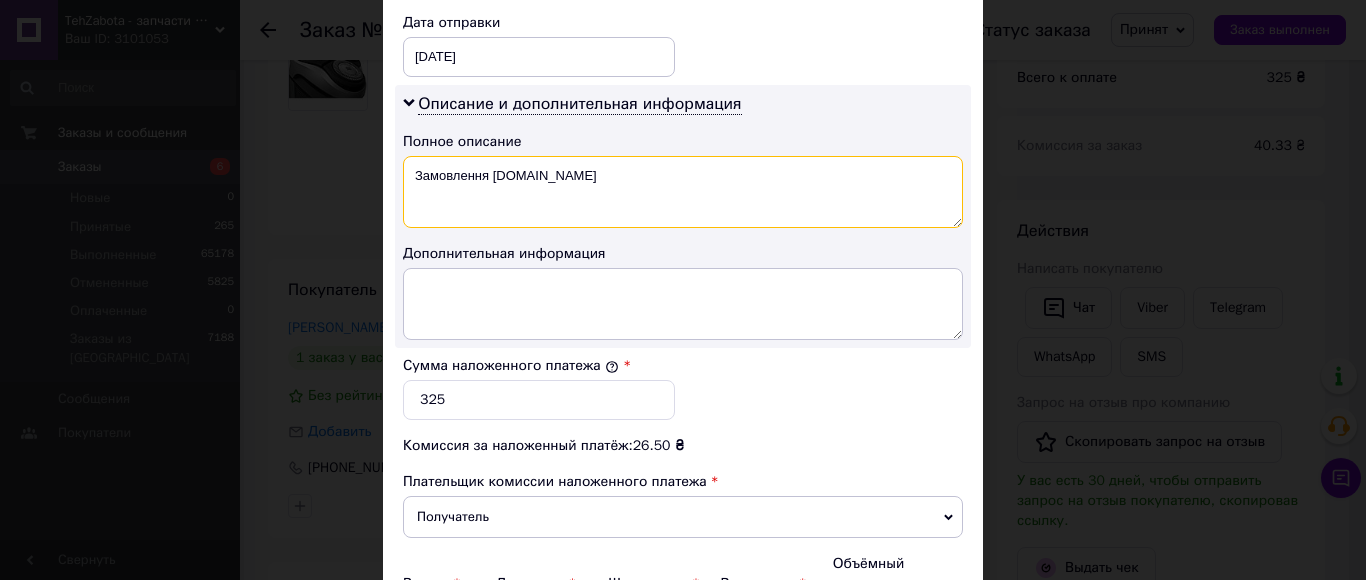 click on "Замовлення Bigl.ua" at bounding box center (683, 192) 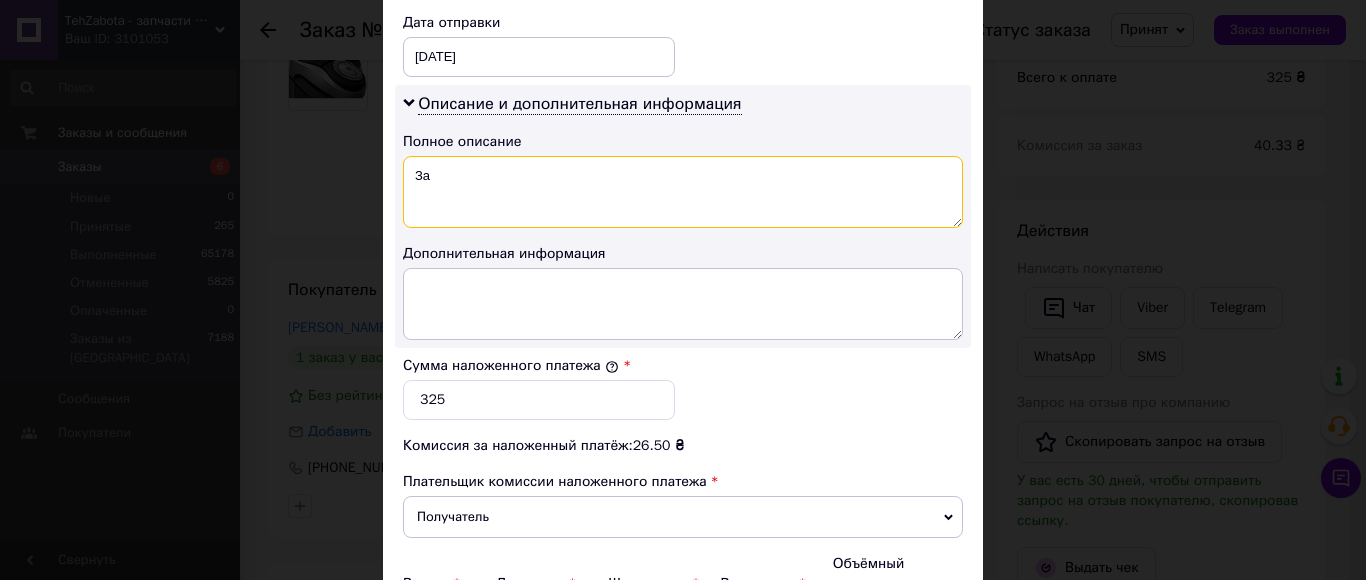 type on "З" 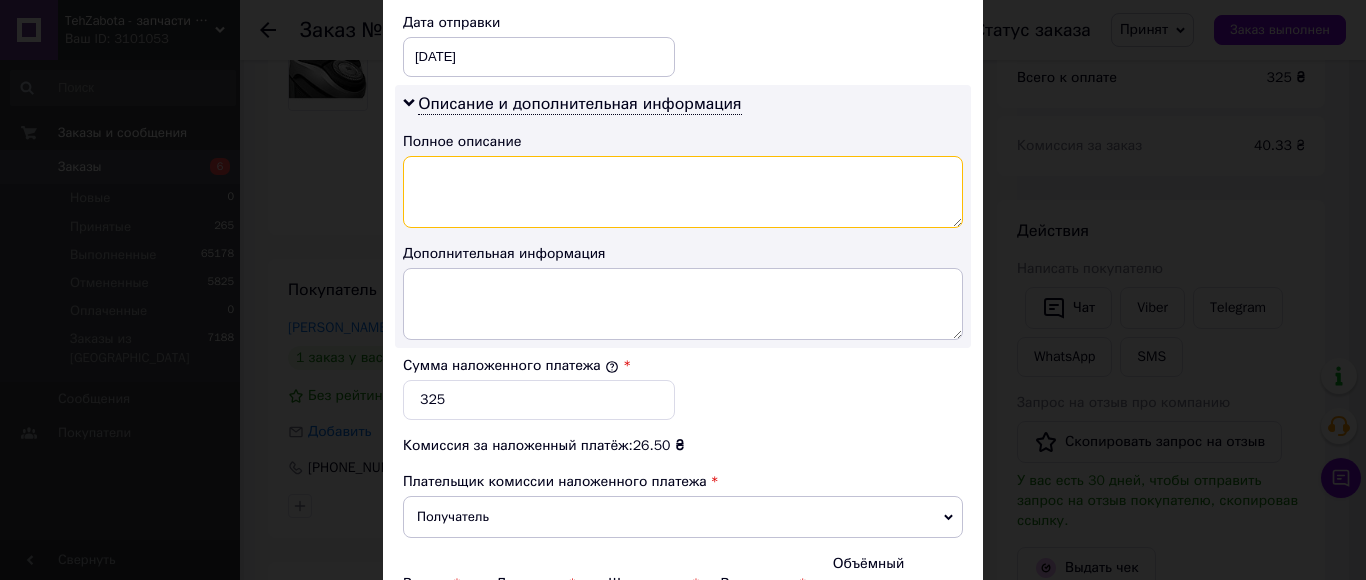 paste on "SH30/50" 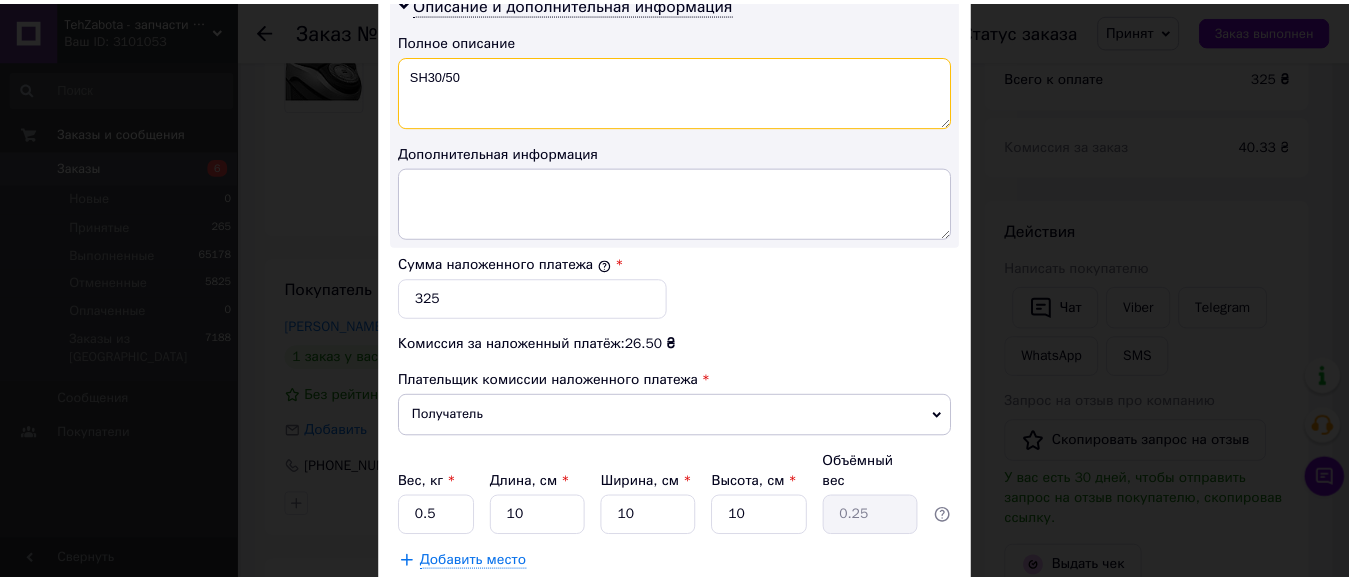 scroll, scrollTop: 1190, scrollLeft: 0, axis: vertical 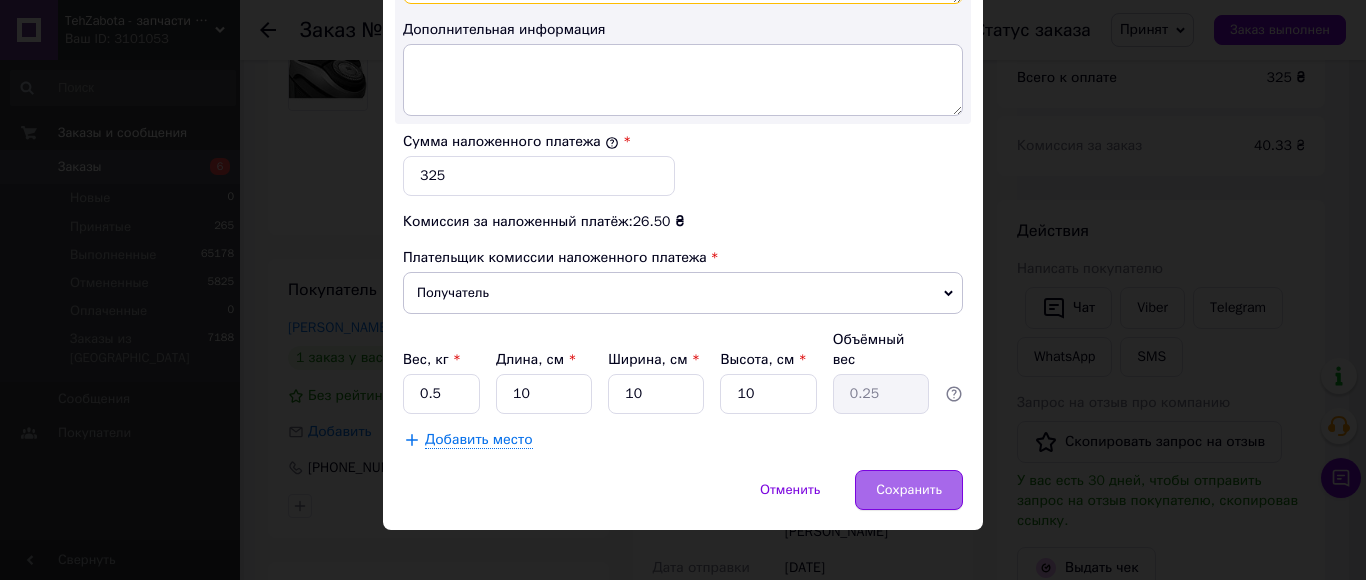 type on "SH30/50" 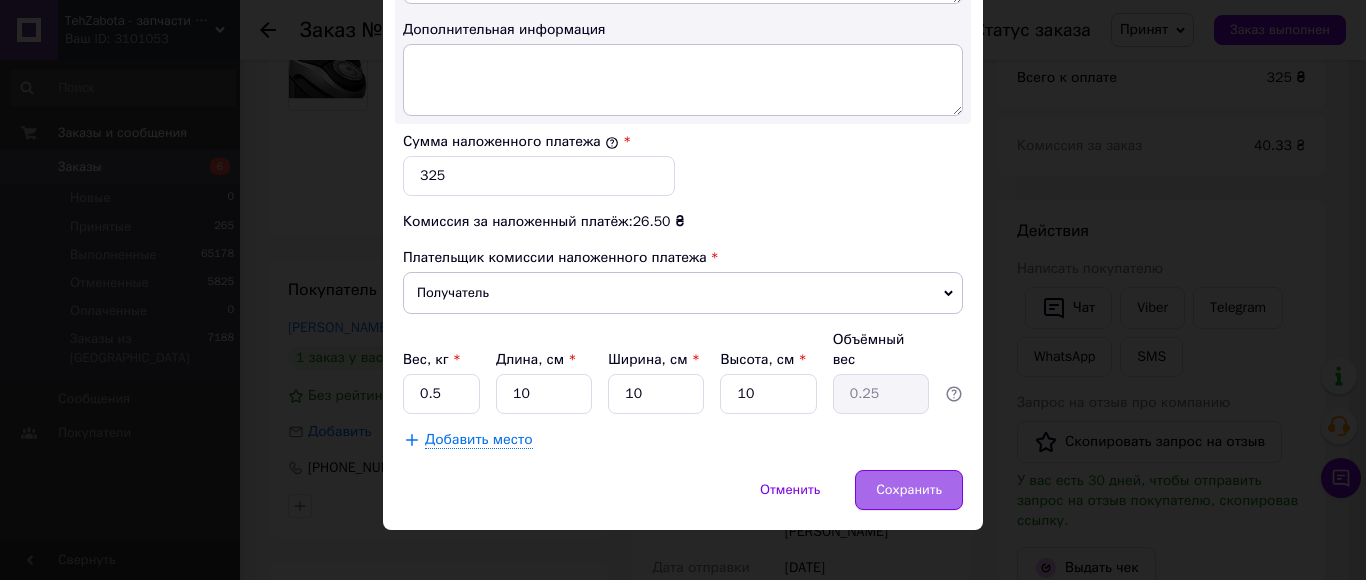 click on "Сохранить" at bounding box center [909, 490] 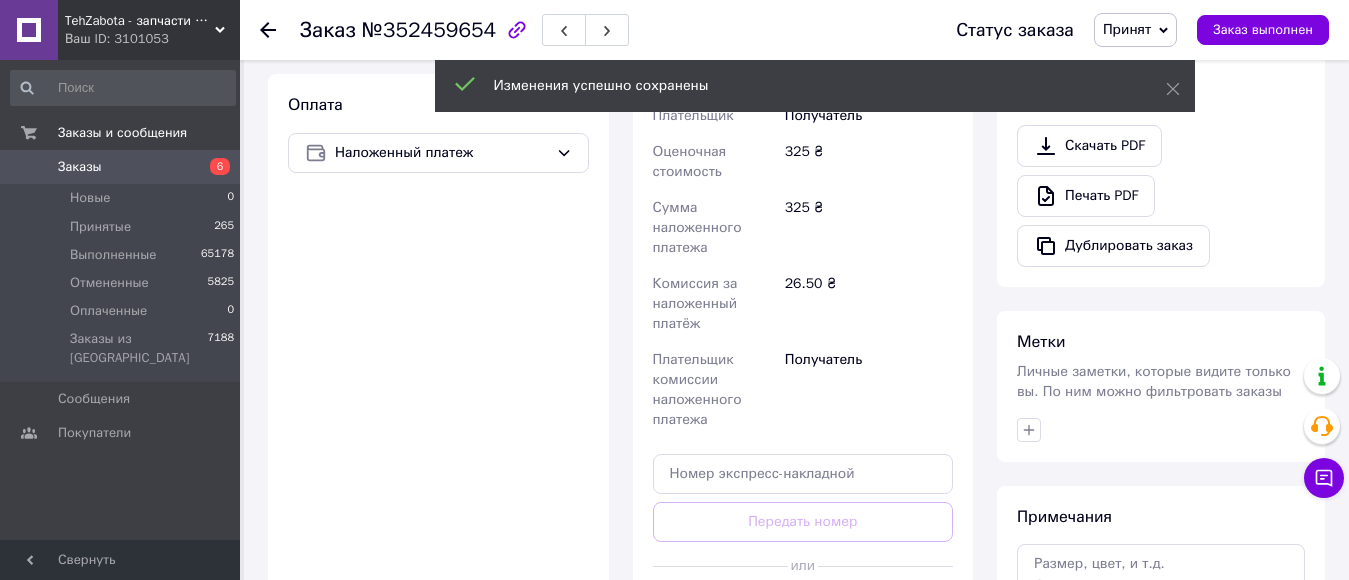 scroll, scrollTop: 800, scrollLeft: 0, axis: vertical 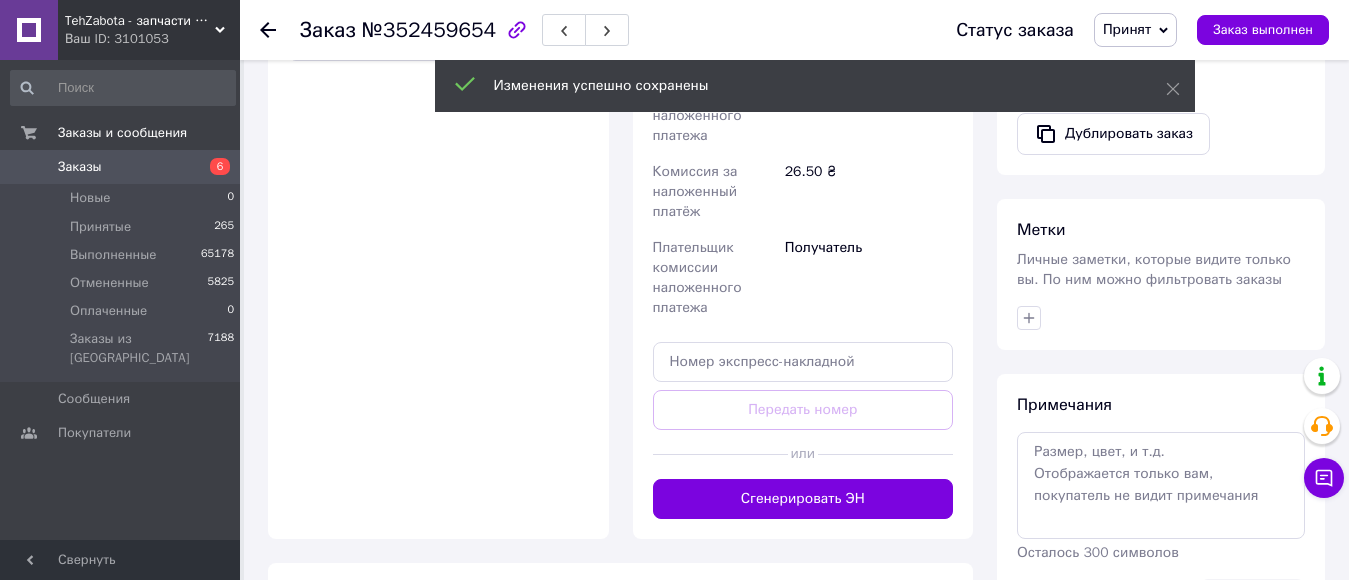 click on "Сгенерировать ЭН" at bounding box center (803, 499) 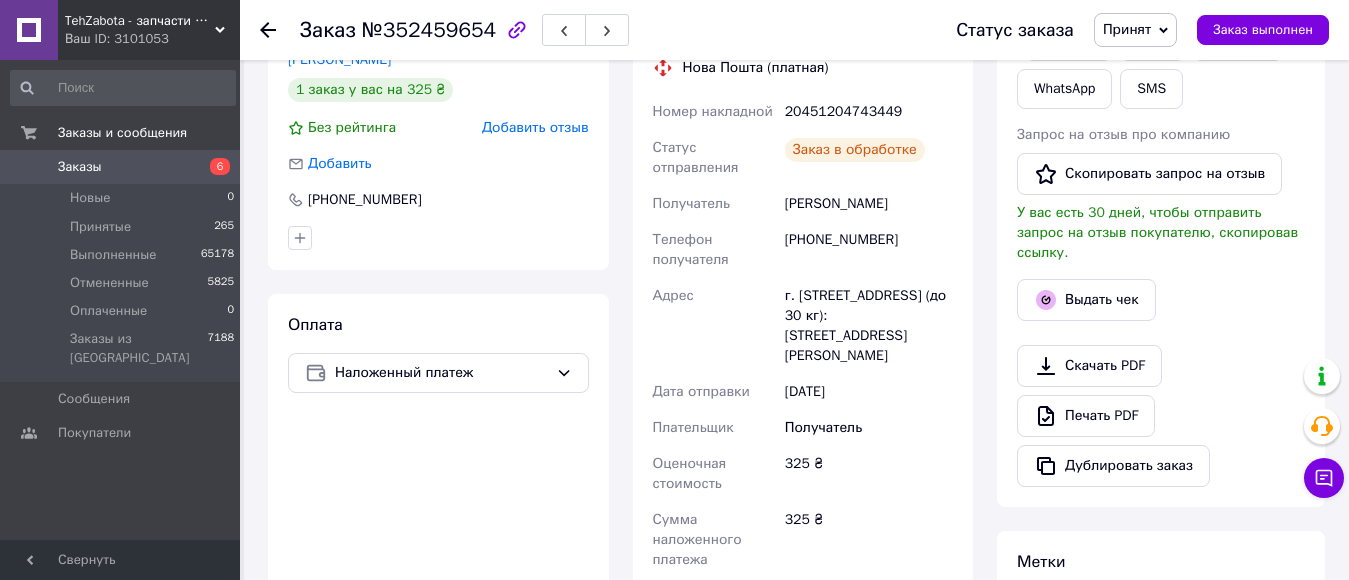 scroll, scrollTop: 200, scrollLeft: 0, axis: vertical 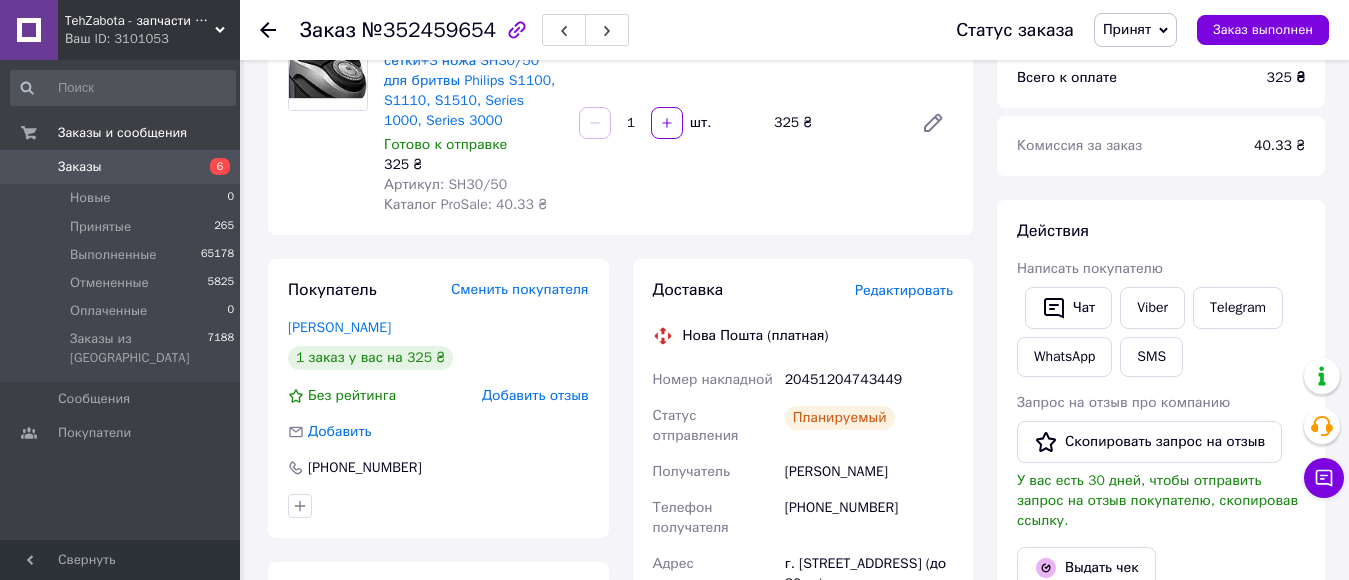 click 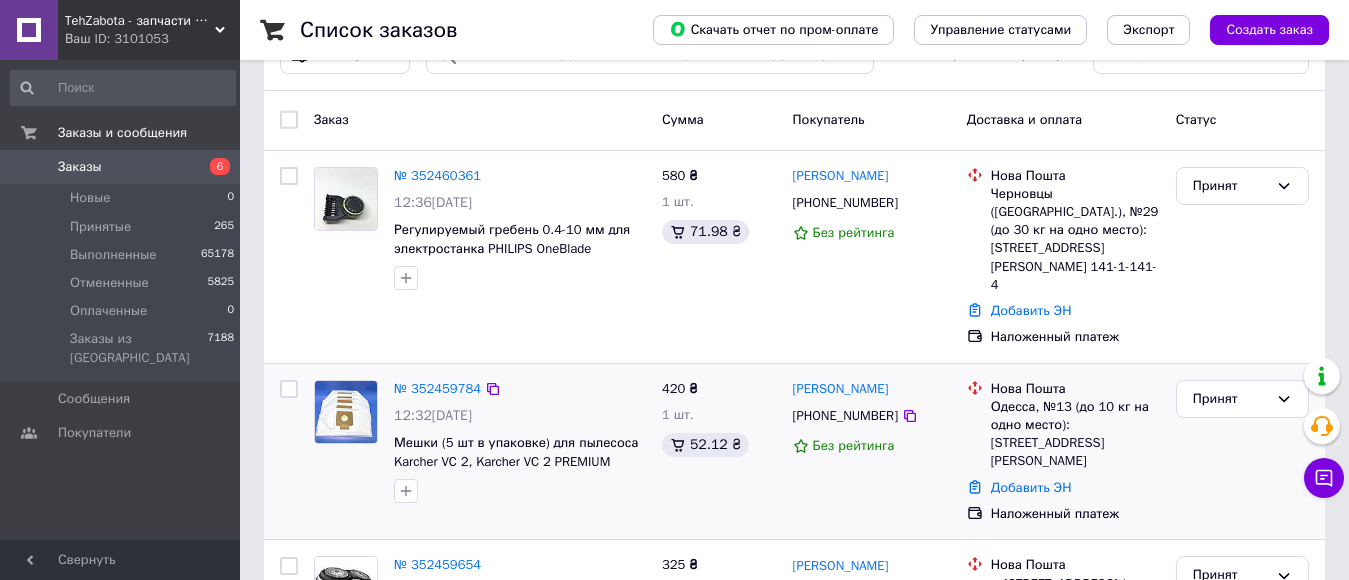 scroll, scrollTop: 100, scrollLeft: 0, axis: vertical 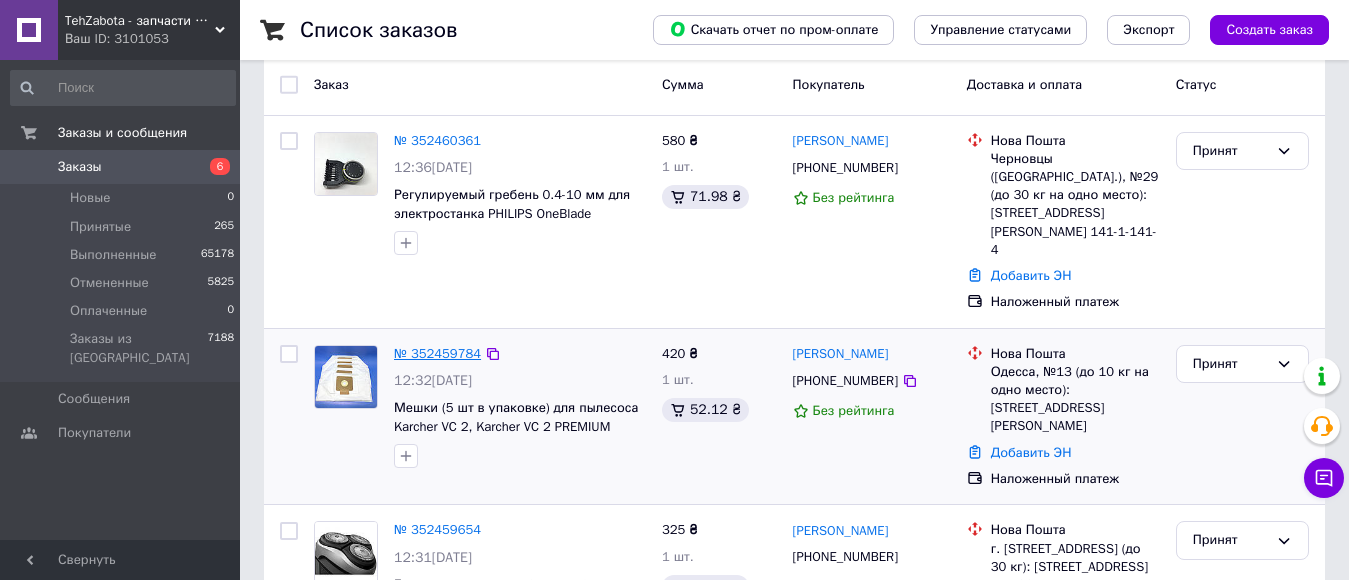 click on "№ 352459784" at bounding box center (437, 353) 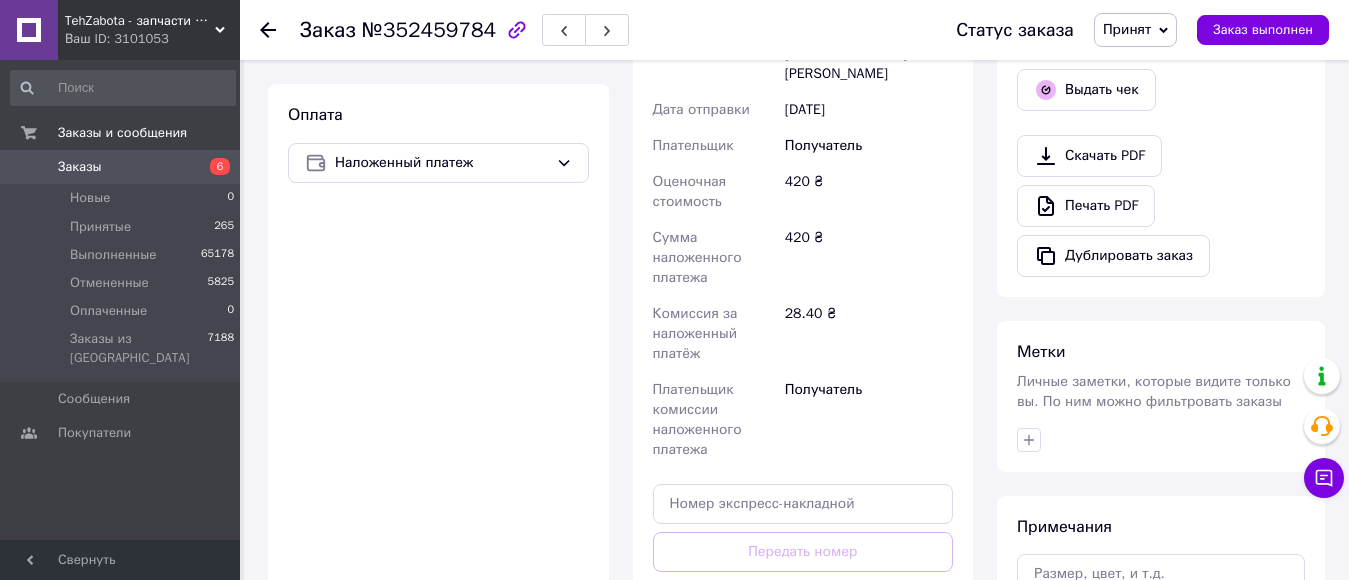scroll, scrollTop: 700, scrollLeft: 0, axis: vertical 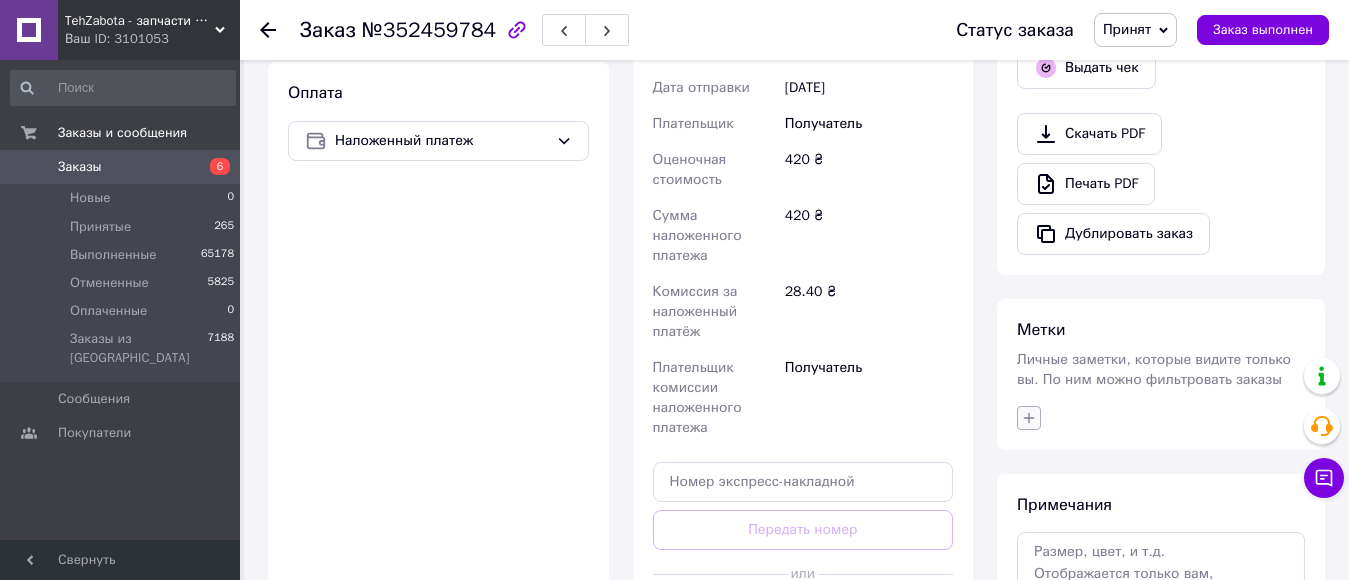 click 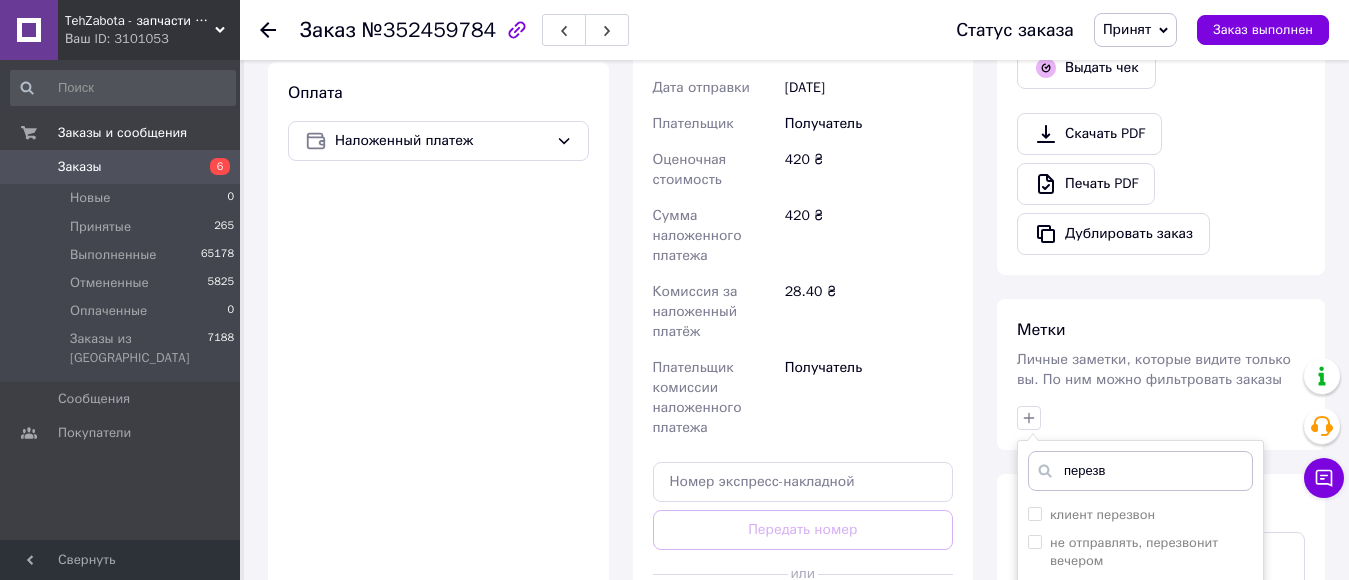 scroll, scrollTop: 900, scrollLeft: 0, axis: vertical 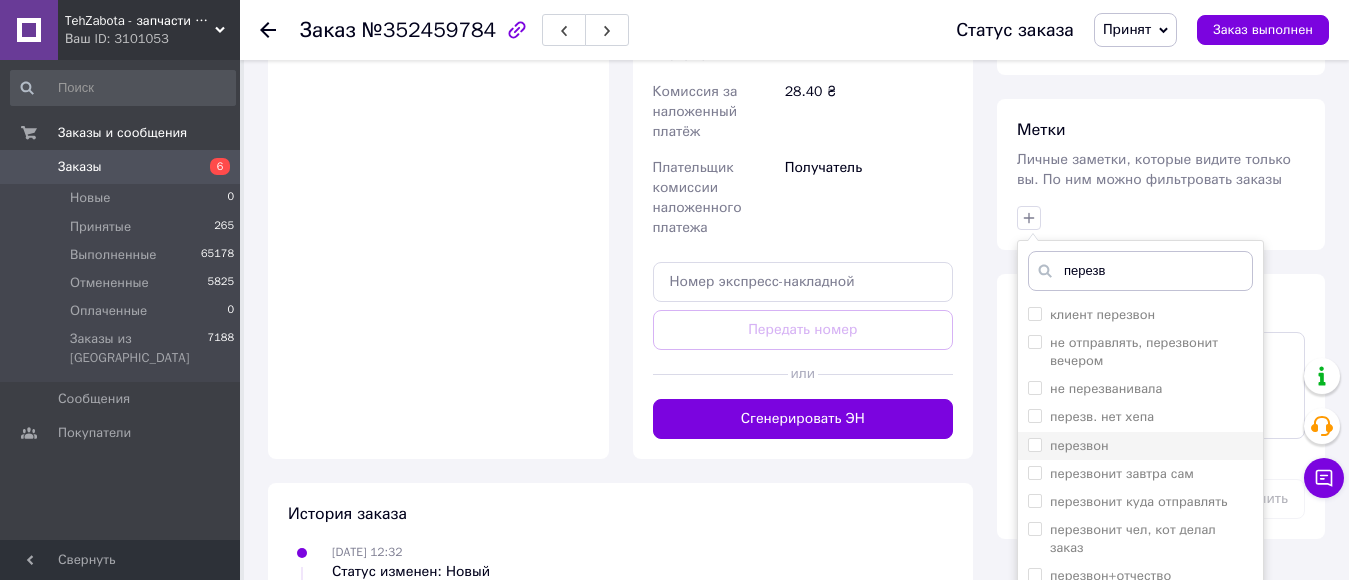 type on "перезв" 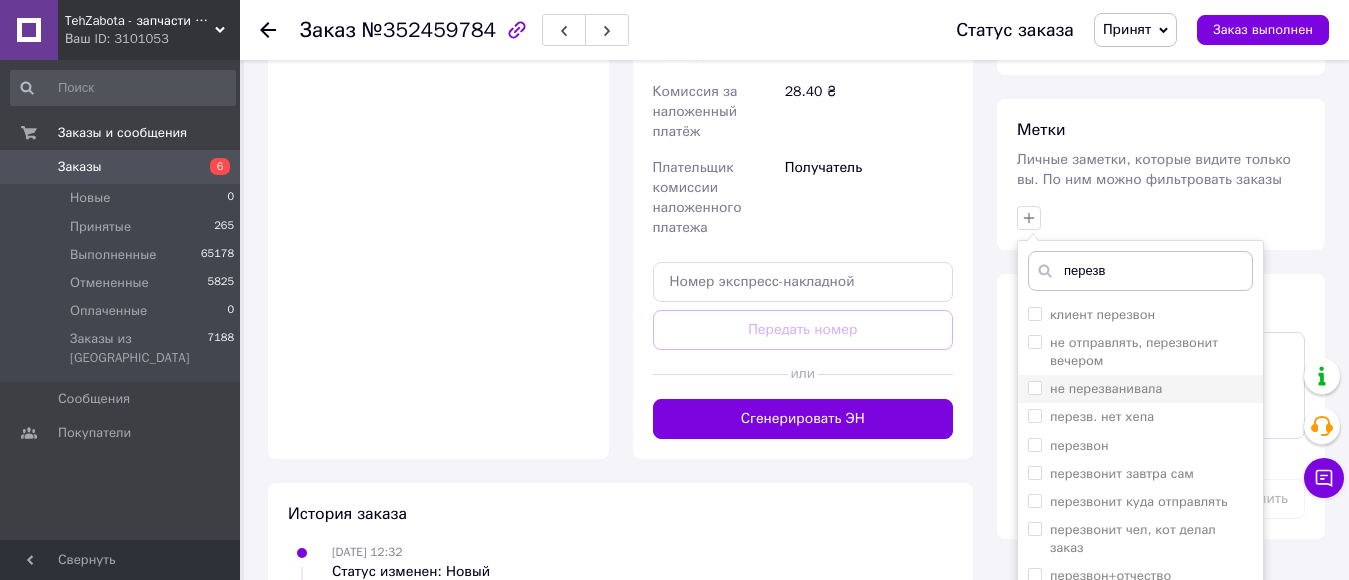 drag, startPoint x: 1107, startPoint y: 420, endPoint x: 1178, endPoint y: 379, distance: 81.9878 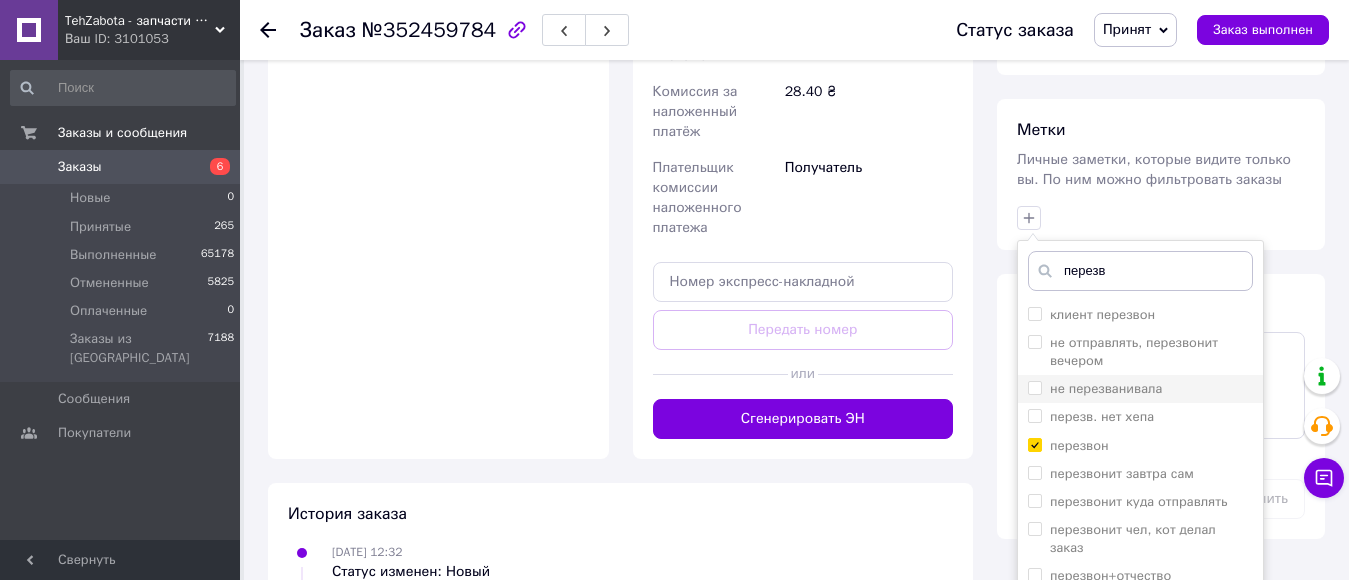 checkbox on "true" 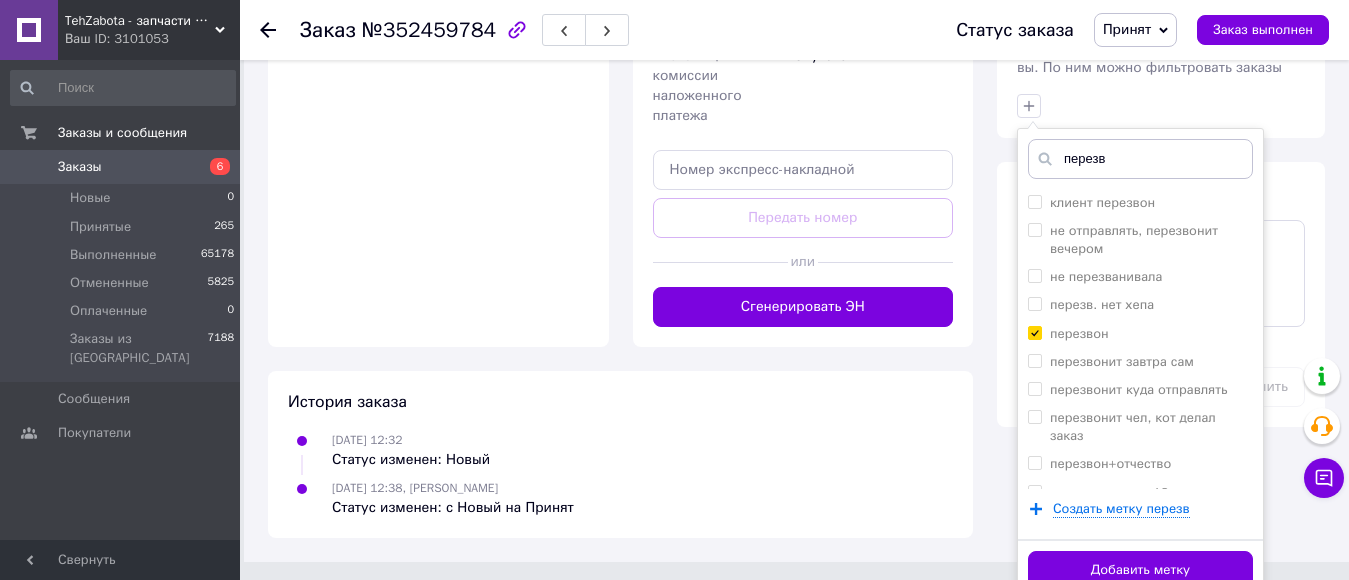 click on "Добавить метку" at bounding box center (1140, 570) 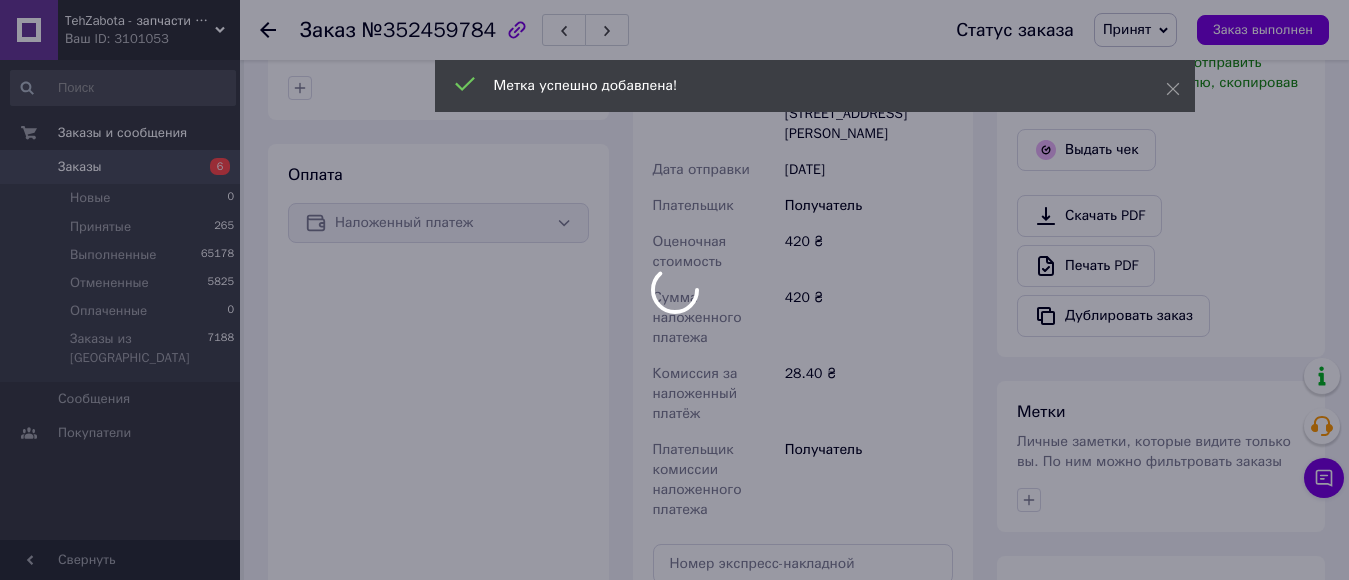 scroll, scrollTop: 554, scrollLeft: 0, axis: vertical 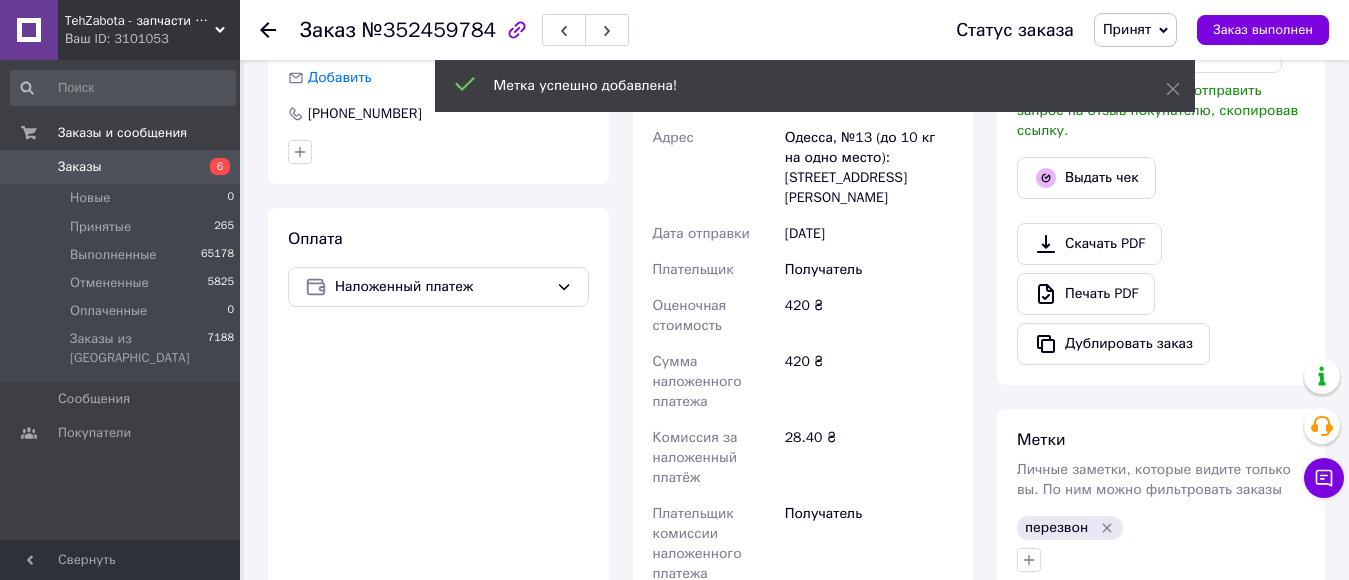 click 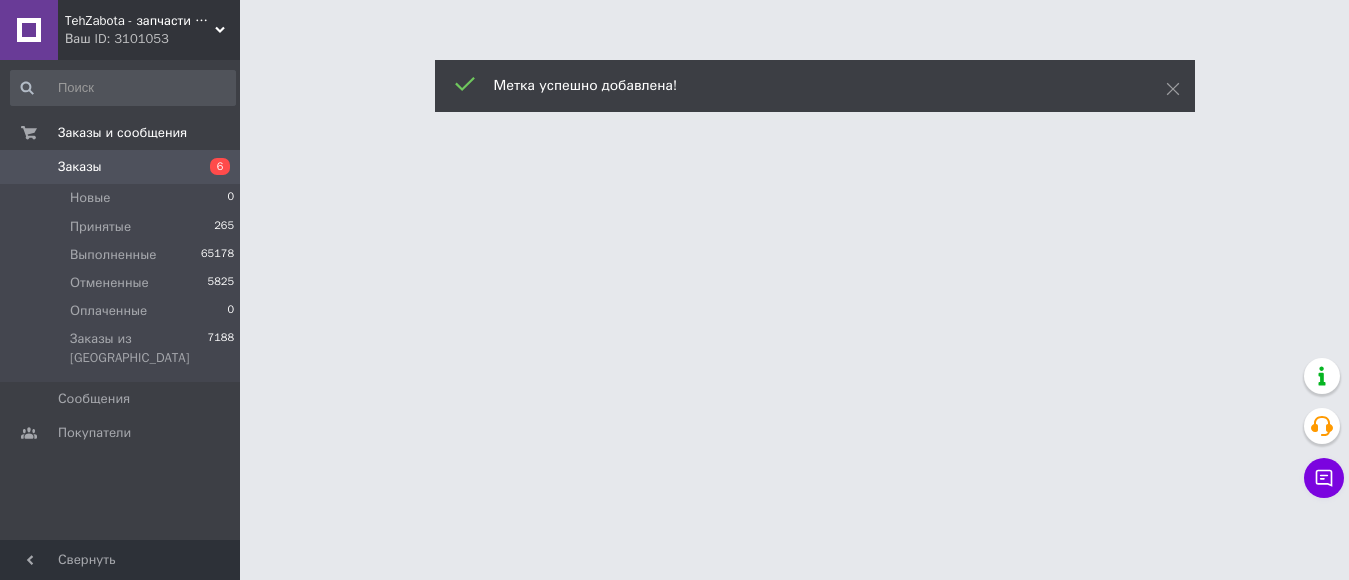 scroll, scrollTop: 0, scrollLeft: 0, axis: both 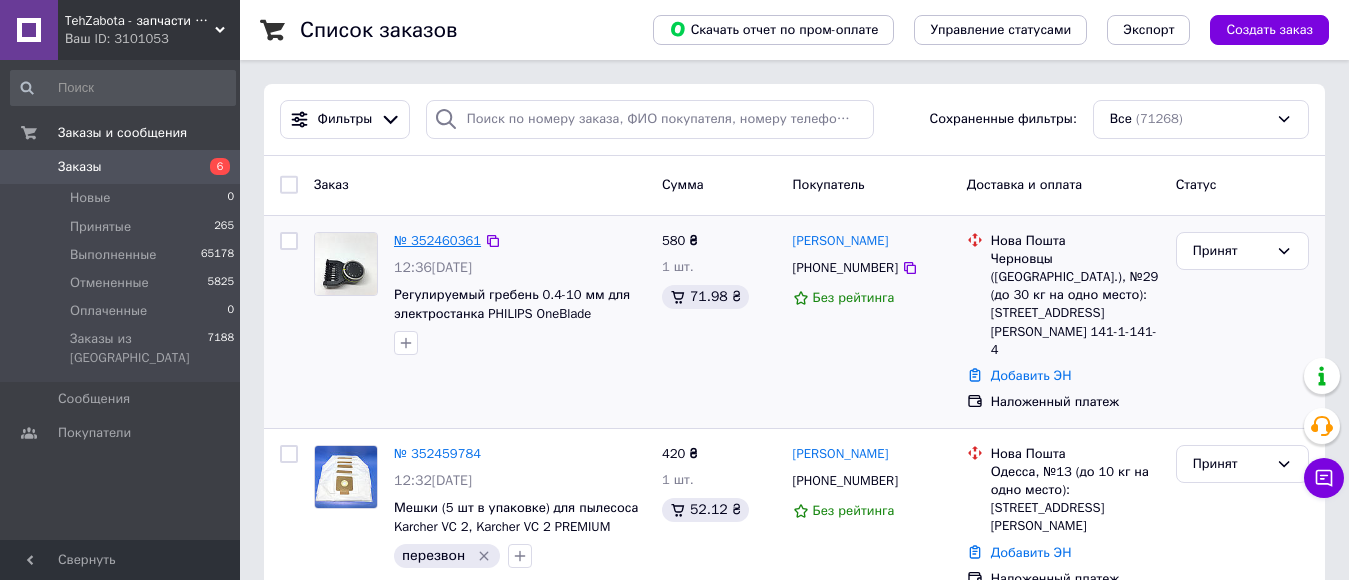 click on "№ 352460361" at bounding box center (437, 240) 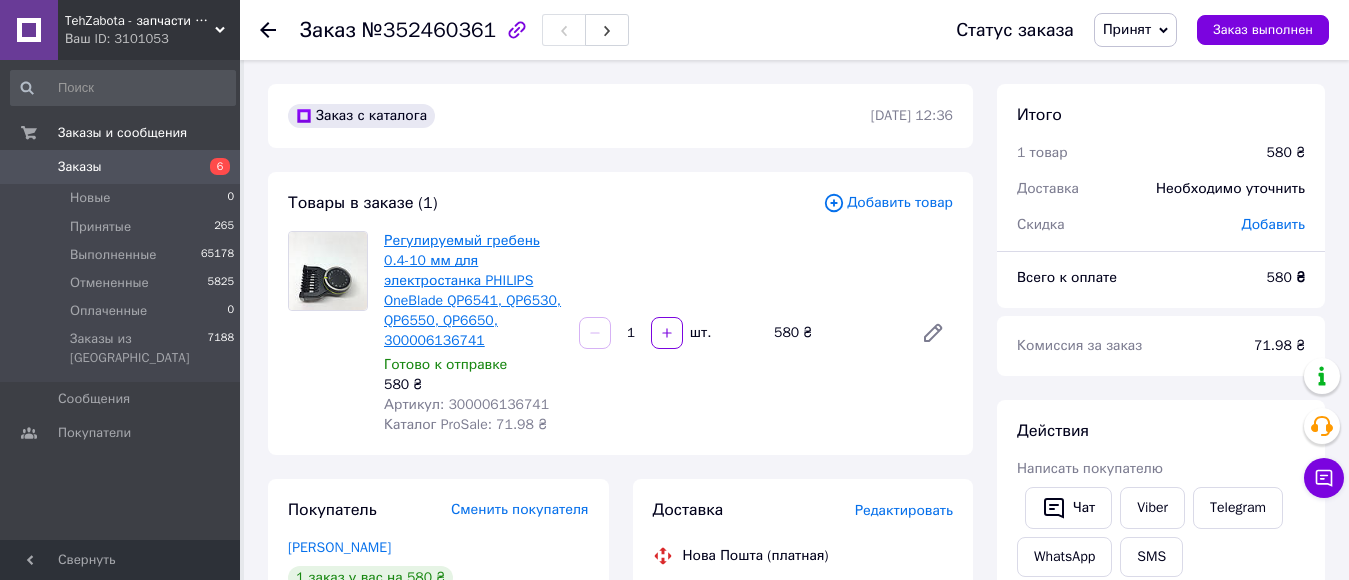 click on "Регулируемый гребень 0.4-10 мм для электростанка PHILIPS OneBlade QP6541, QP6530, QP6550, QP6650, 300006136741" at bounding box center [472, 290] 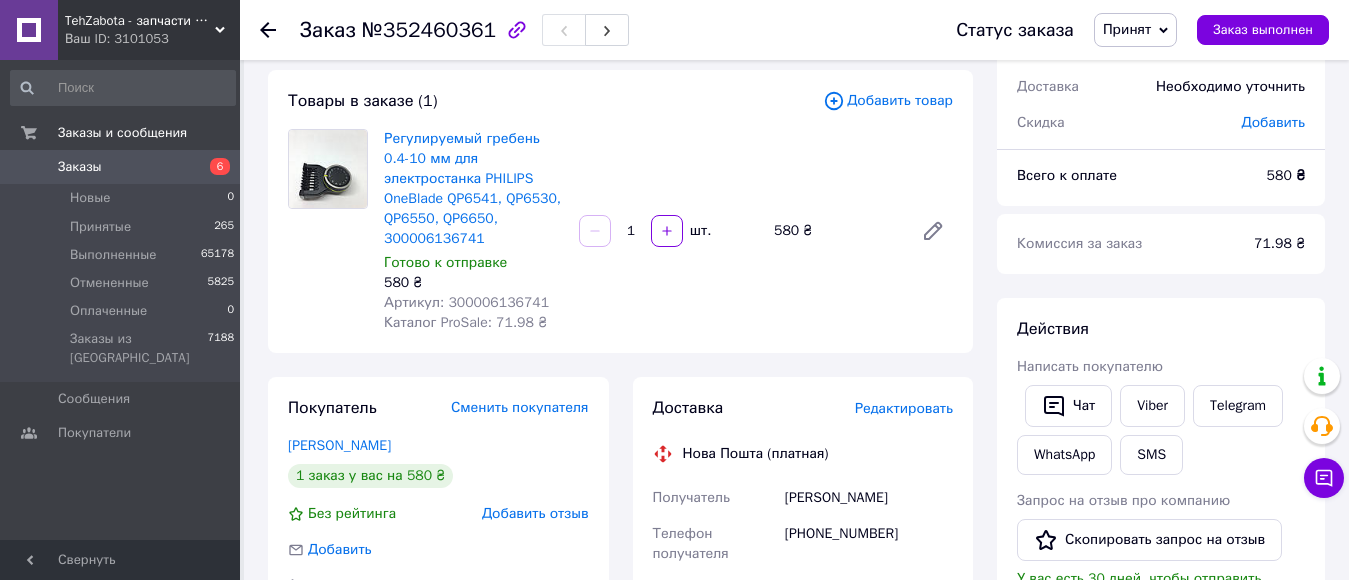 scroll, scrollTop: 100, scrollLeft: 0, axis: vertical 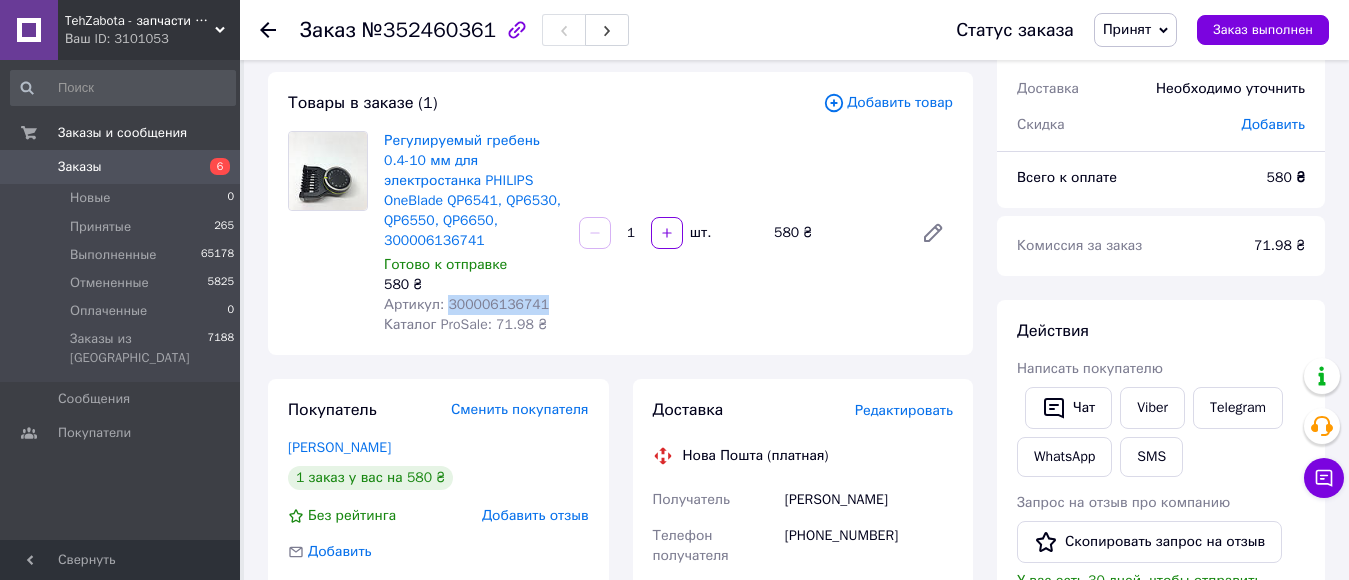 drag, startPoint x: 445, startPoint y: 280, endPoint x: 562, endPoint y: 294, distance: 117.83463 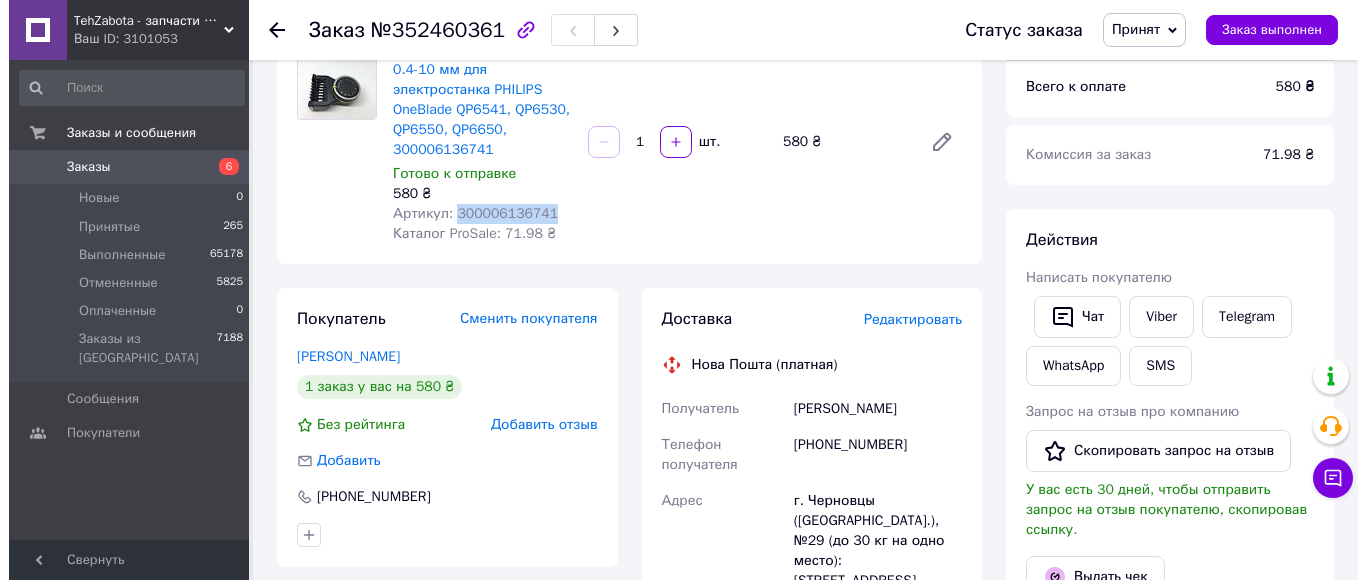 scroll, scrollTop: 200, scrollLeft: 0, axis: vertical 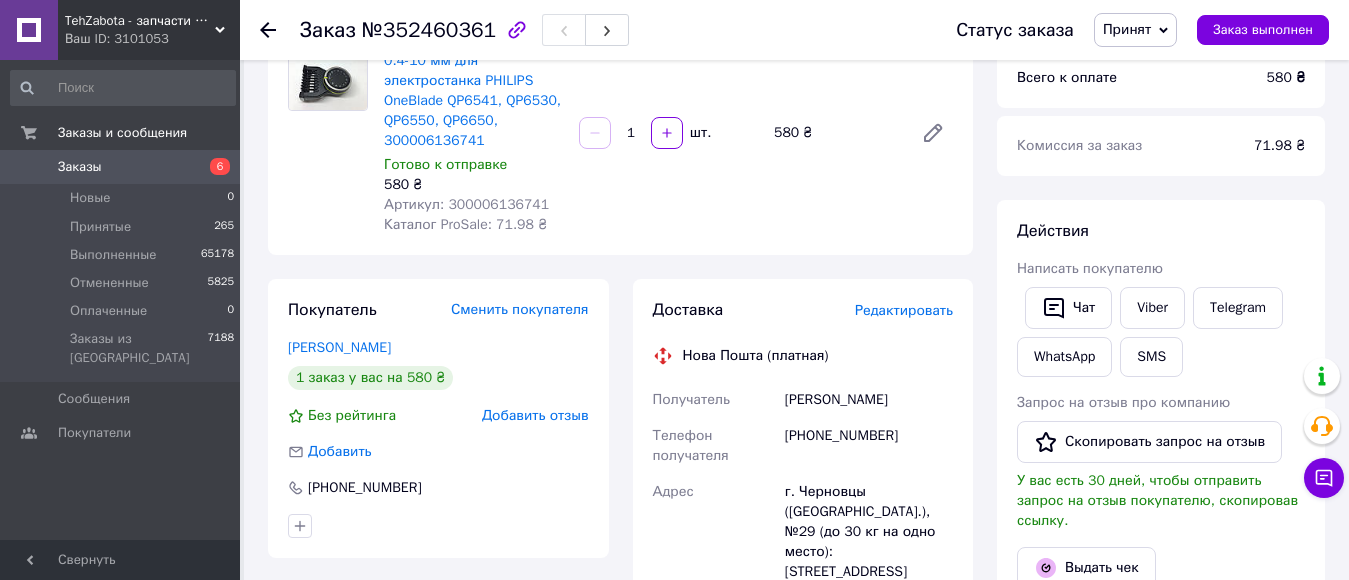 click on "Редактировать" at bounding box center [904, 310] 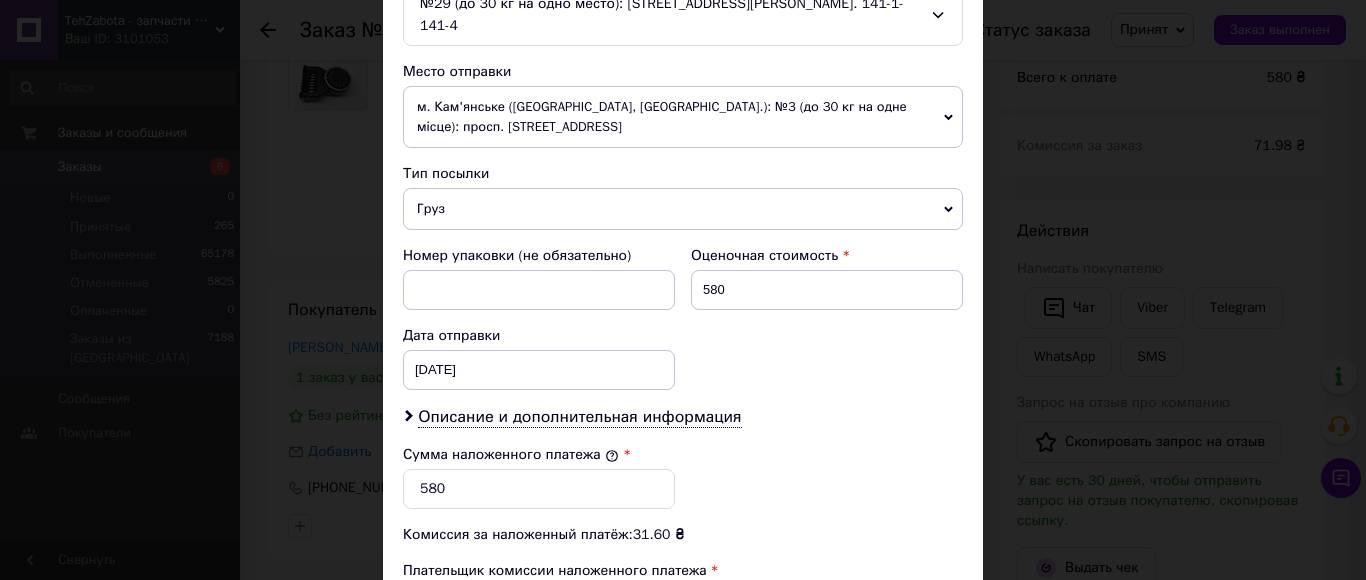 scroll, scrollTop: 700, scrollLeft: 0, axis: vertical 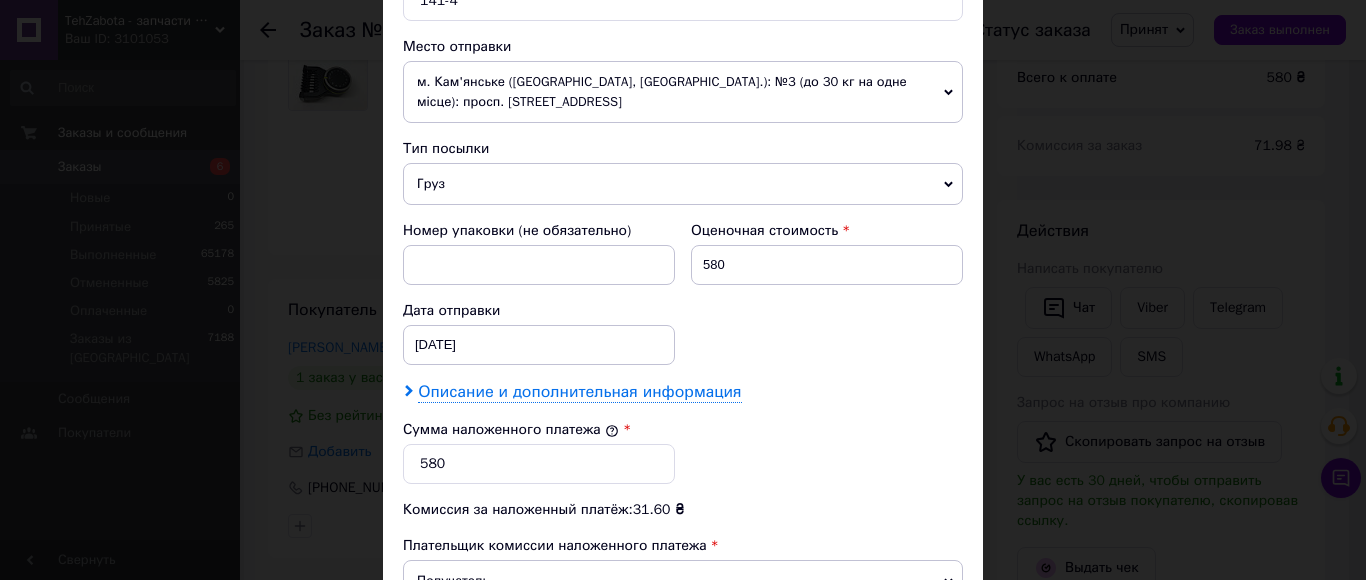click on "Описание и дополнительная информация" at bounding box center [579, 392] 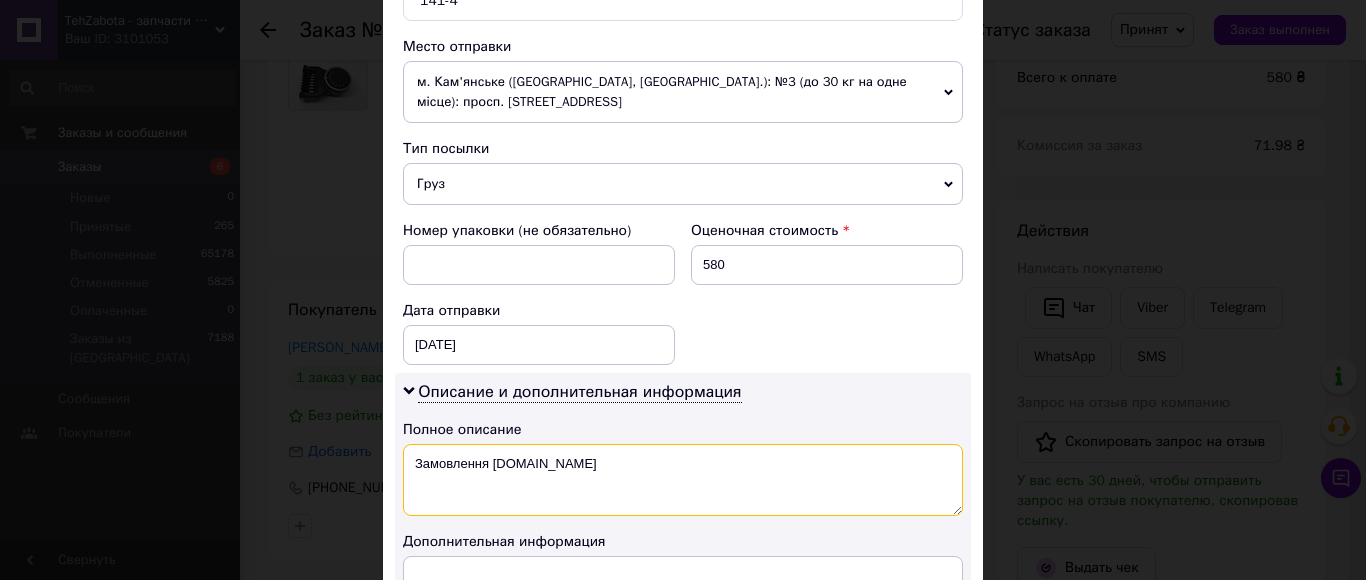 click on "Замовлення Prom.ua" at bounding box center (683, 480) 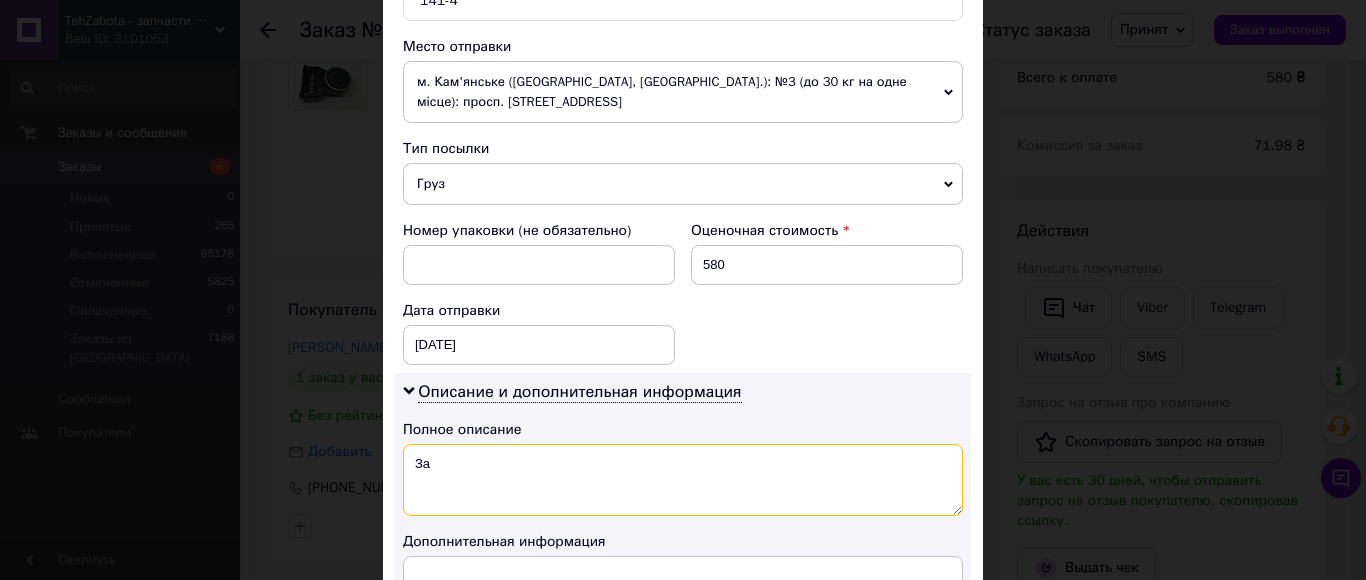 type on "З" 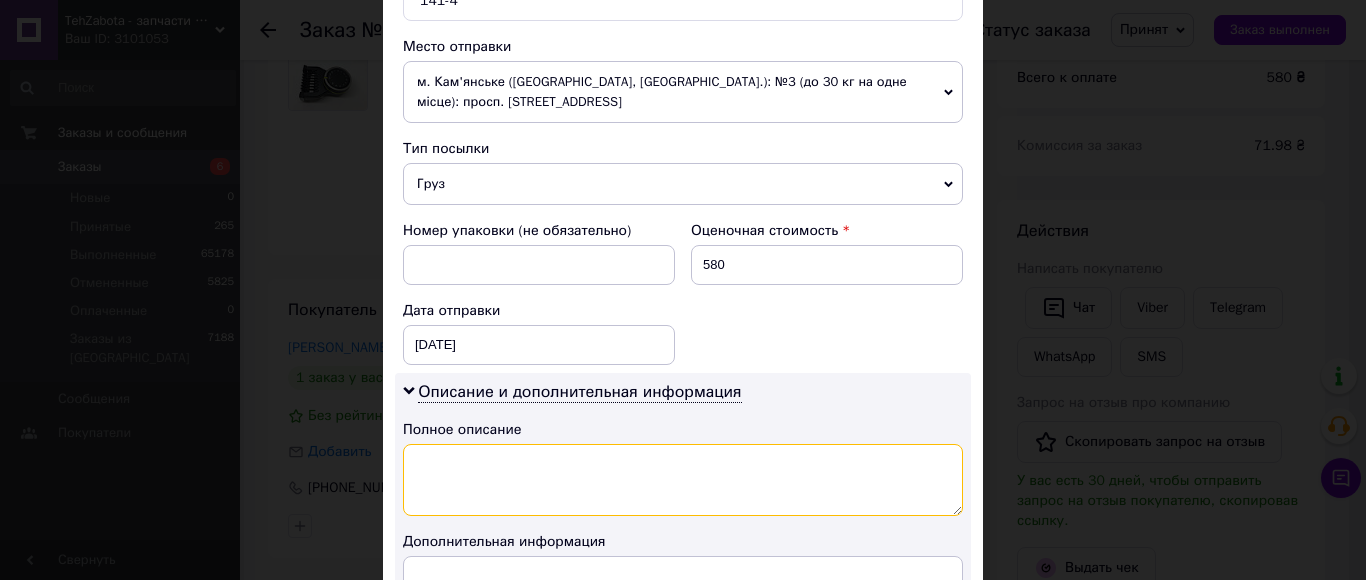 paste on "300006136741" 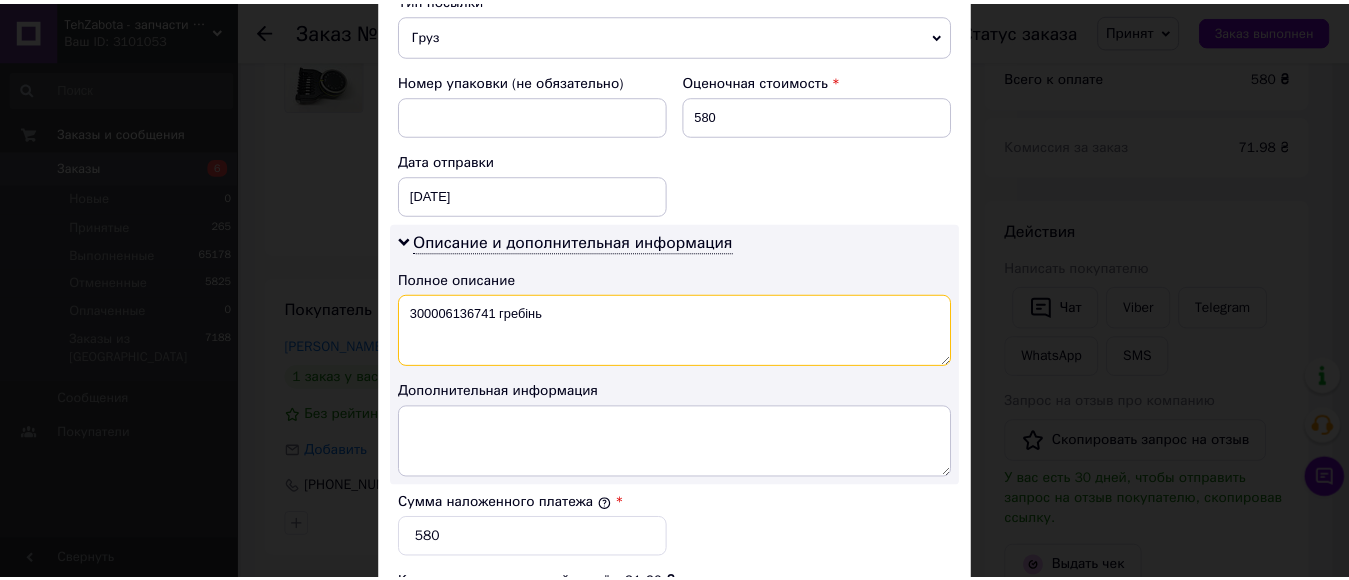 scroll, scrollTop: 1190, scrollLeft: 0, axis: vertical 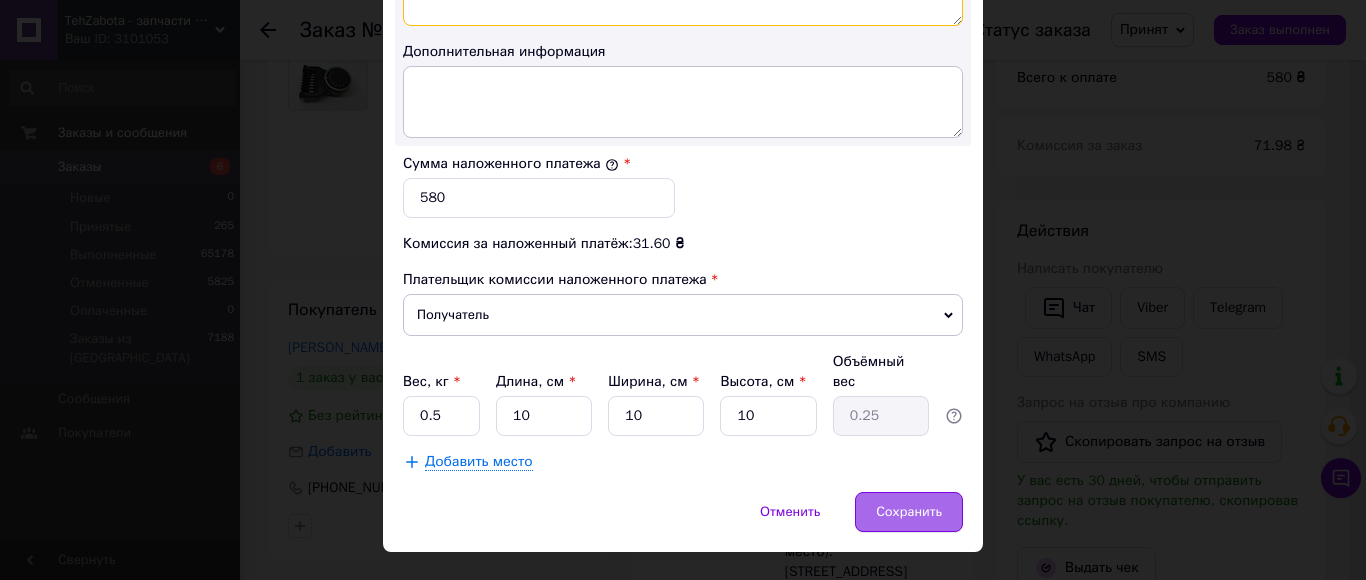 type on "300006136741 гребінь" 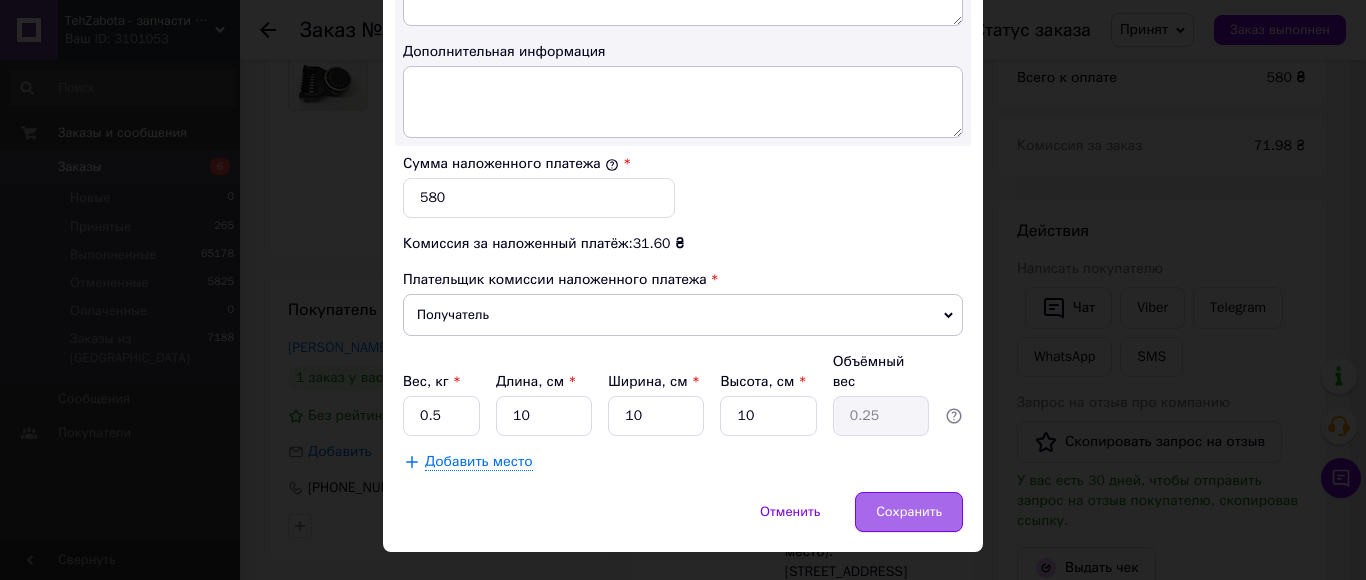 click on "Сохранить" at bounding box center (909, 512) 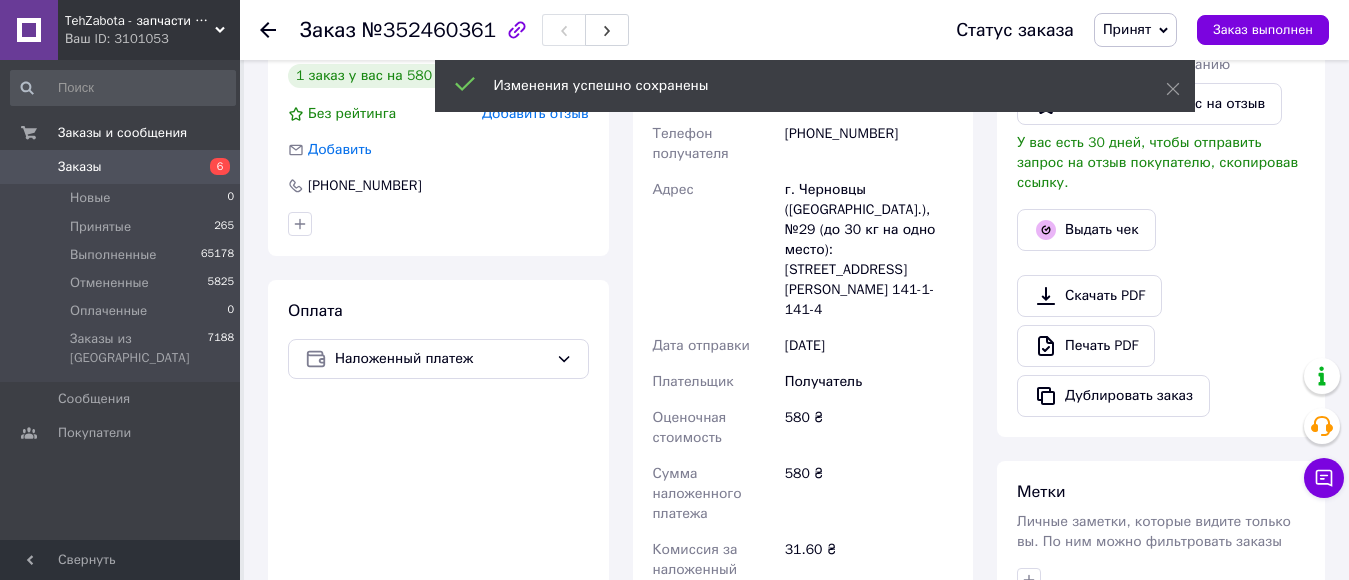 scroll, scrollTop: 1000, scrollLeft: 0, axis: vertical 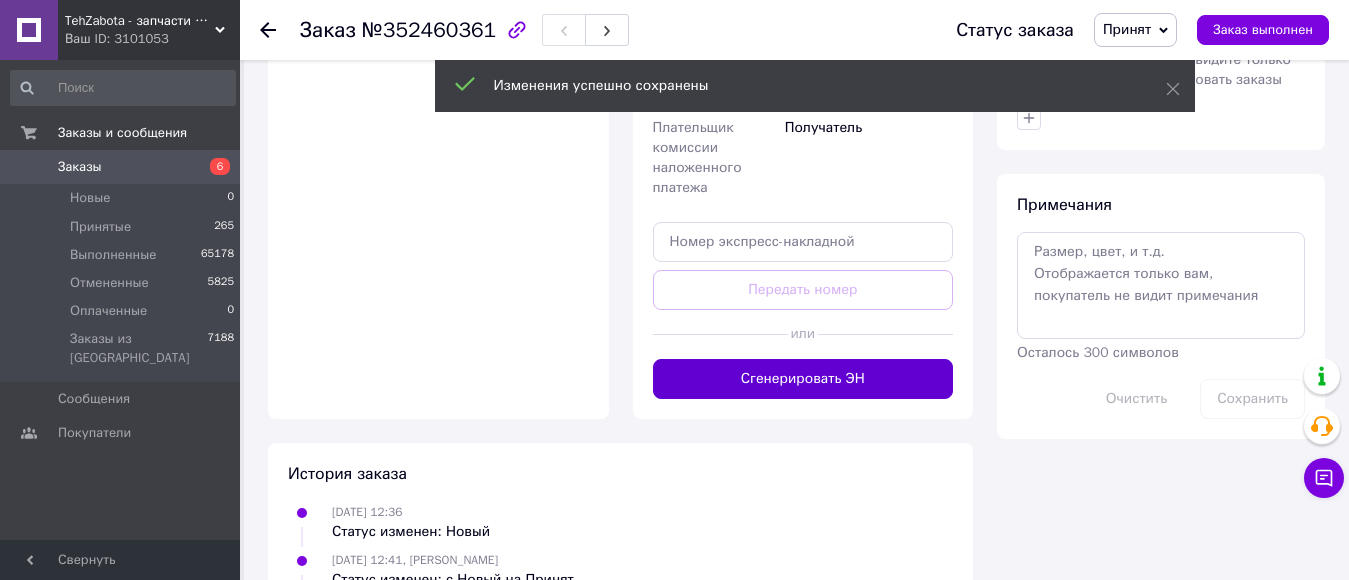 click on "Сгенерировать ЭН" at bounding box center [803, 379] 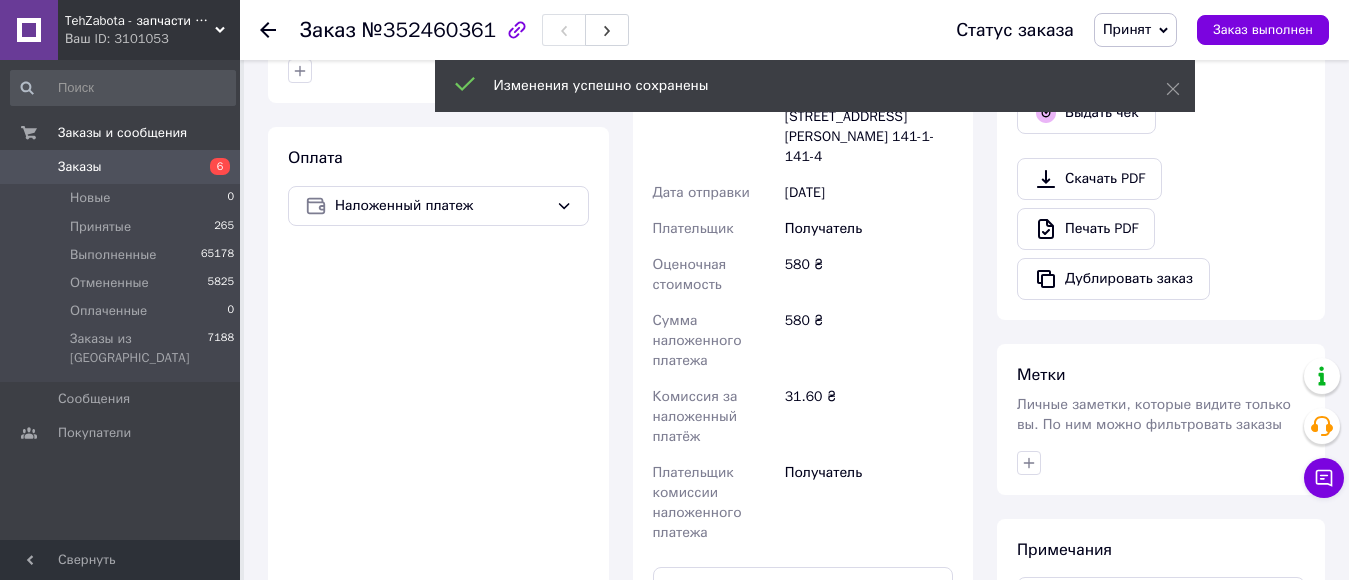 scroll, scrollTop: 300, scrollLeft: 0, axis: vertical 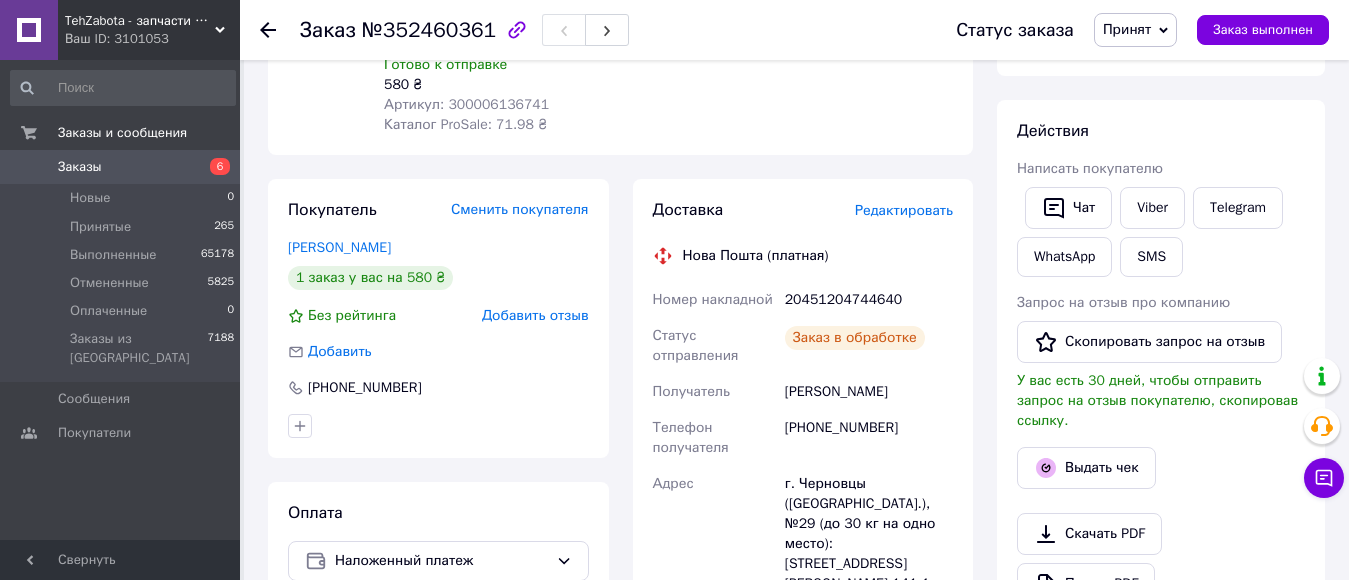 click 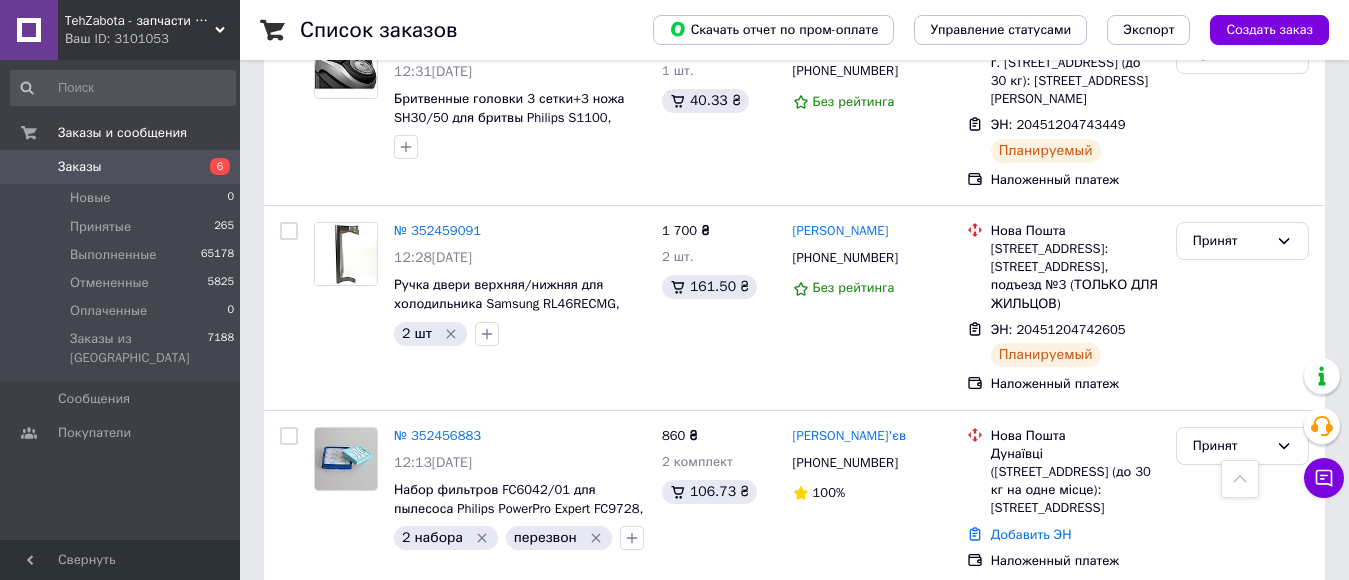 scroll, scrollTop: 0, scrollLeft: 0, axis: both 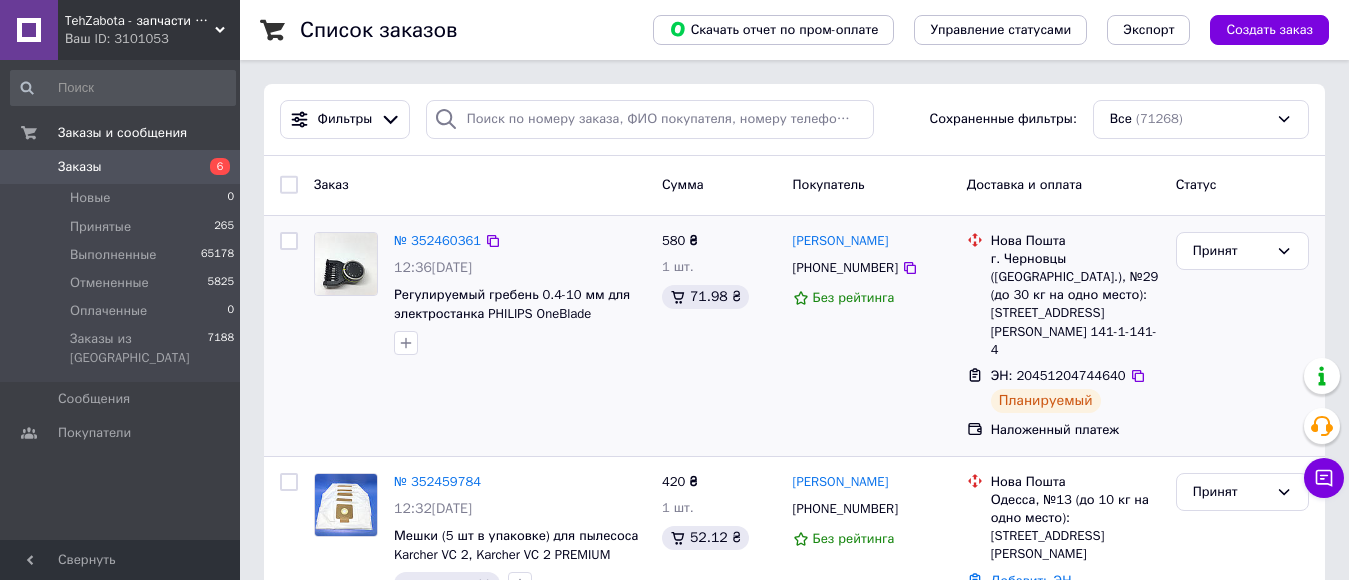 click on "Асланбєк Даулєтов +380637906178 Без рейтинга" at bounding box center (872, 336) 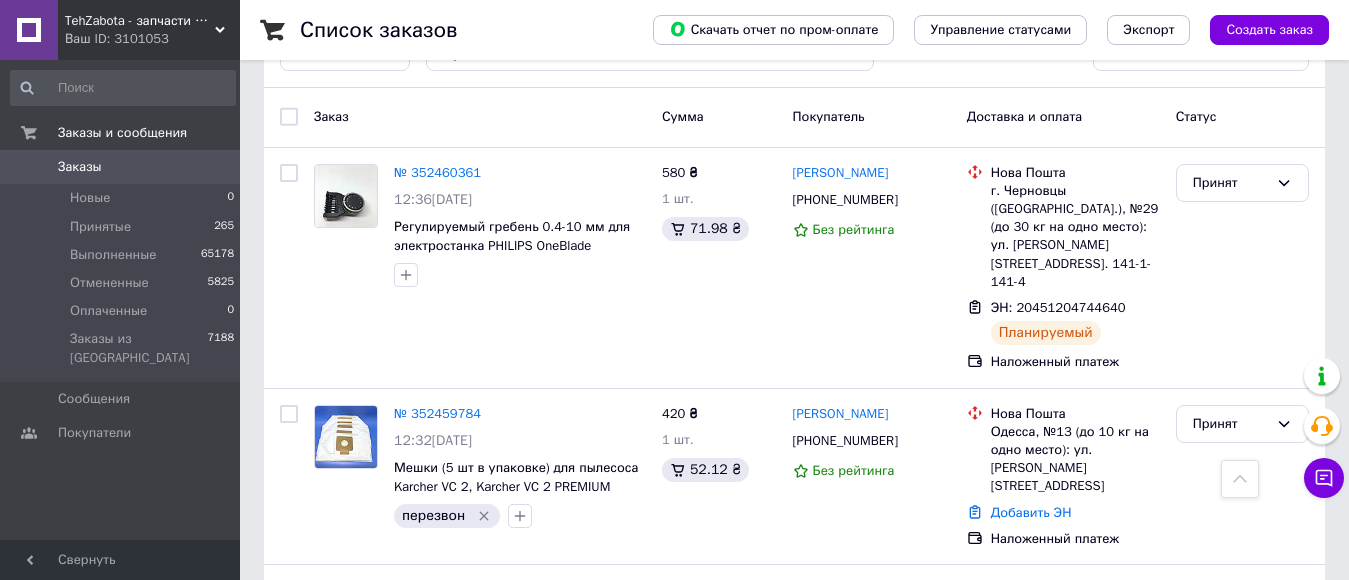 scroll, scrollTop: 0, scrollLeft: 0, axis: both 